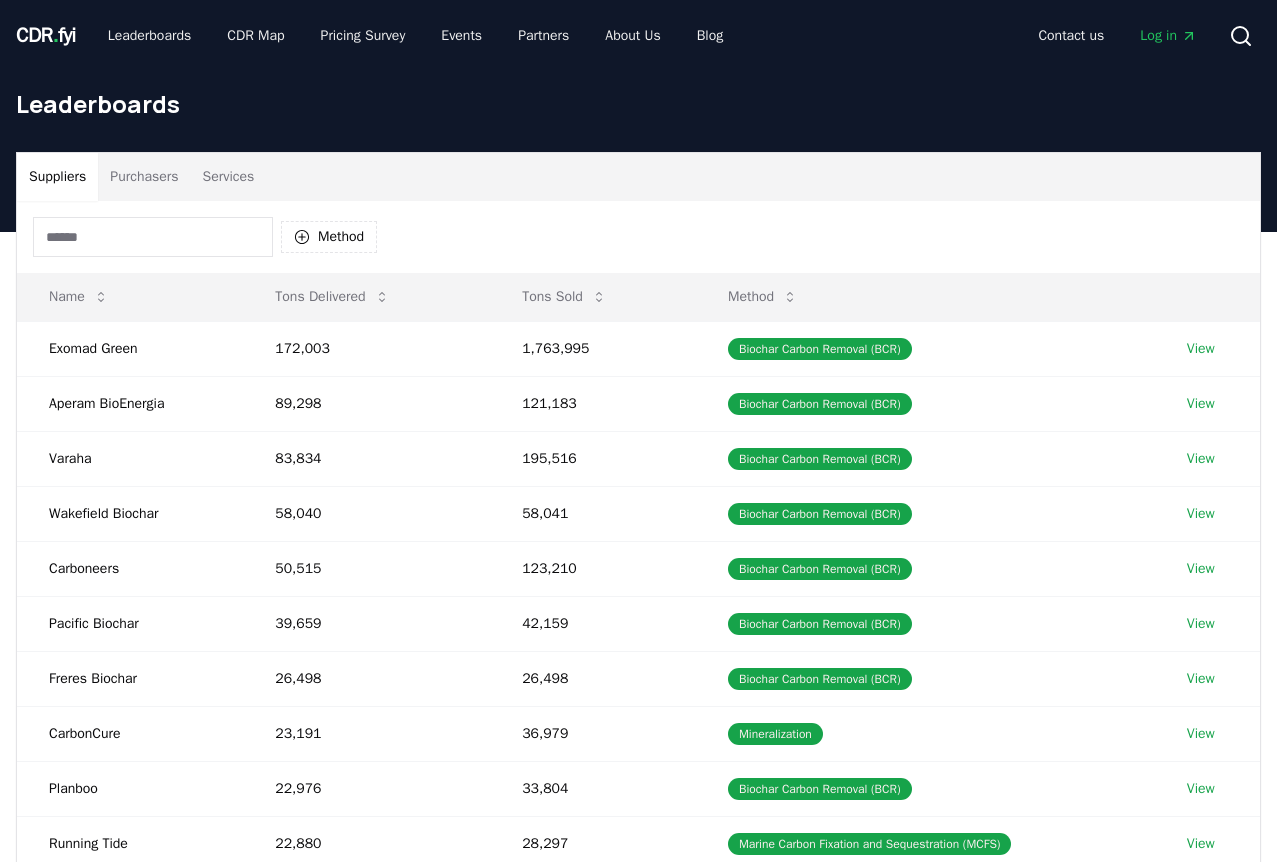scroll, scrollTop: 0, scrollLeft: 0, axis: both 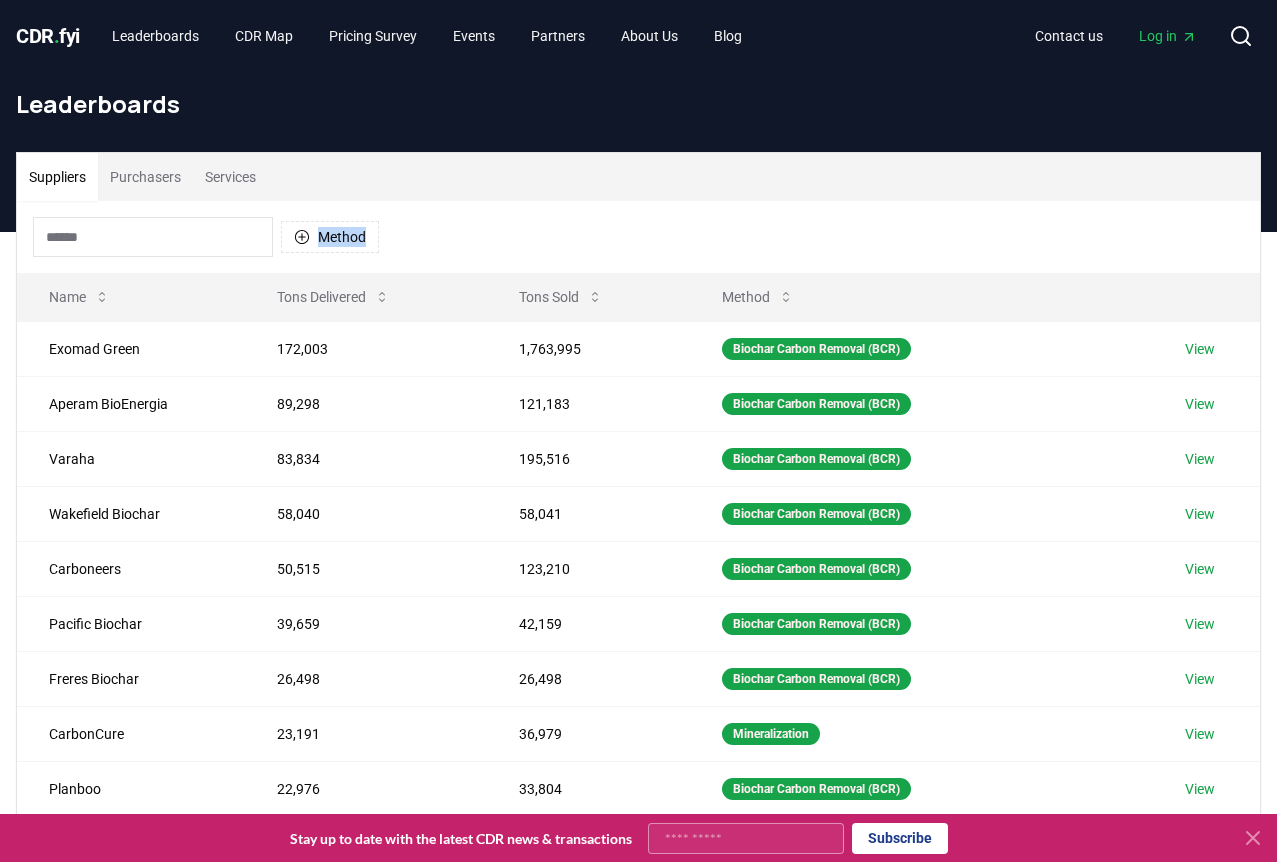 drag, startPoint x: 1265, startPoint y: 212, endPoint x: 1269, endPoint y: 290, distance: 78.10249 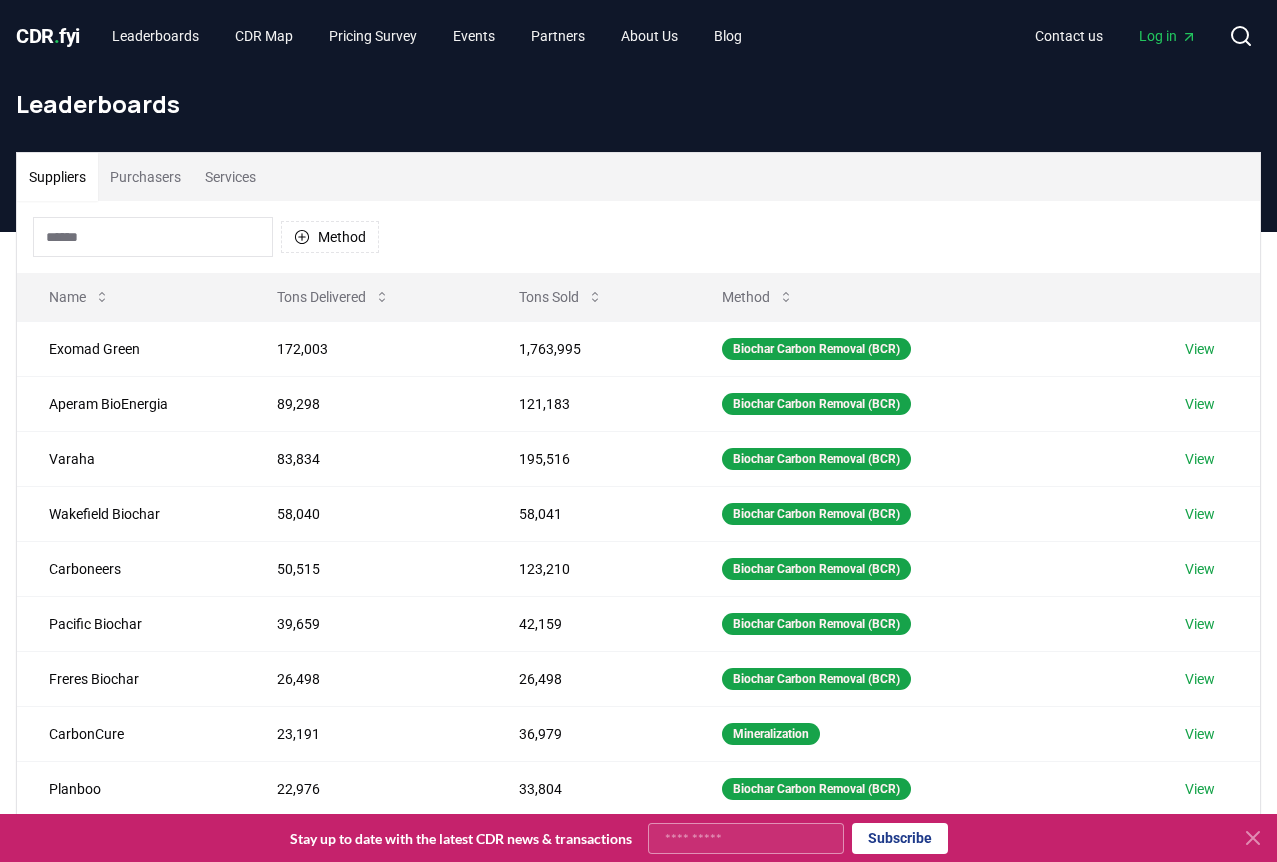 click on "Suppliers Purchasers Services" at bounding box center (638, 177) 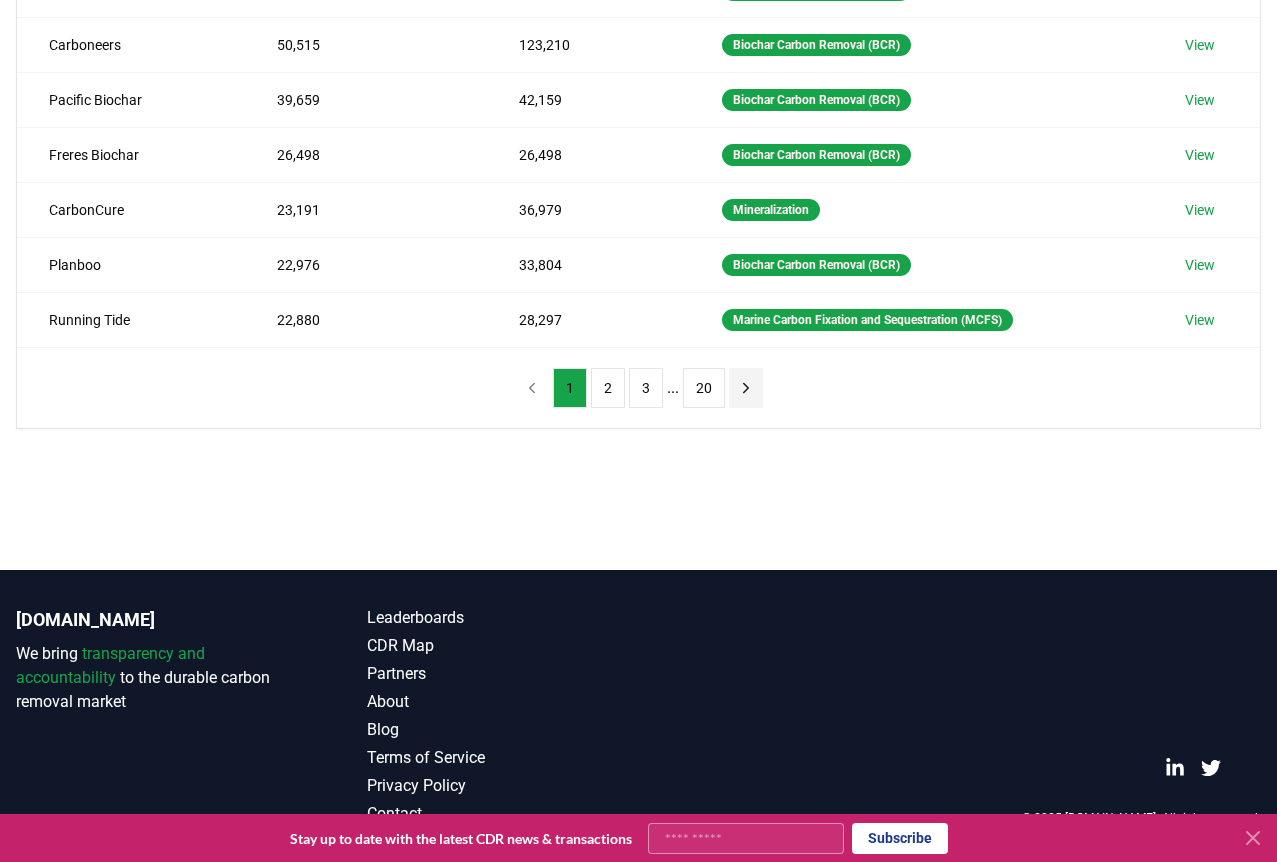 click 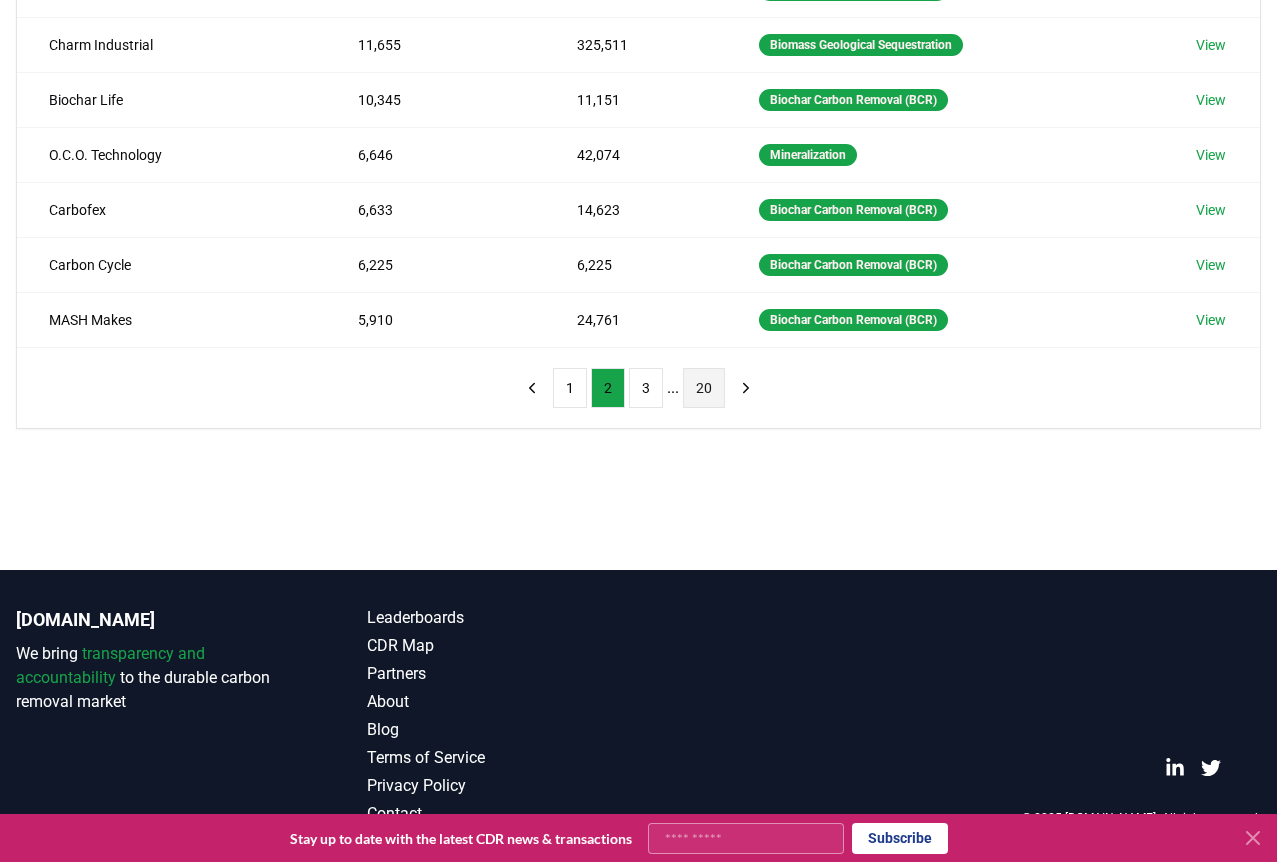 click on "20" at bounding box center (704, 388) 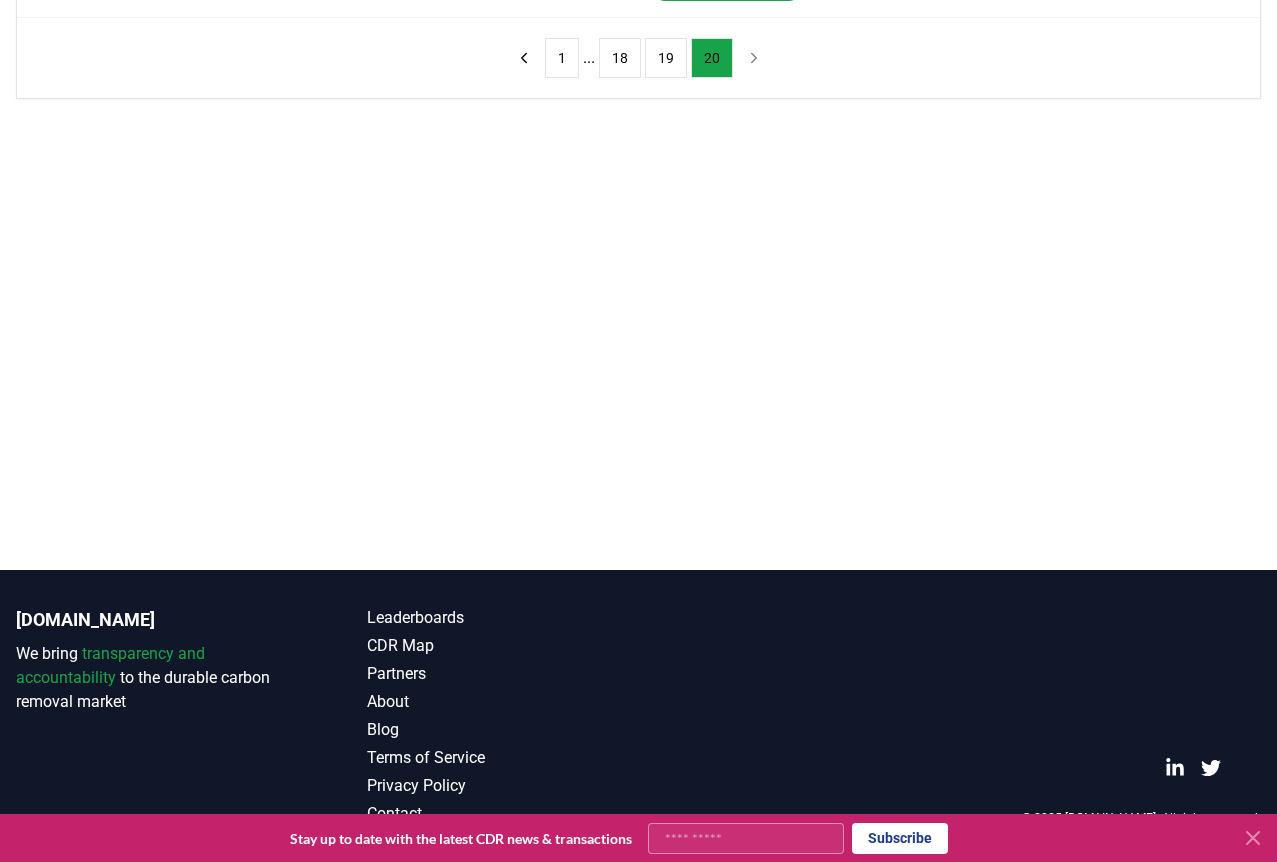 scroll, scrollTop: 0, scrollLeft: 0, axis: both 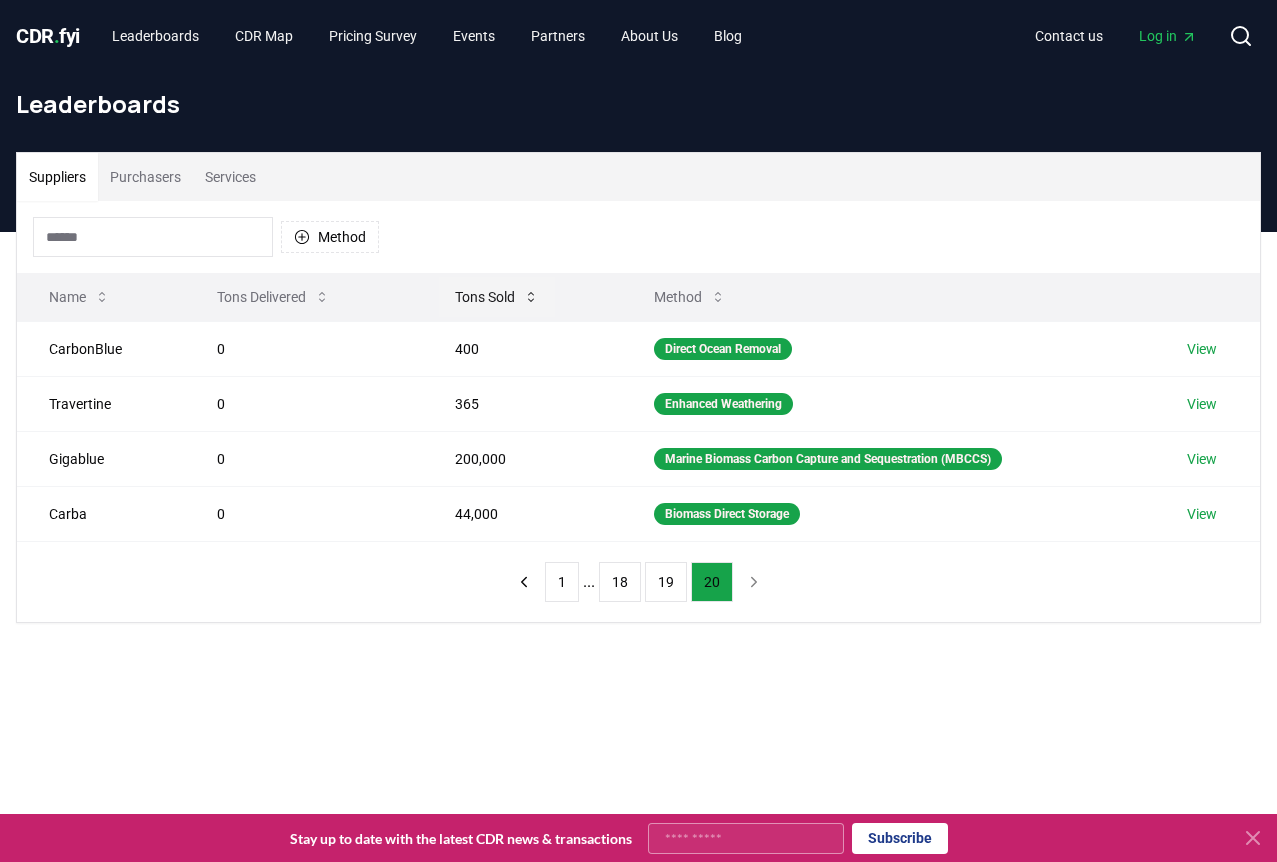 click 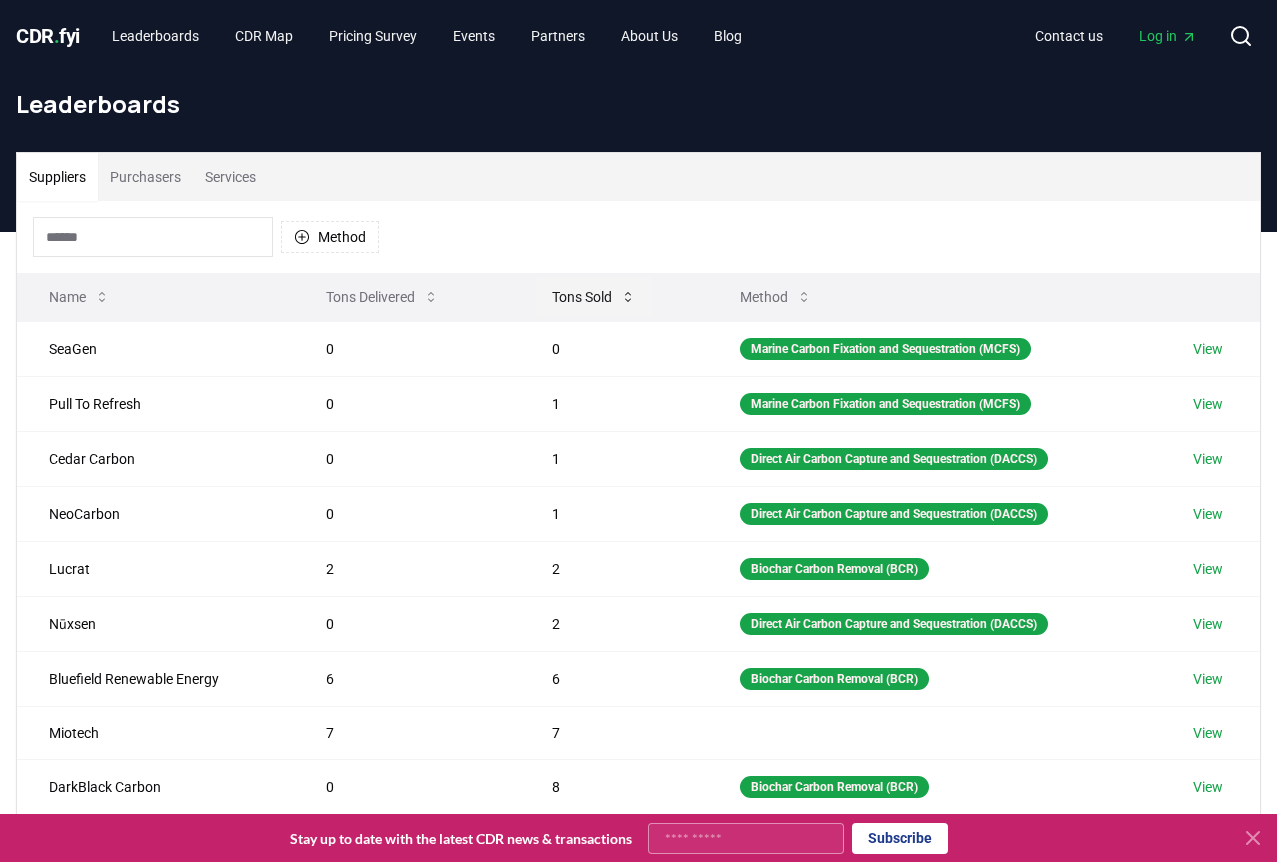 click 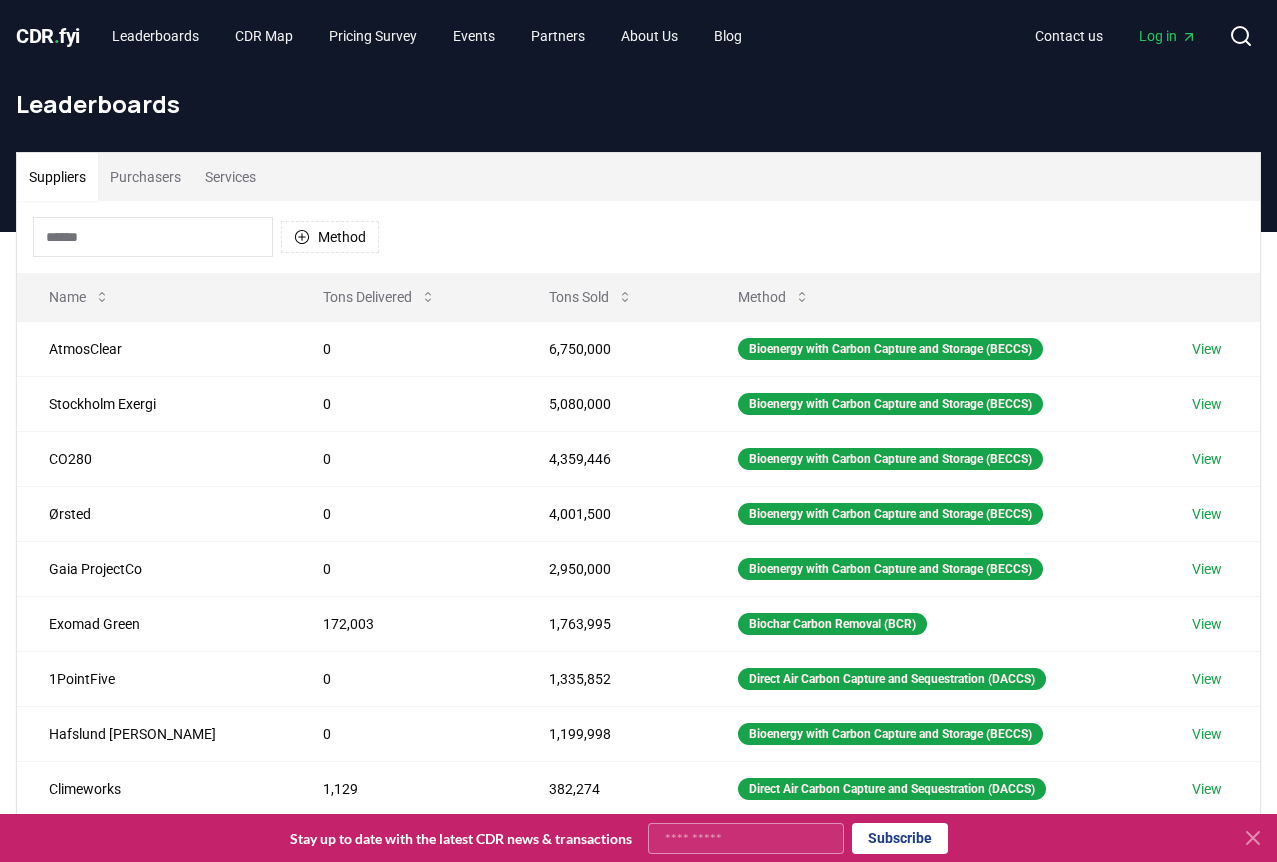 scroll, scrollTop: 524, scrollLeft: 0, axis: vertical 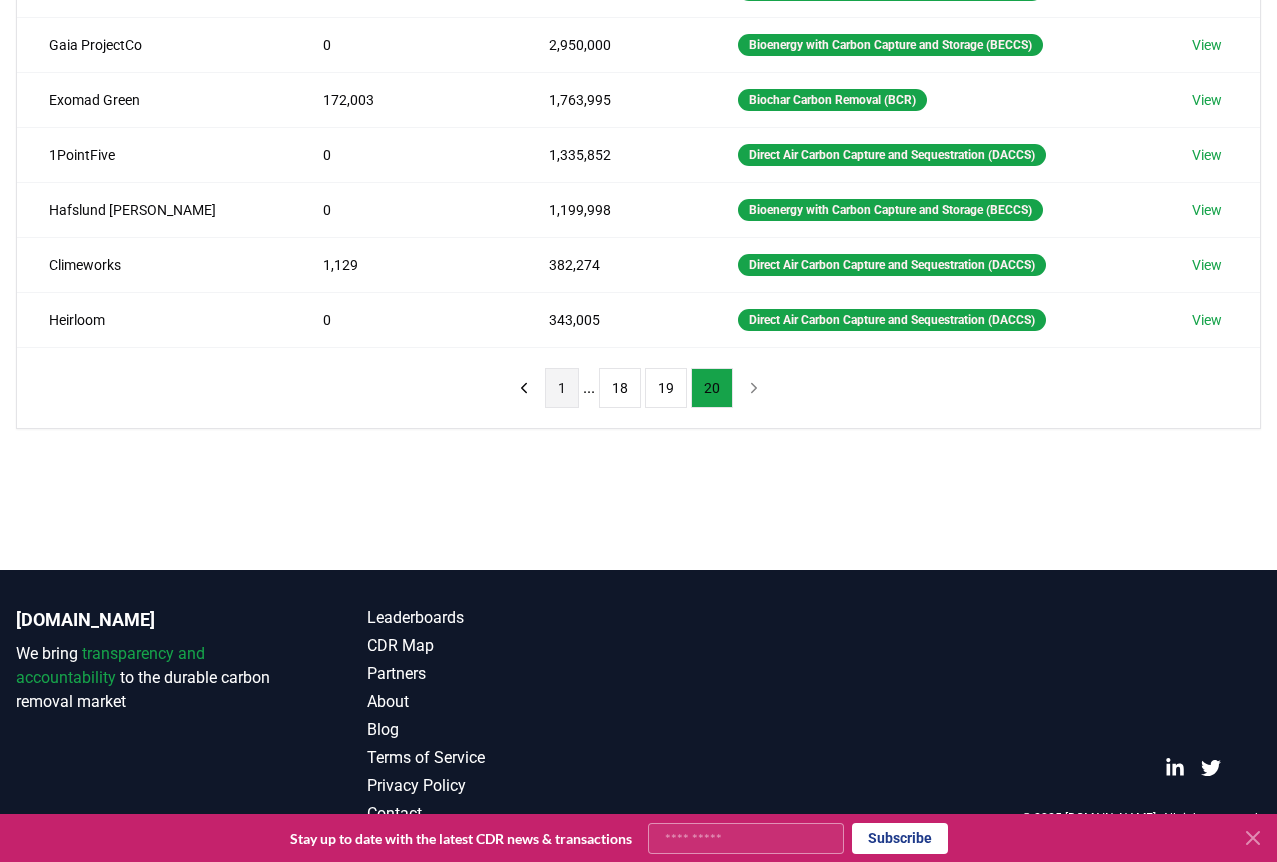 click on "1" at bounding box center (562, 388) 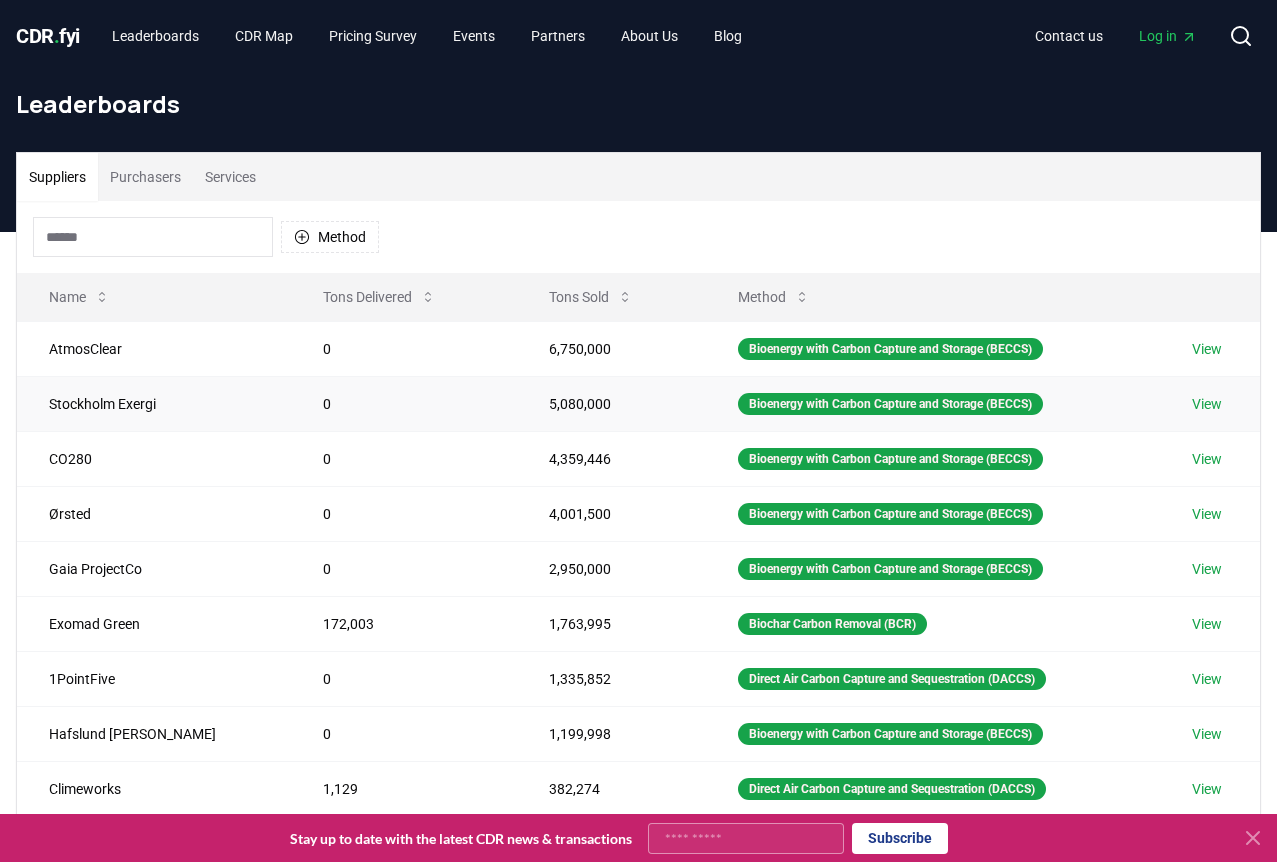 scroll, scrollTop: 524, scrollLeft: 0, axis: vertical 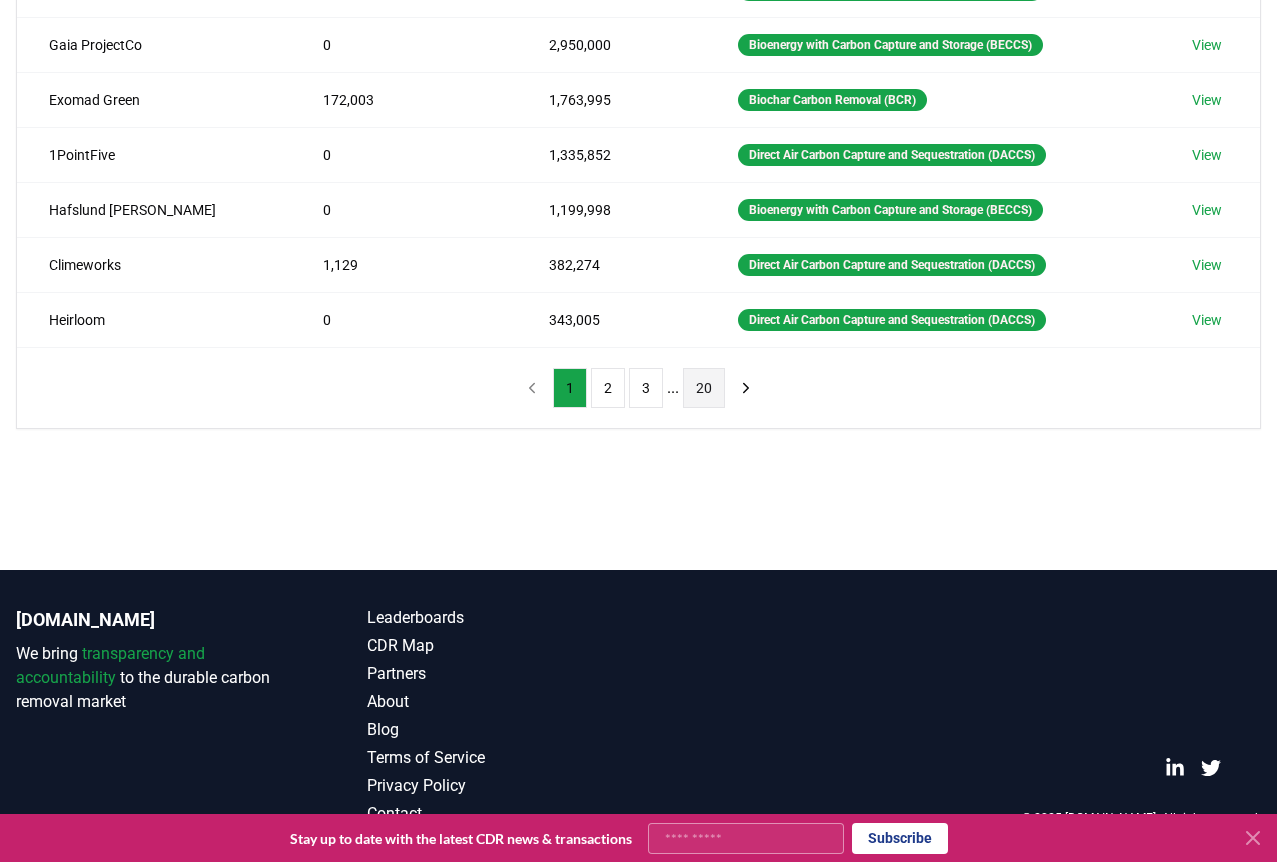 click on "20" at bounding box center [704, 388] 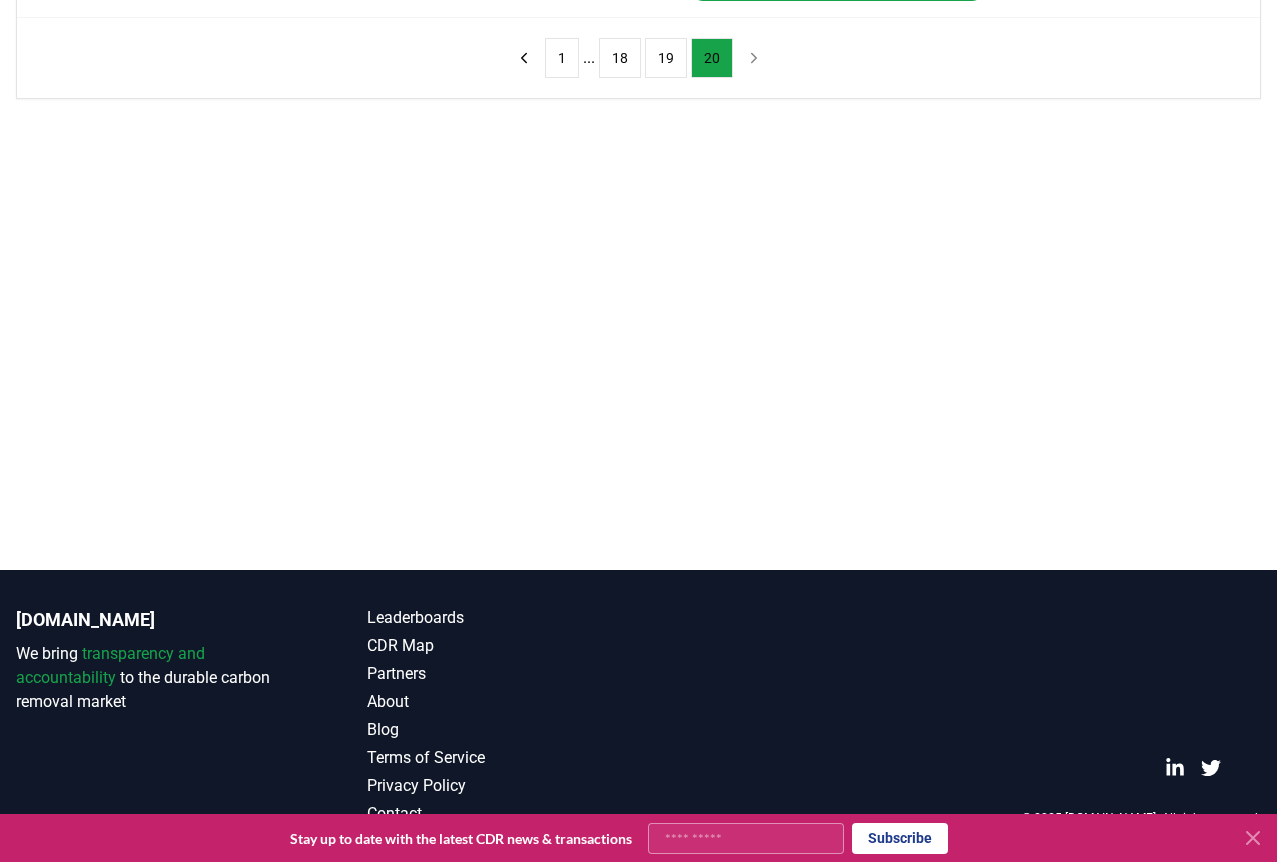 scroll, scrollTop: 0, scrollLeft: 0, axis: both 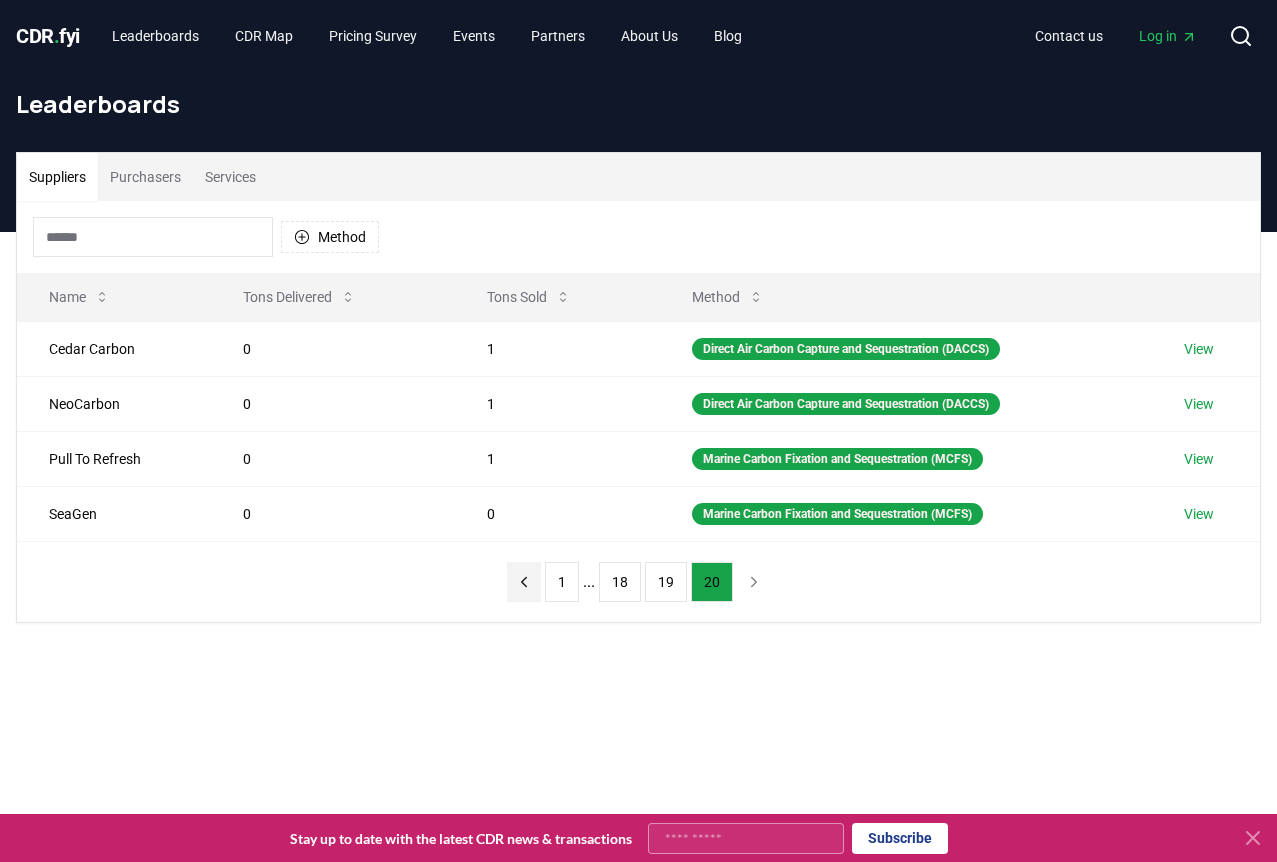 click 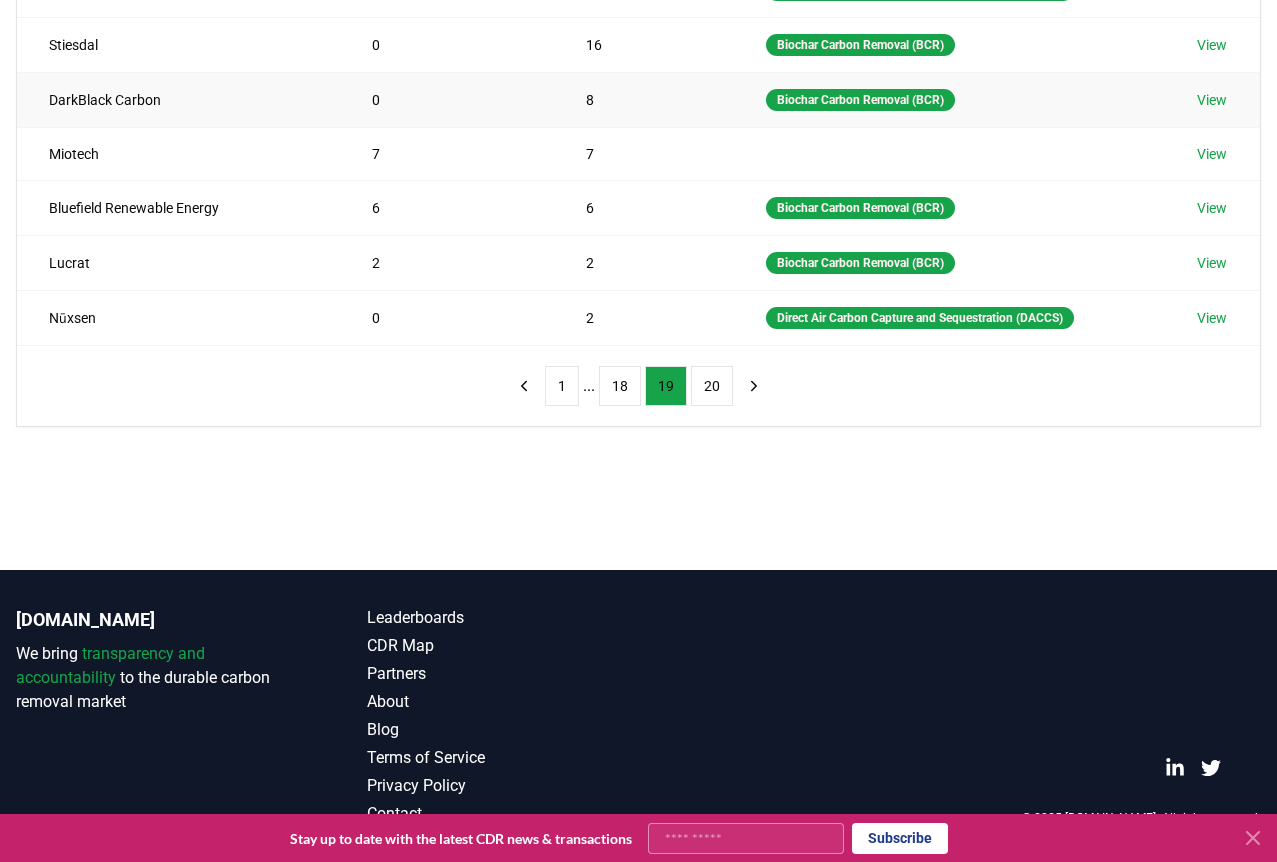 scroll, scrollTop: 0, scrollLeft: 0, axis: both 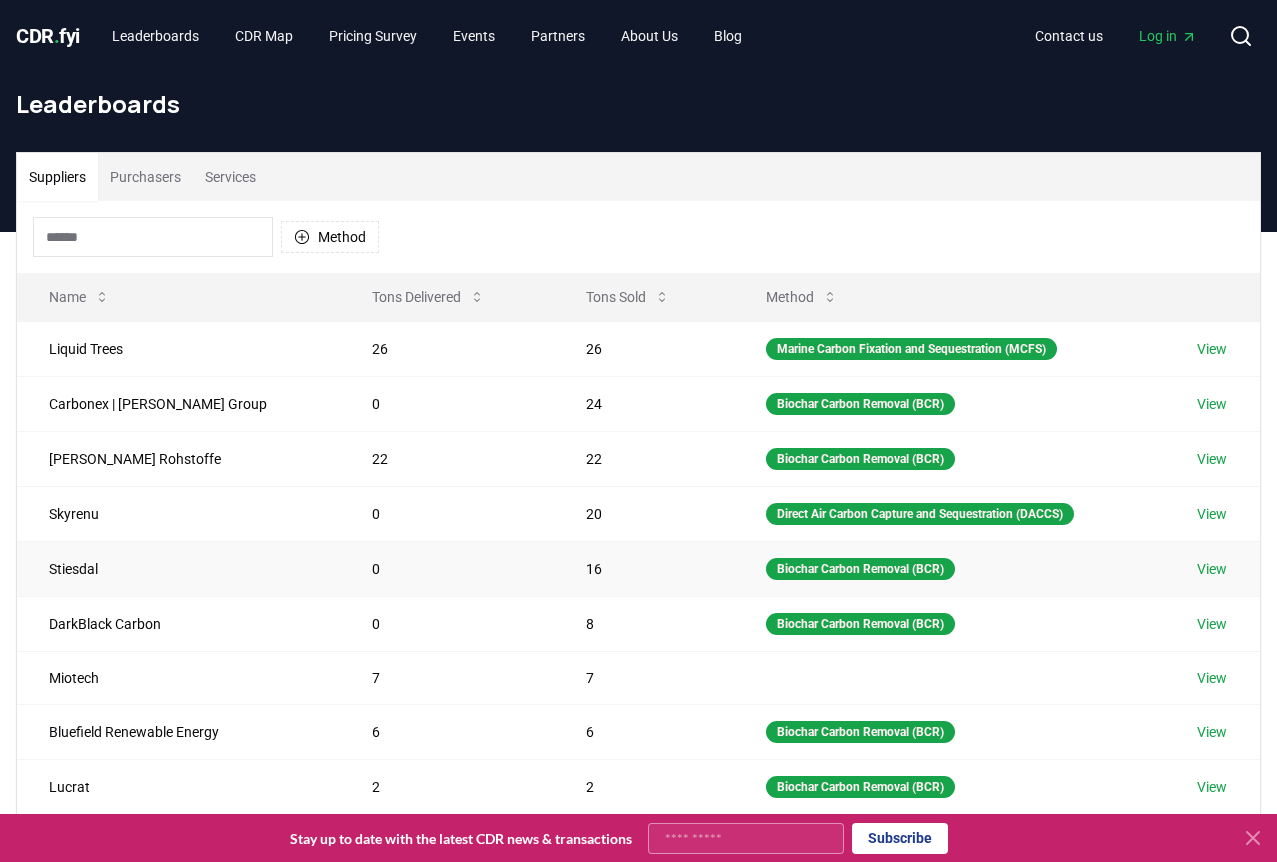 click on "View" at bounding box center (1212, 569) 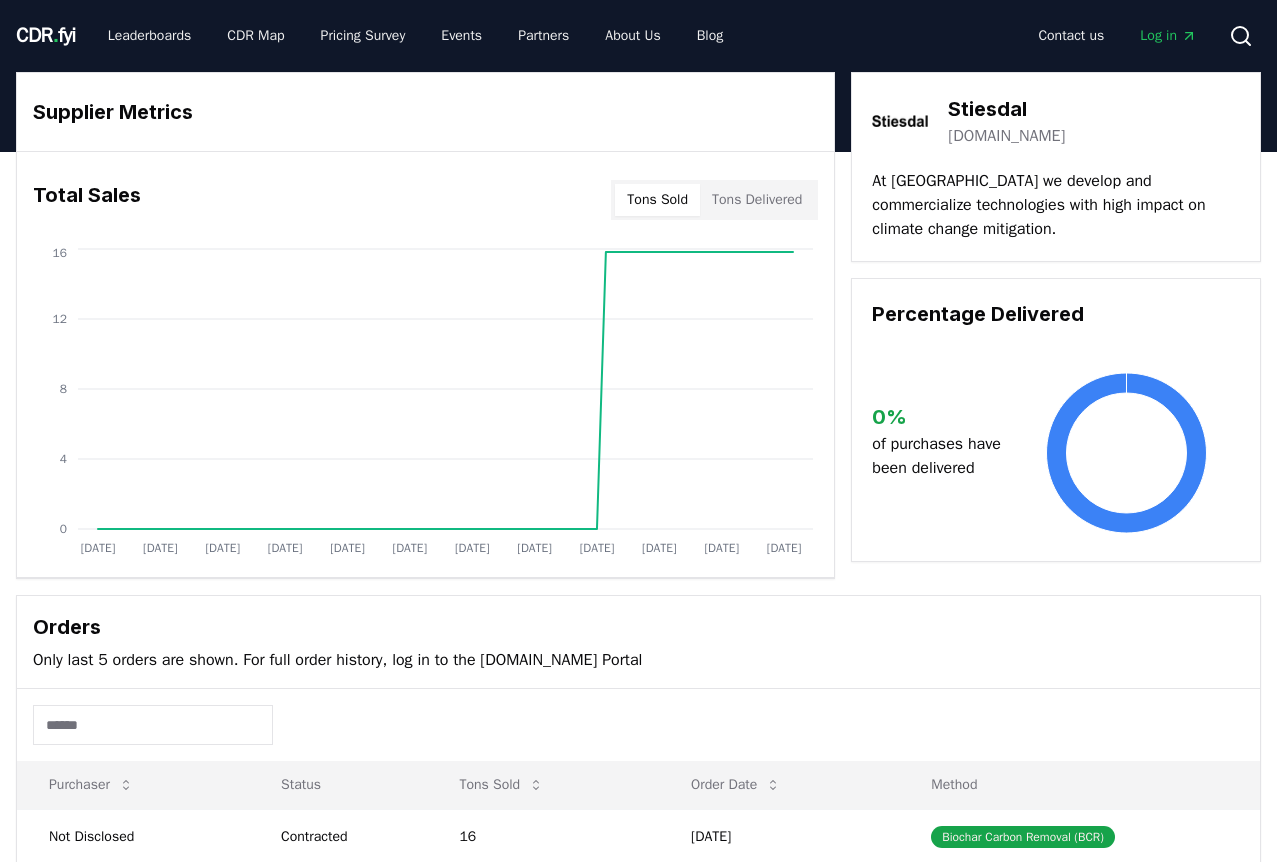 scroll, scrollTop: 0, scrollLeft: 0, axis: both 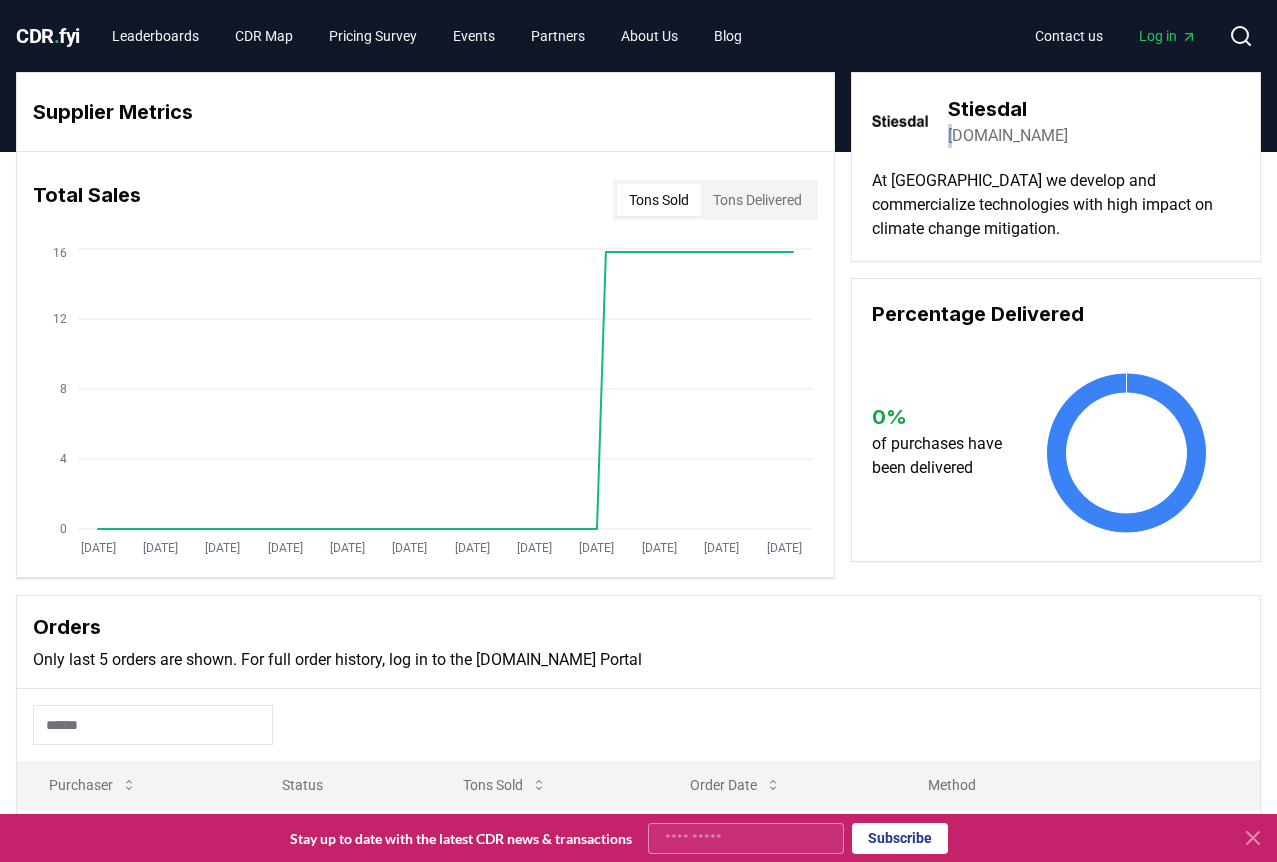 drag, startPoint x: 1038, startPoint y: 122, endPoint x: 1011, endPoint y: 126, distance: 27.294687 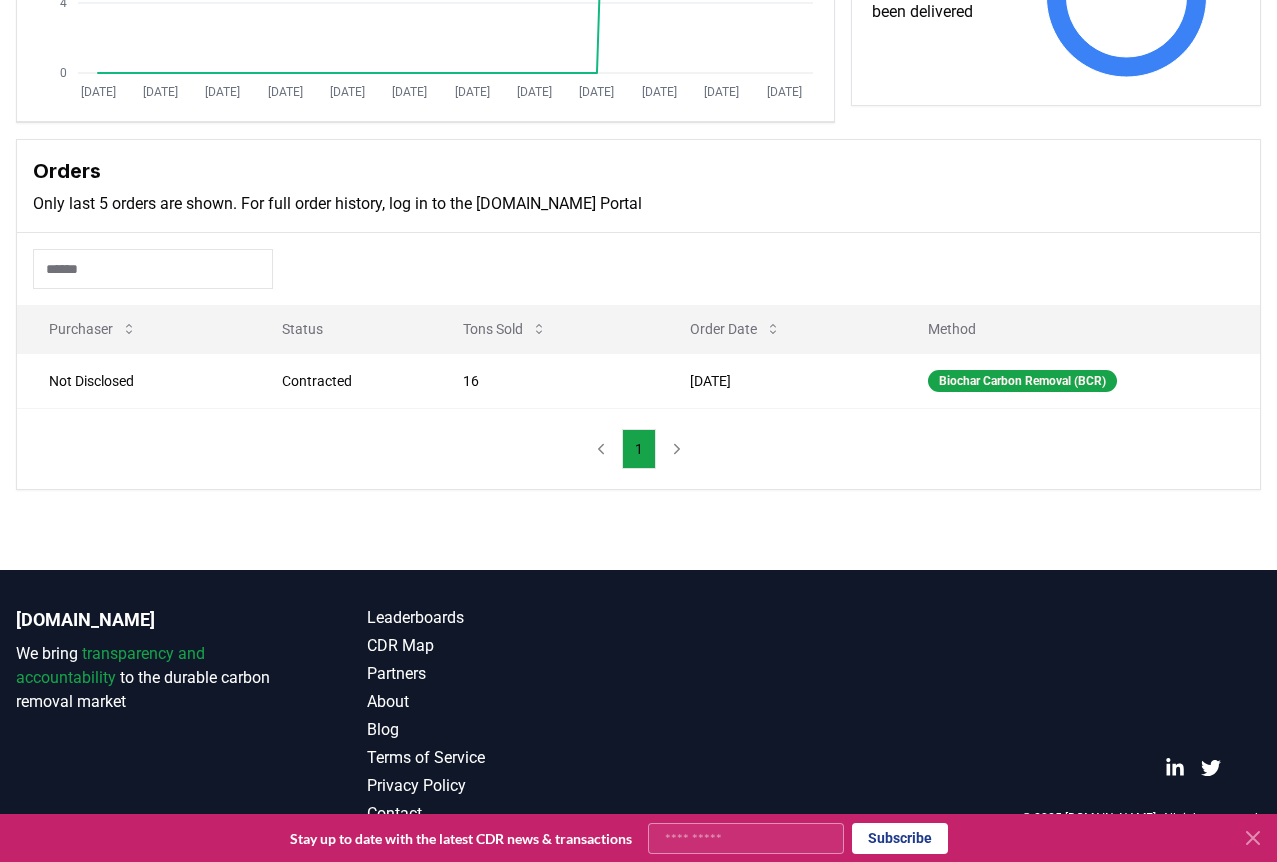 scroll, scrollTop: 0, scrollLeft: 0, axis: both 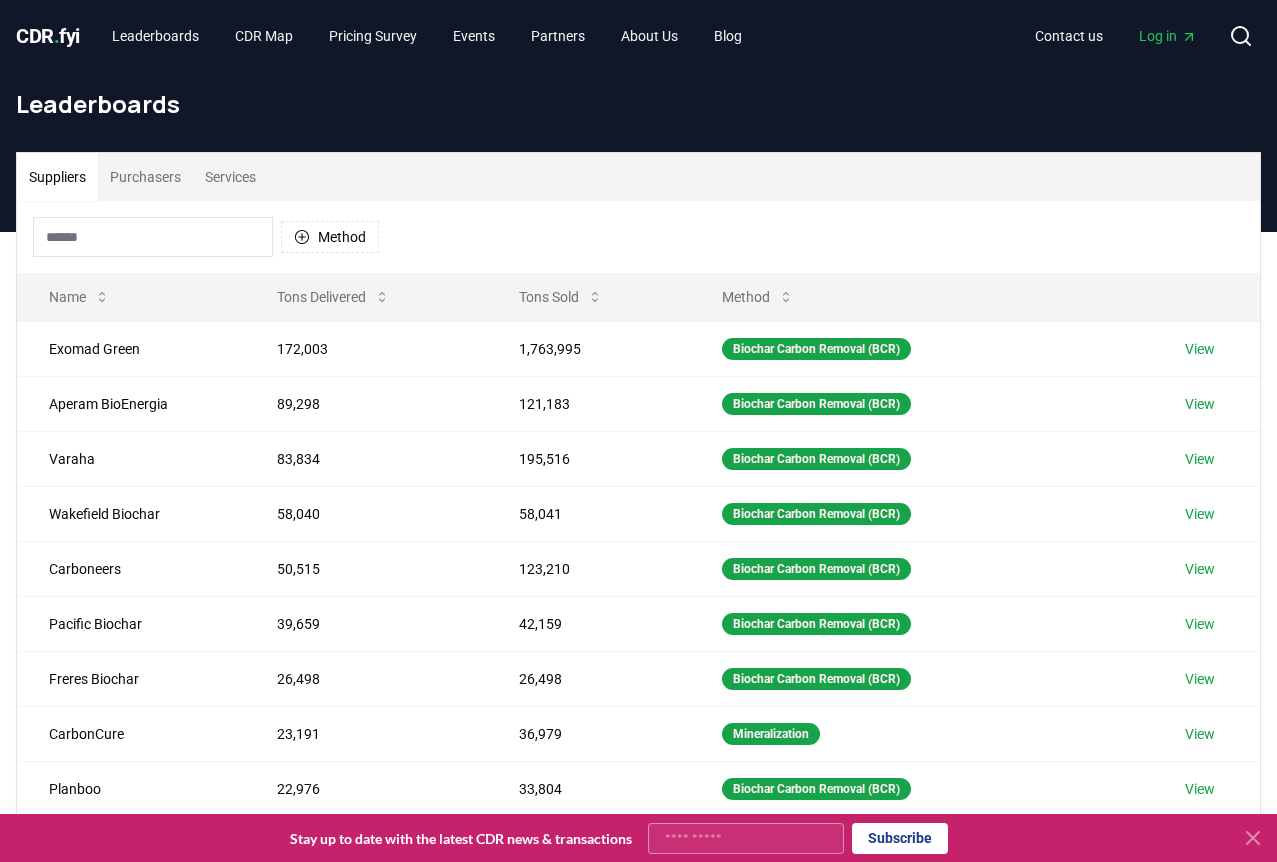 click on "Purchasers" at bounding box center (145, 177) 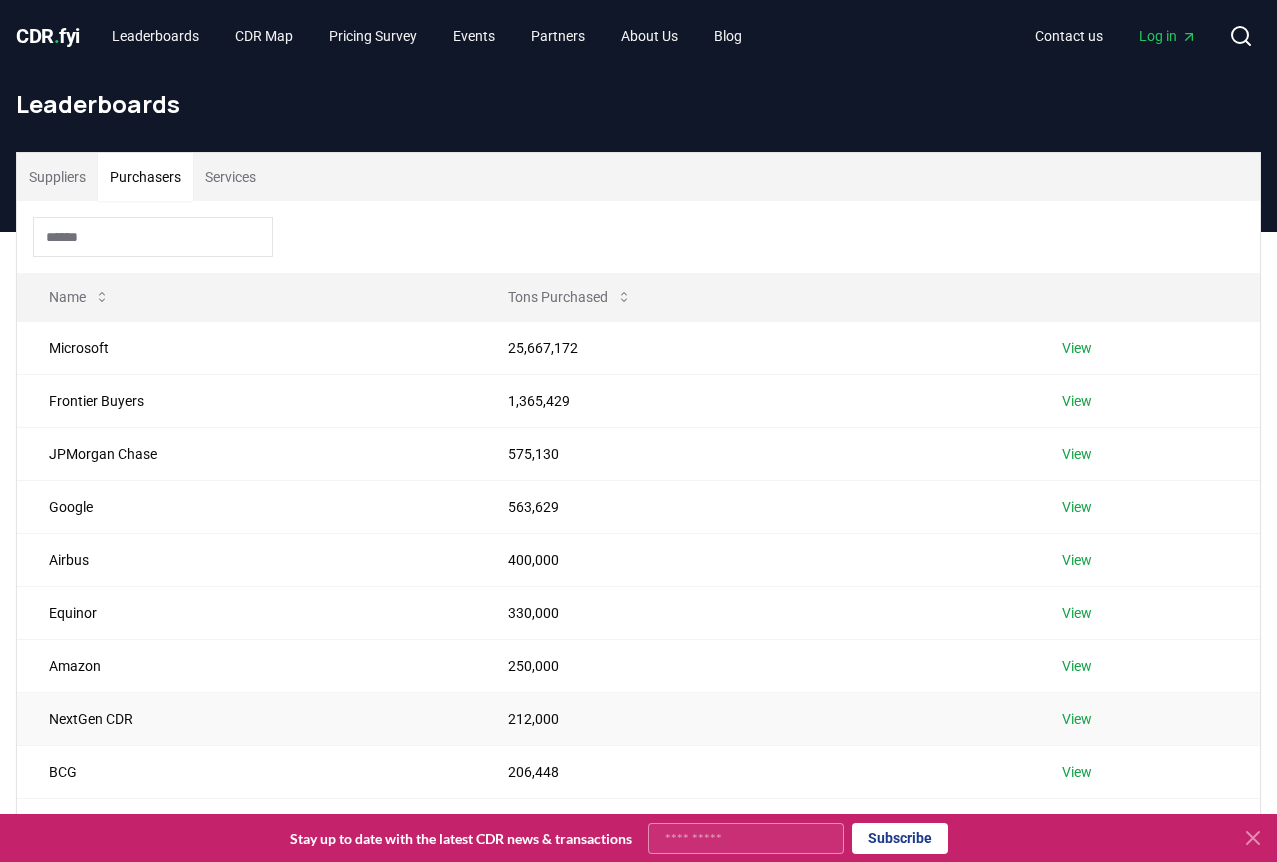 scroll, scrollTop: 524, scrollLeft: 0, axis: vertical 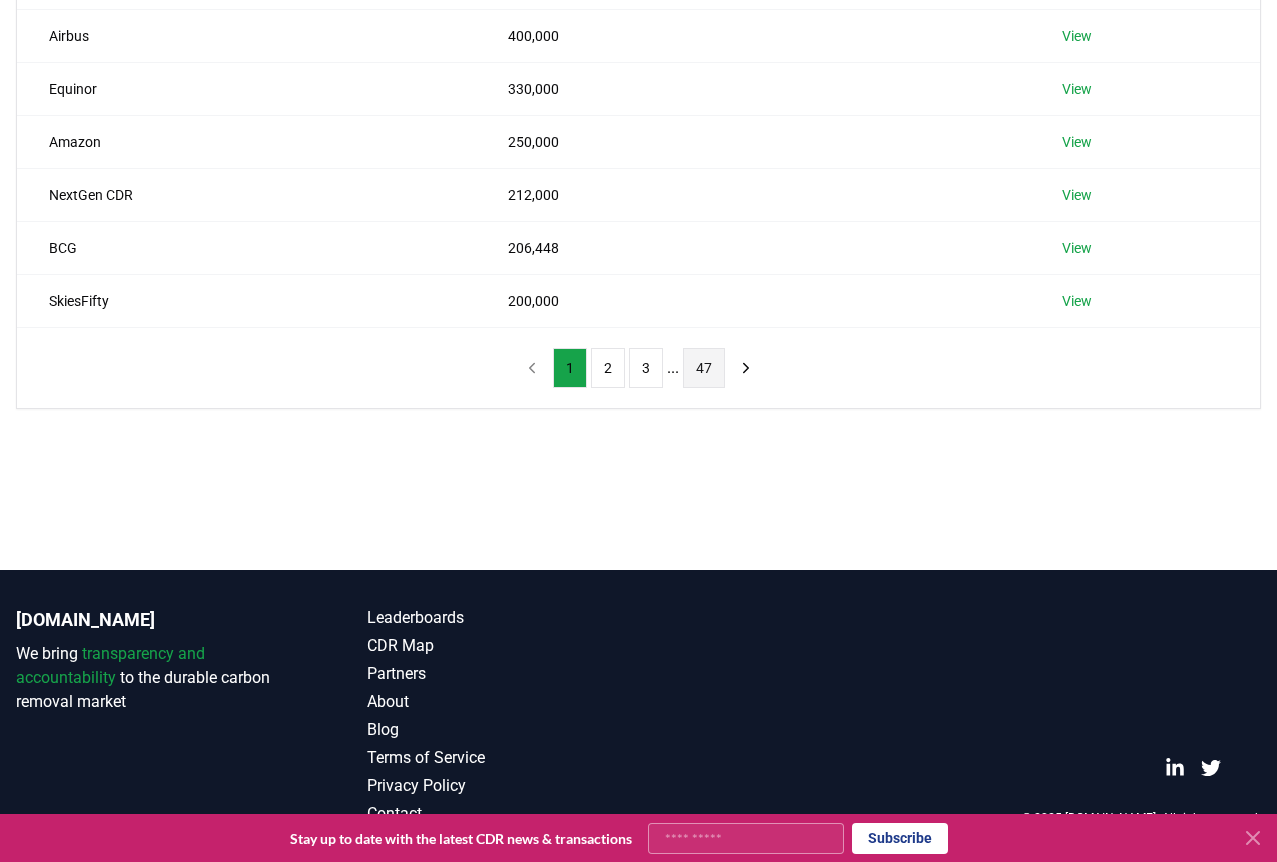 click on "47" at bounding box center (704, 368) 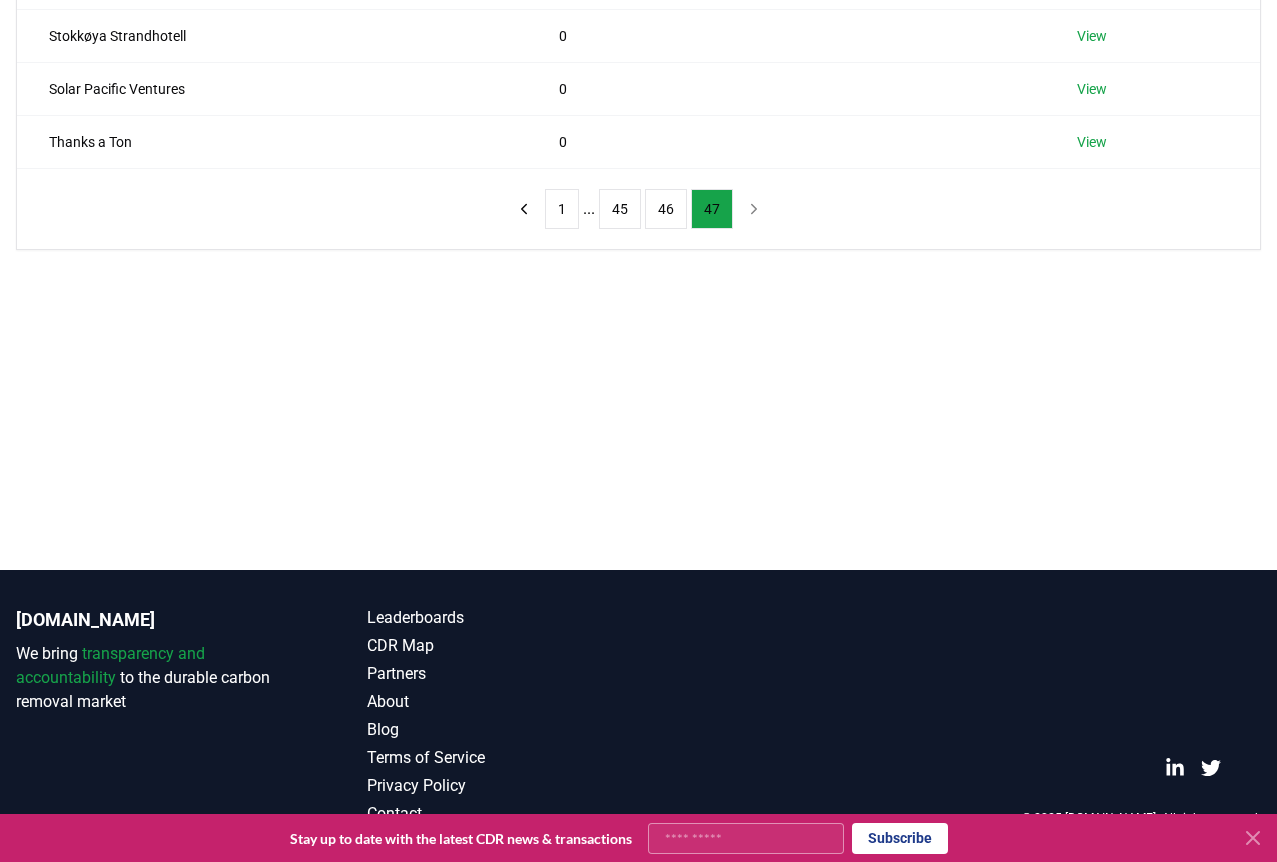 scroll, scrollTop: 0, scrollLeft: 0, axis: both 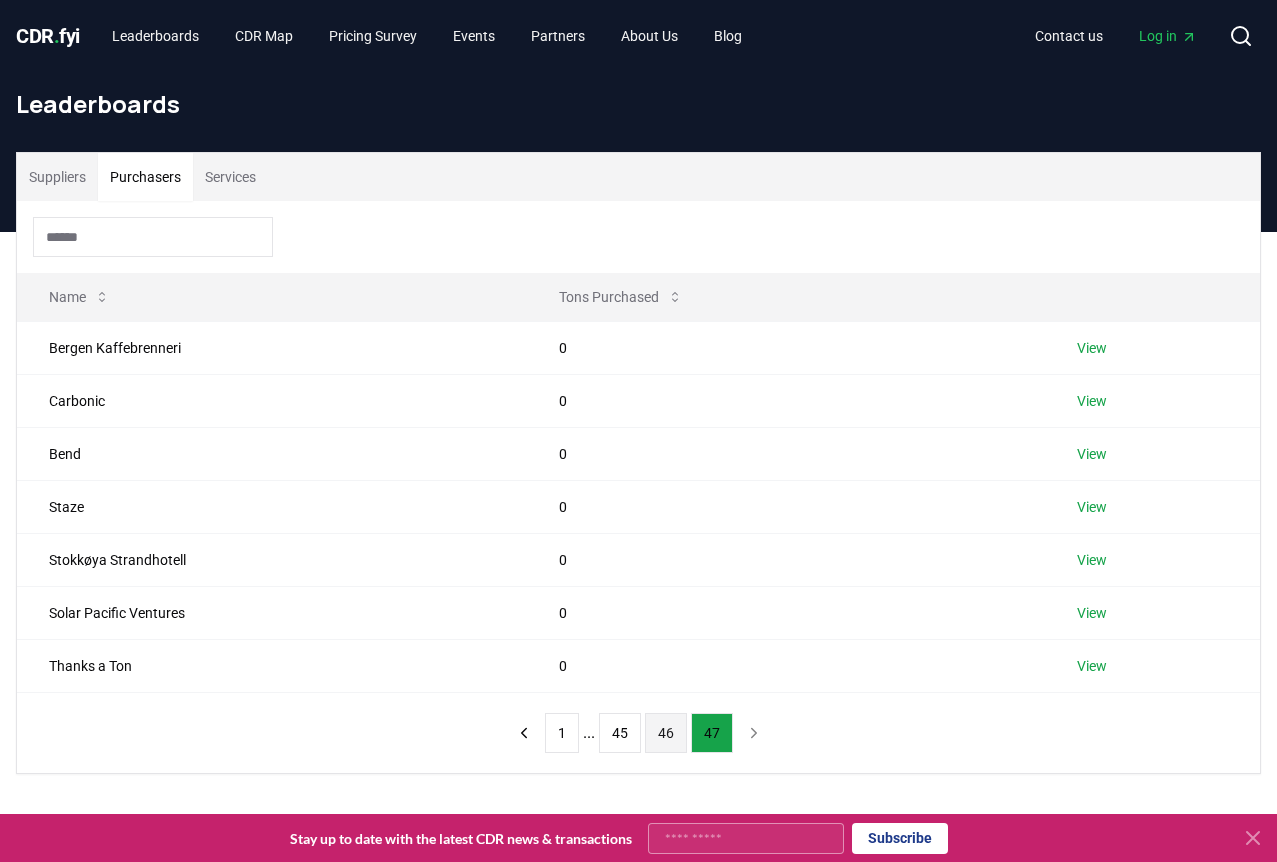 click on "46" at bounding box center [666, 733] 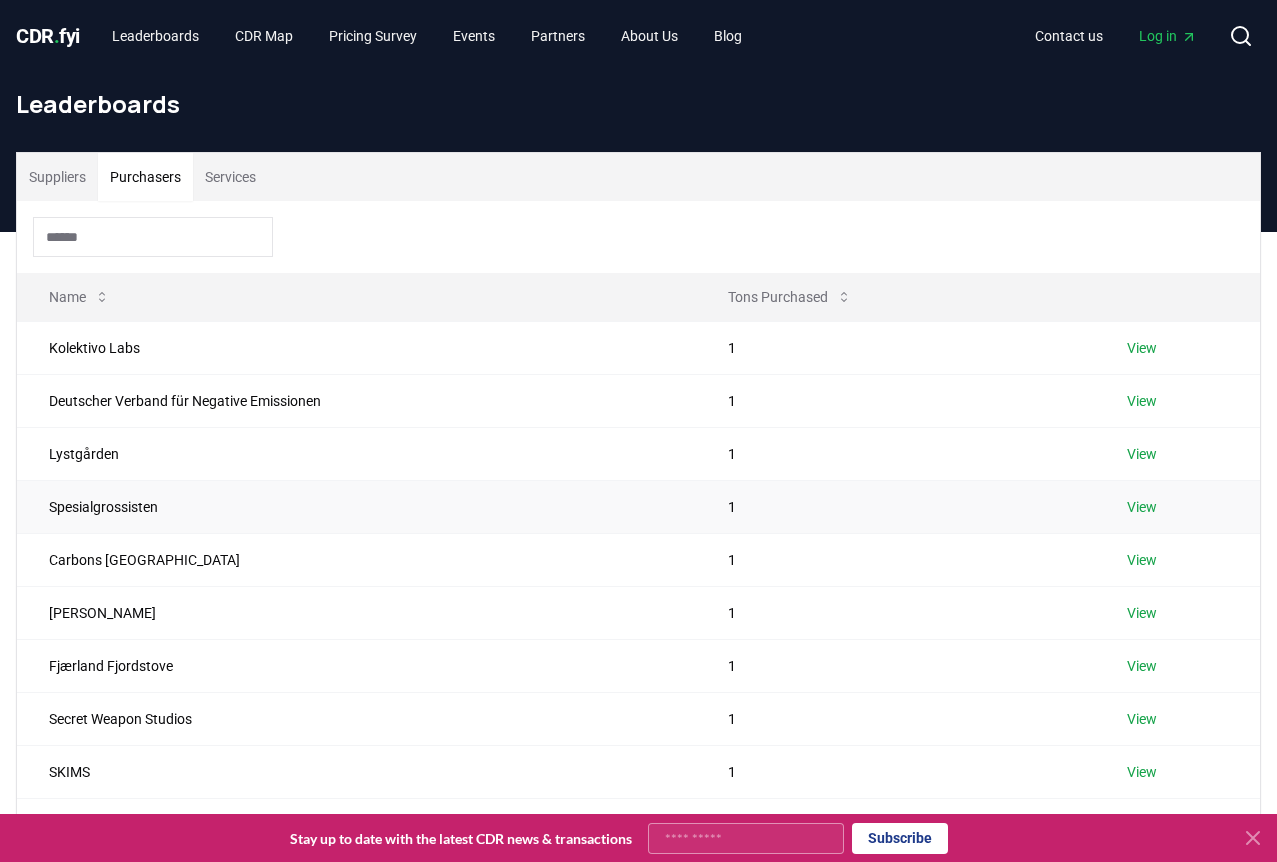 scroll, scrollTop: 524, scrollLeft: 0, axis: vertical 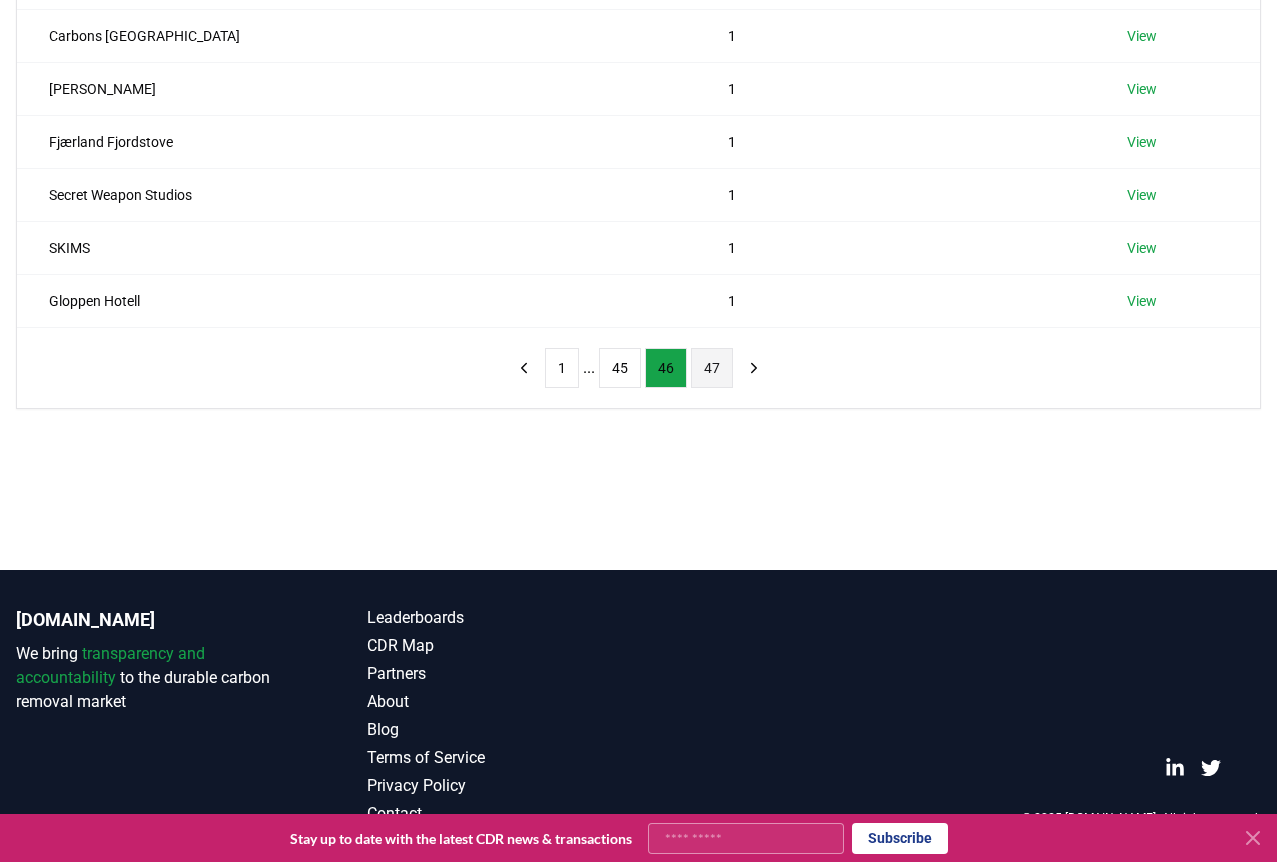 click on "47" at bounding box center [712, 368] 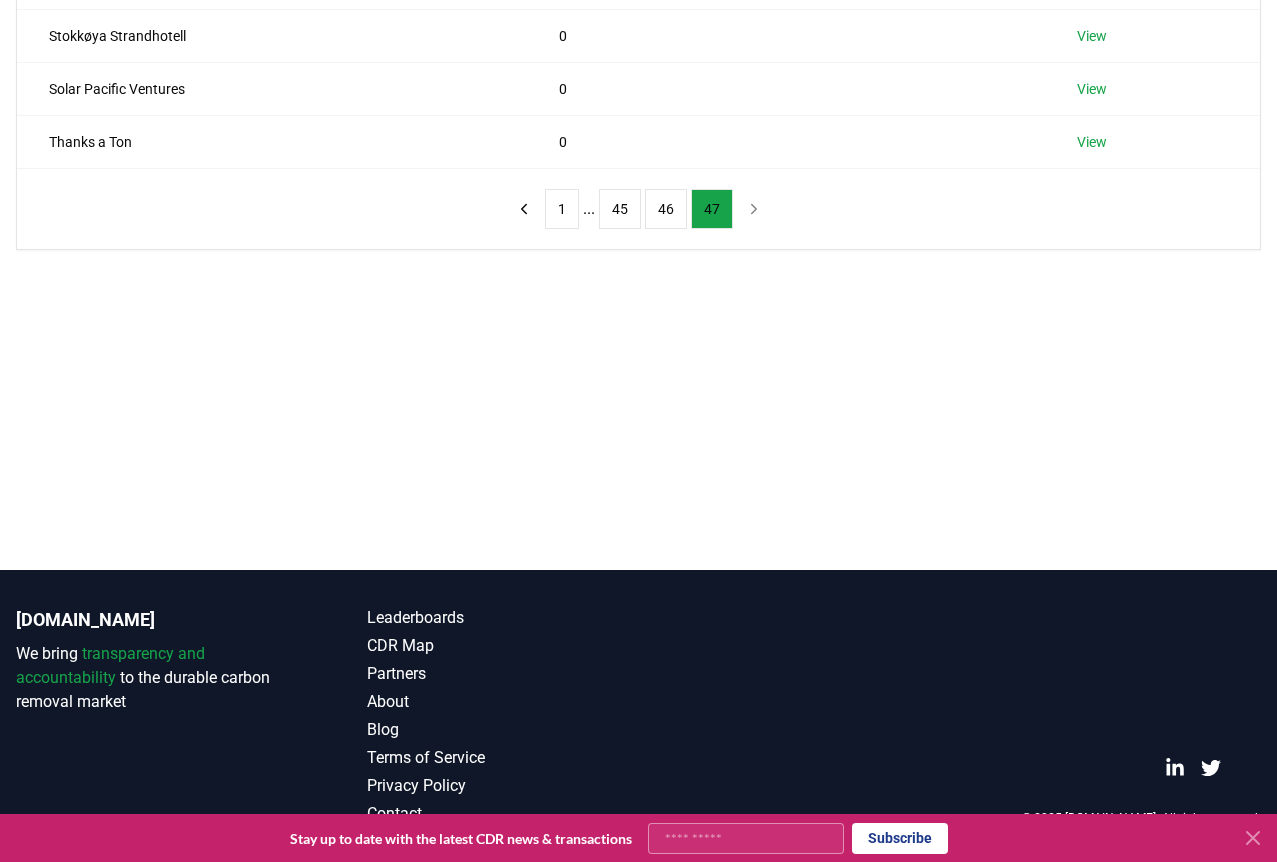 scroll, scrollTop: 0, scrollLeft: 0, axis: both 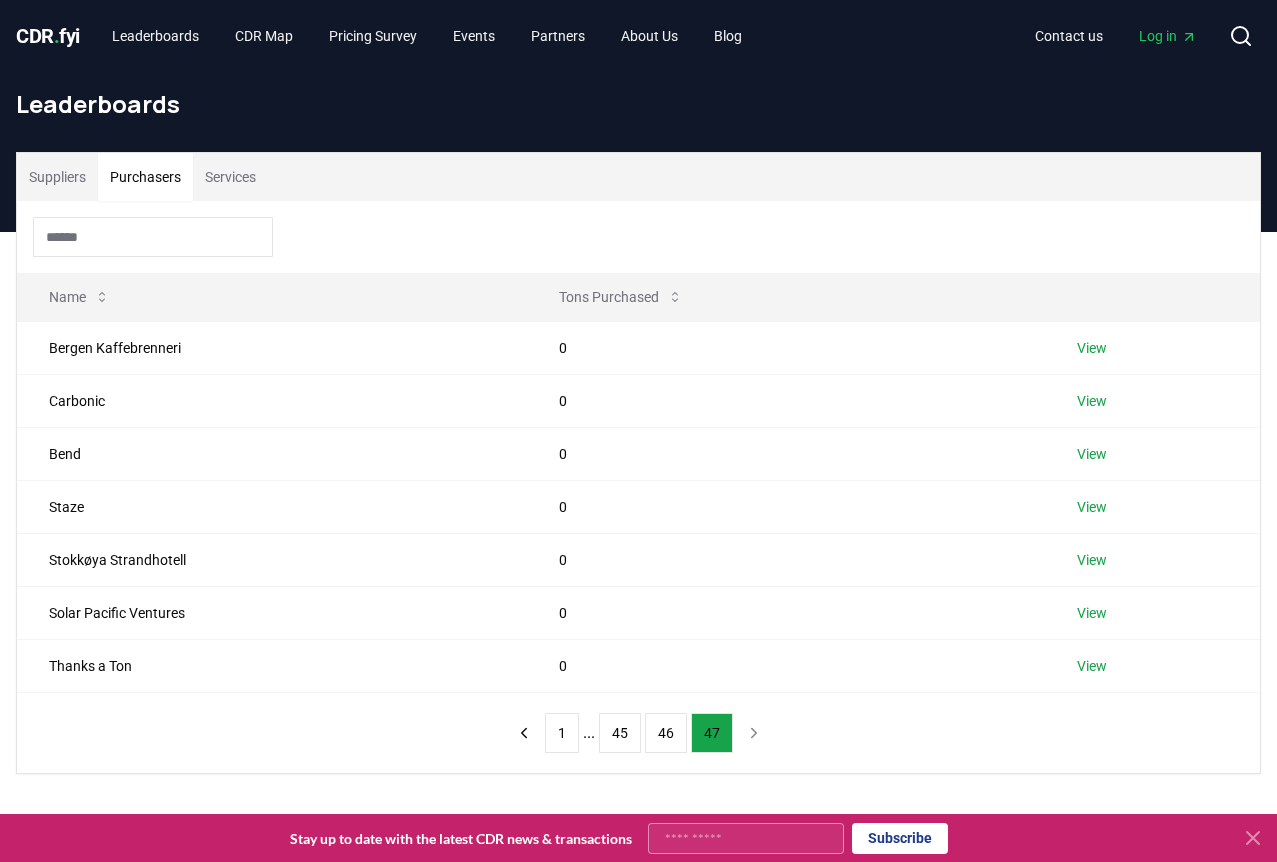 click at bounding box center [638, 237] 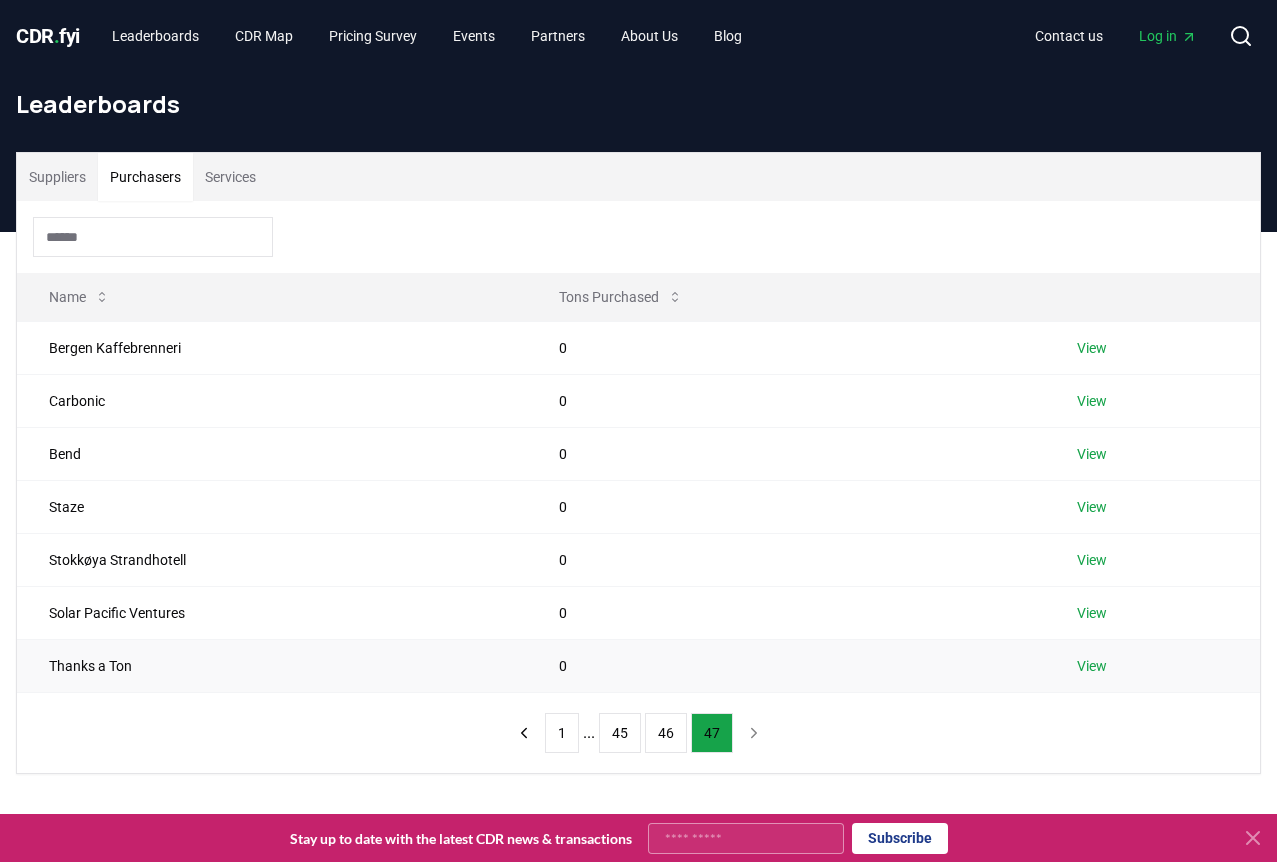 click on "View" at bounding box center (1092, 666) 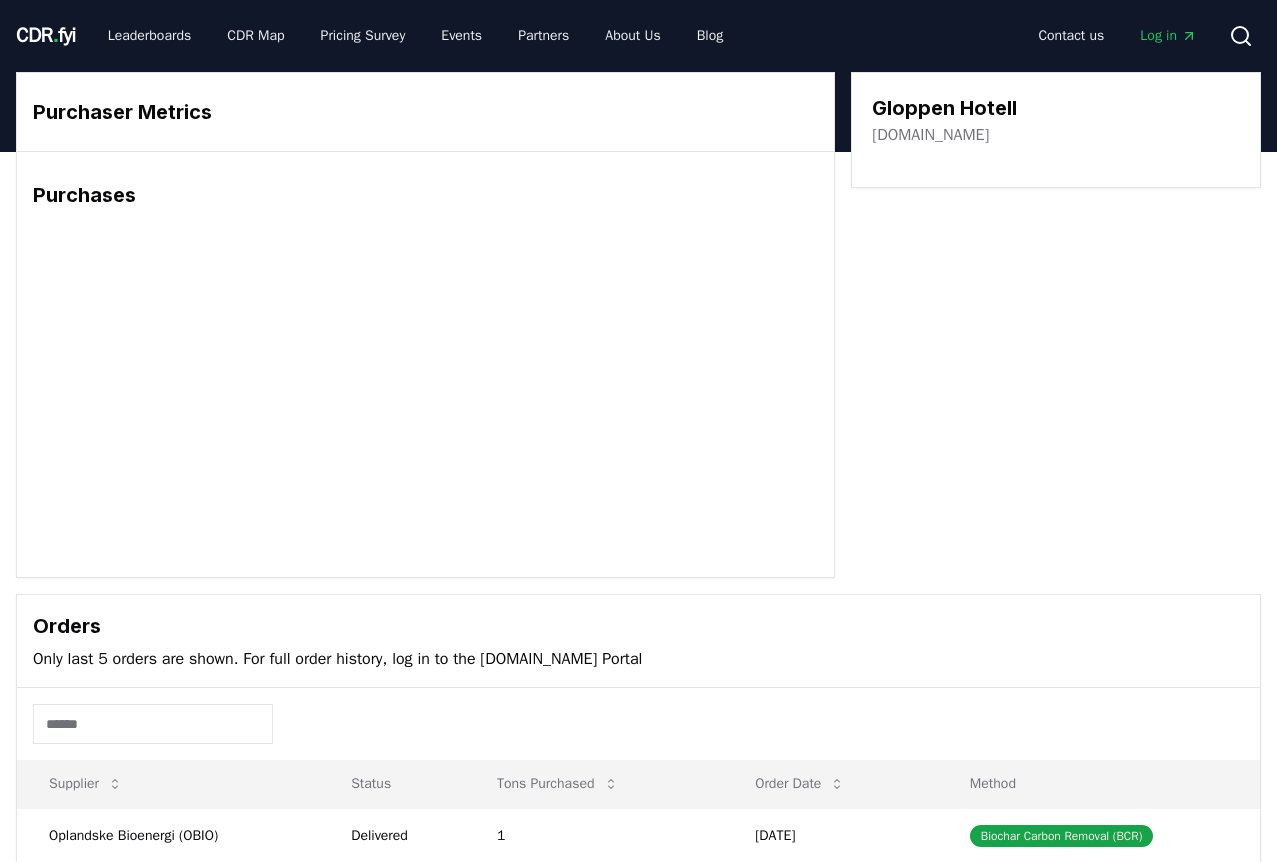 scroll, scrollTop: 0, scrollLeft: 0, axis: both 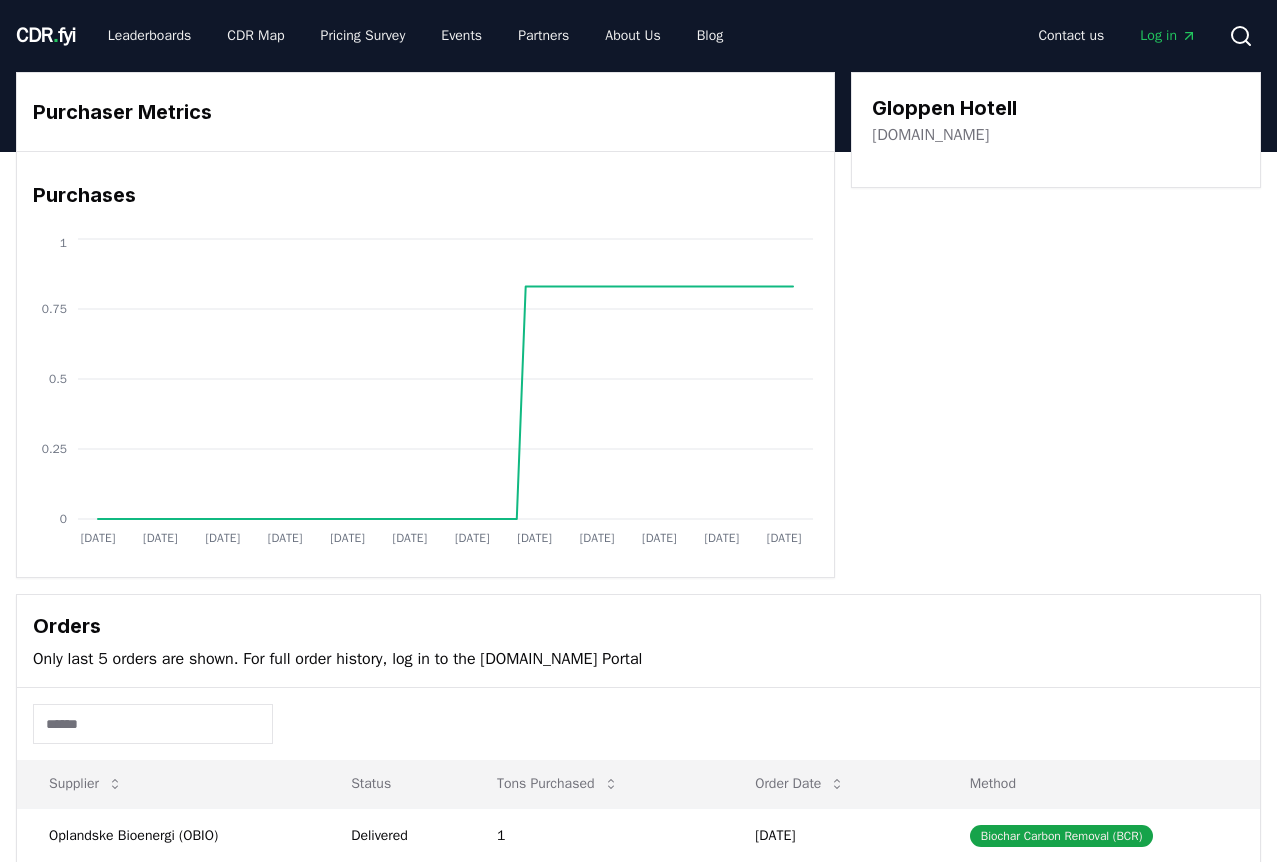 click on "[DOMAIN_NAME]" at bounding box center (930, 135) 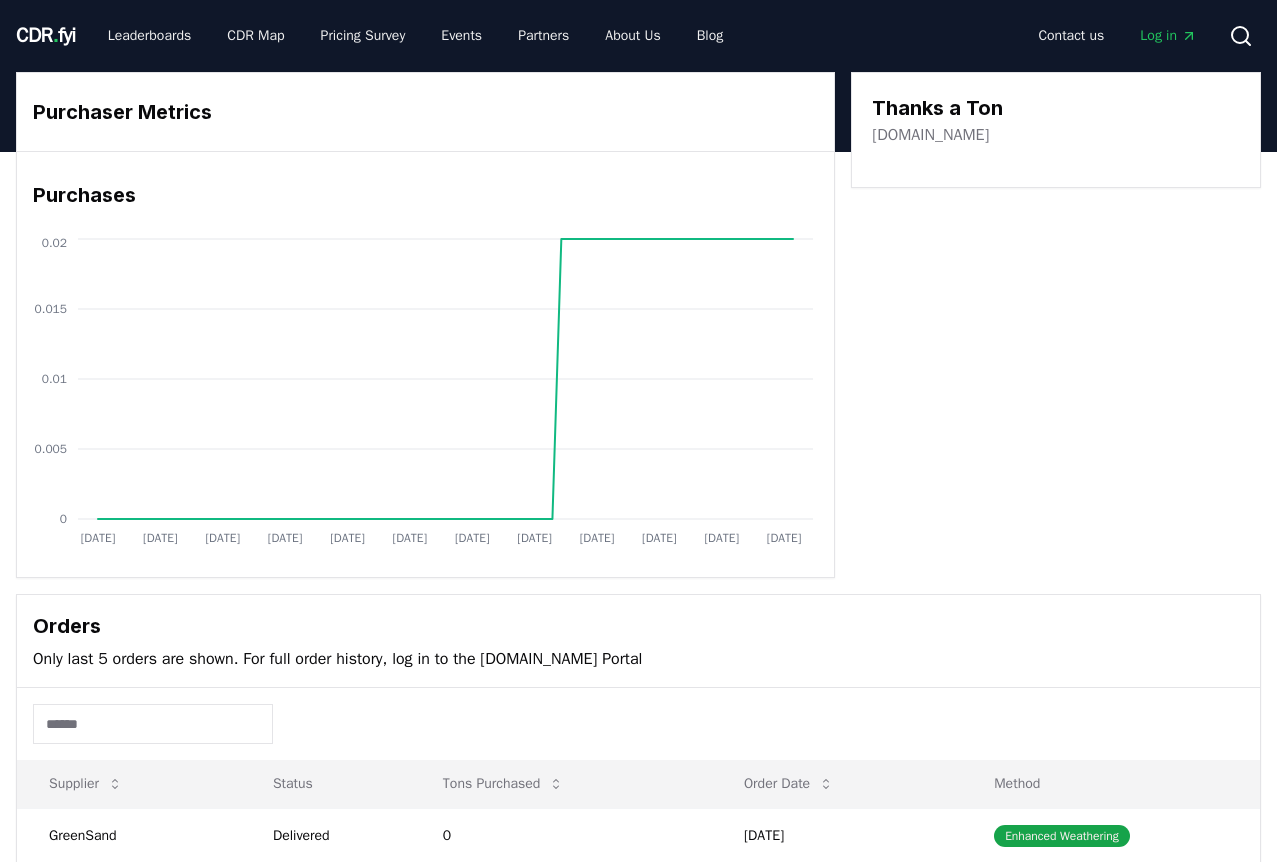 scroll, scrollTop: 0, scrollLeft: 0, axis: both 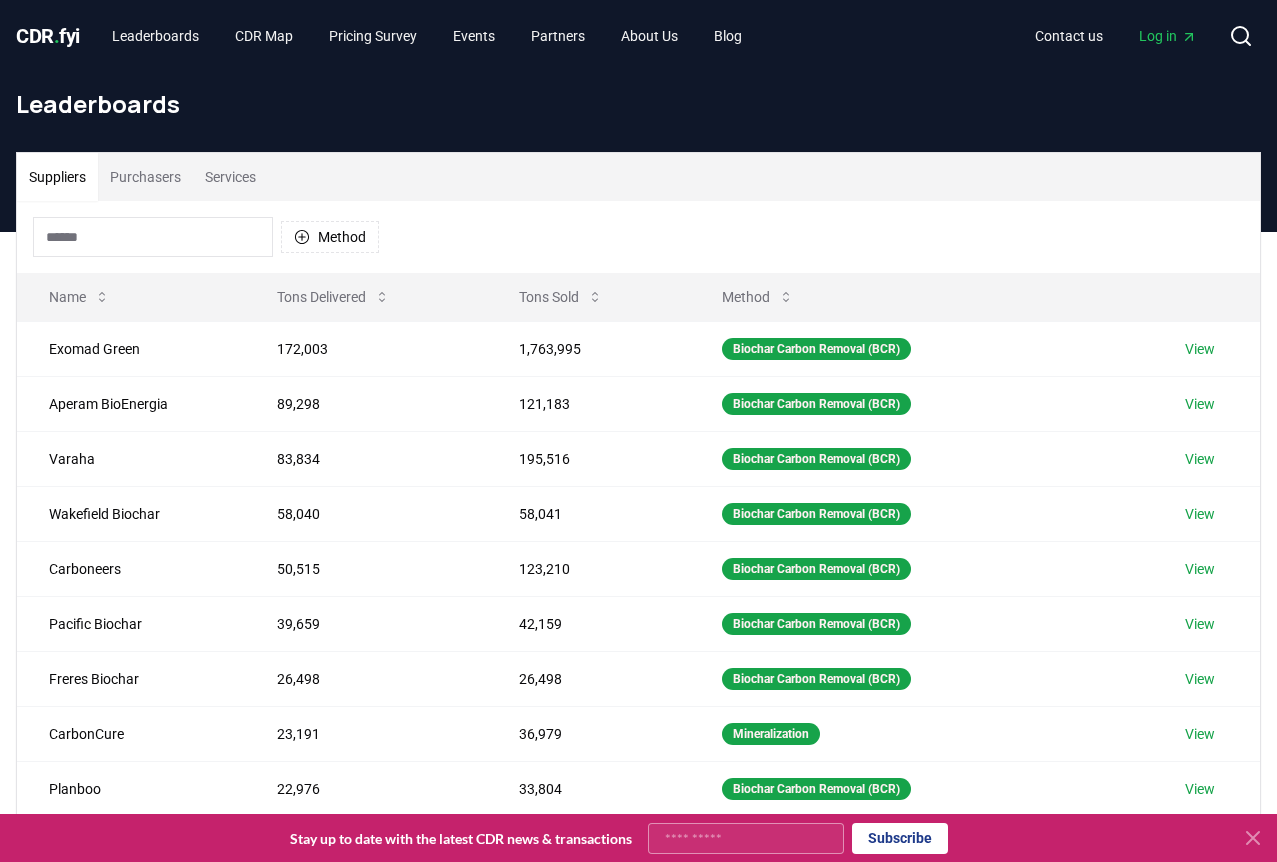 click on "Purchasers" at bounding box center [145, 177] 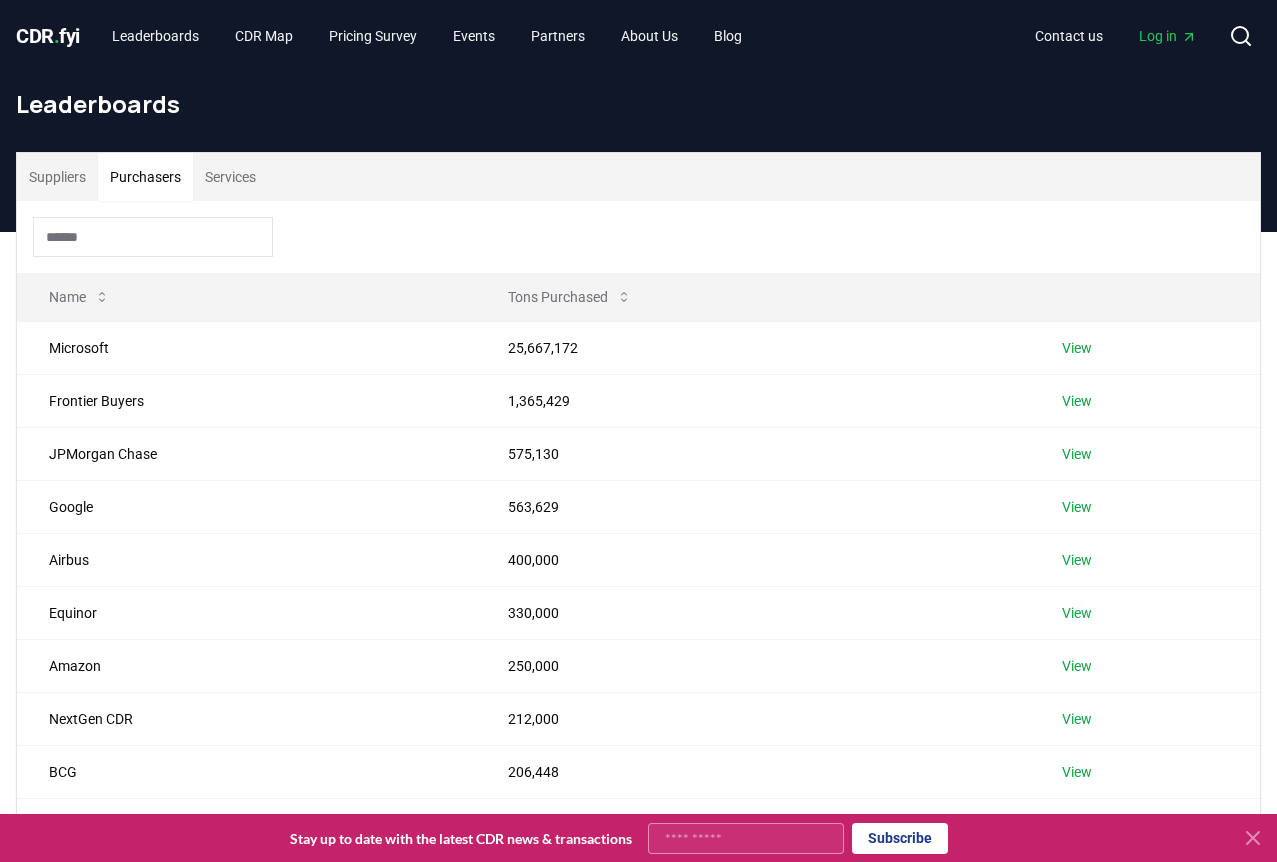 scroll, scrollTop: 524, scrollLeft: 0, axis: vertical 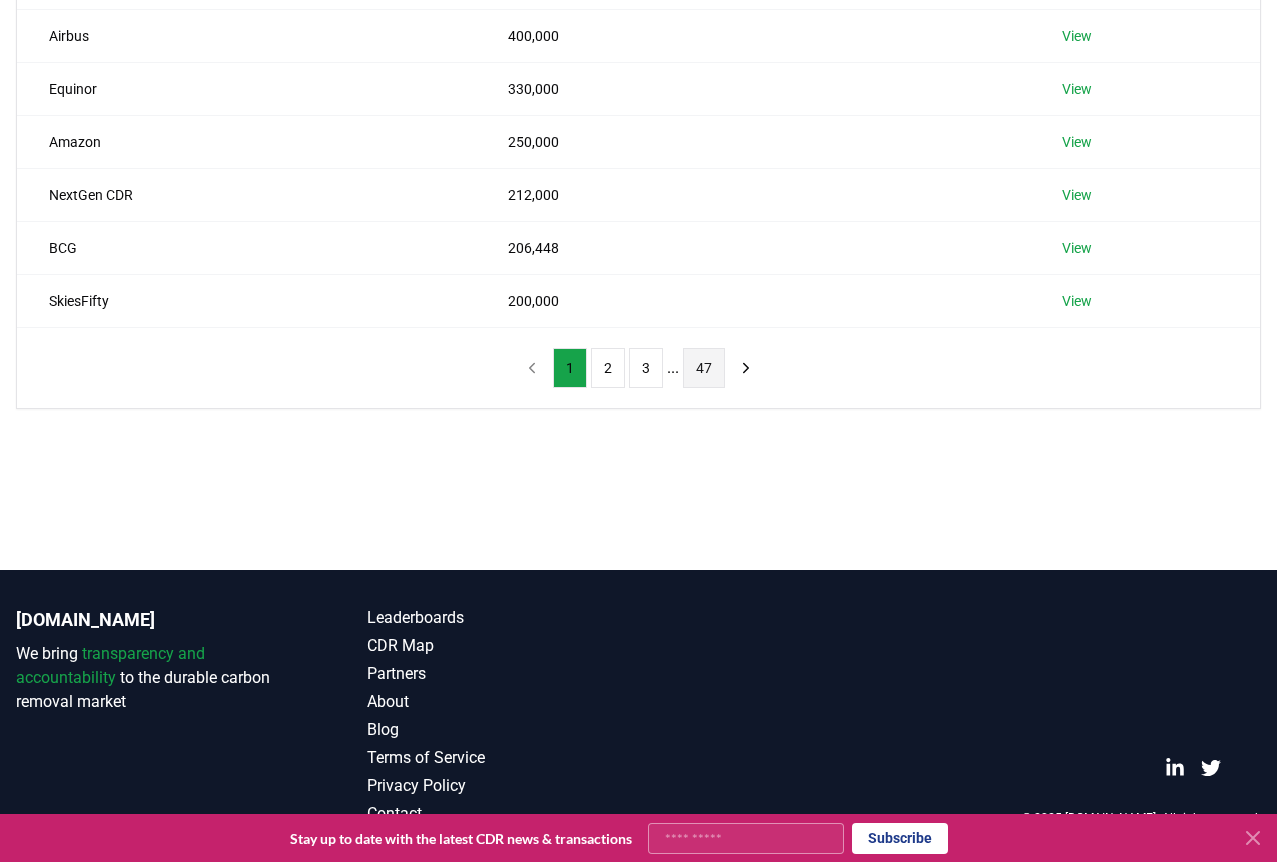 click on "47" at bounding box center [704, 368] 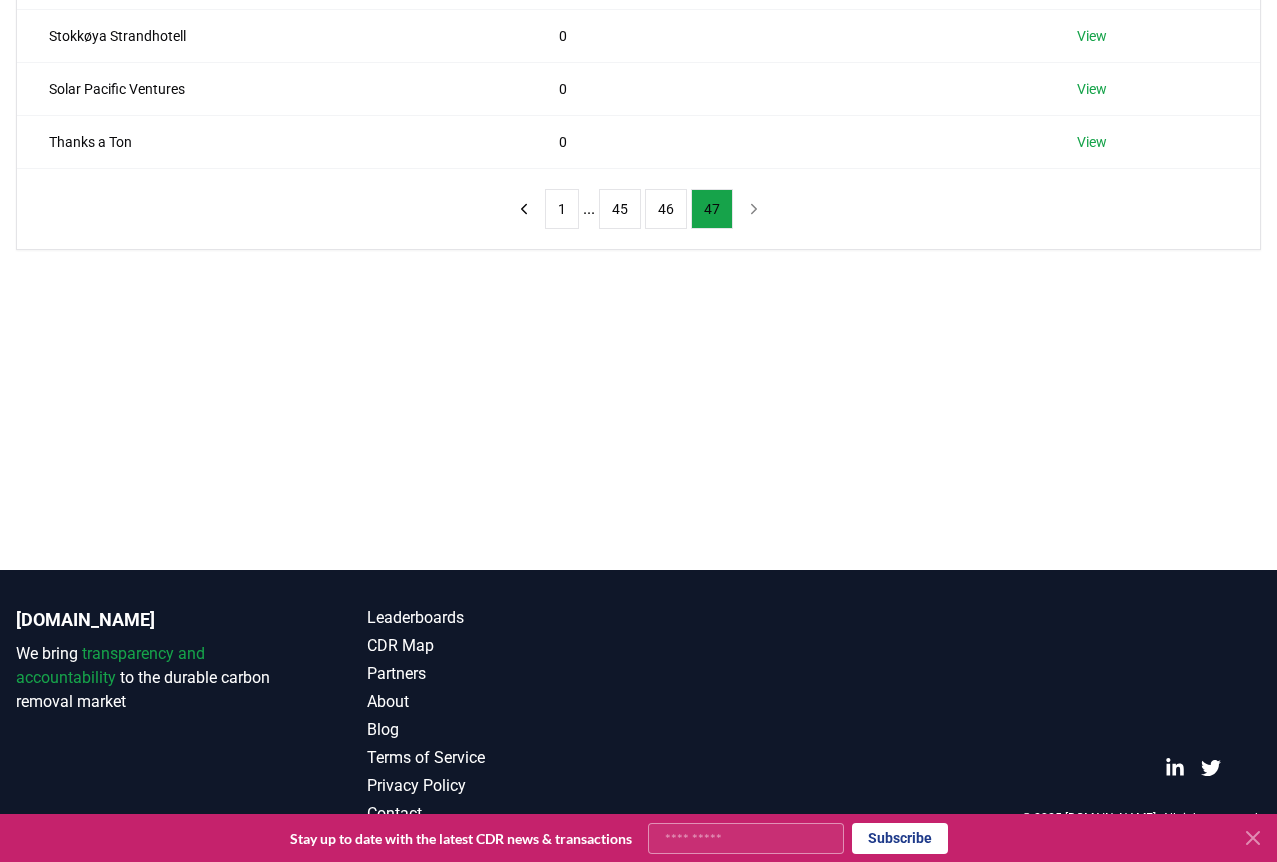 scroll, scrollTop: 0, scrollLeft: 0, axis: both 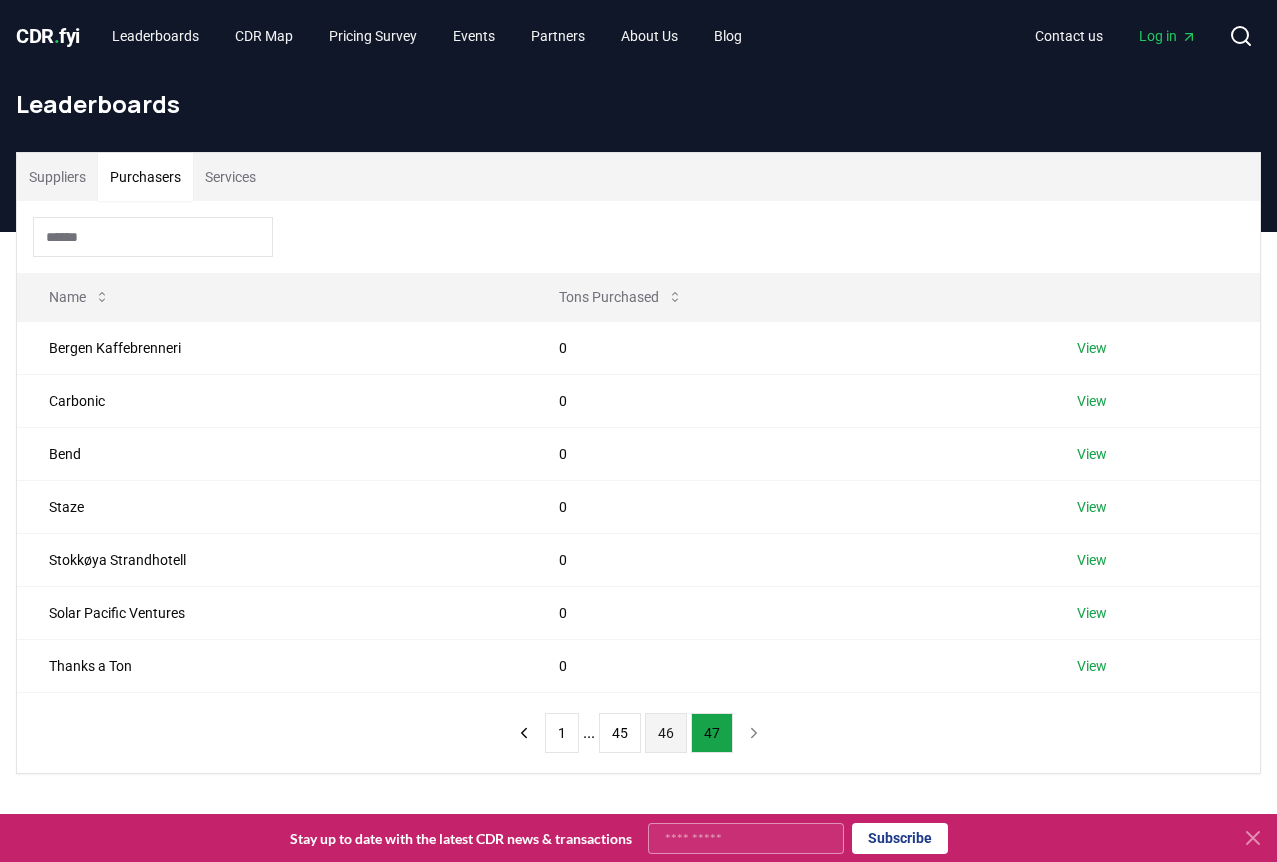 click on "46" at bounding box center (666, 733) 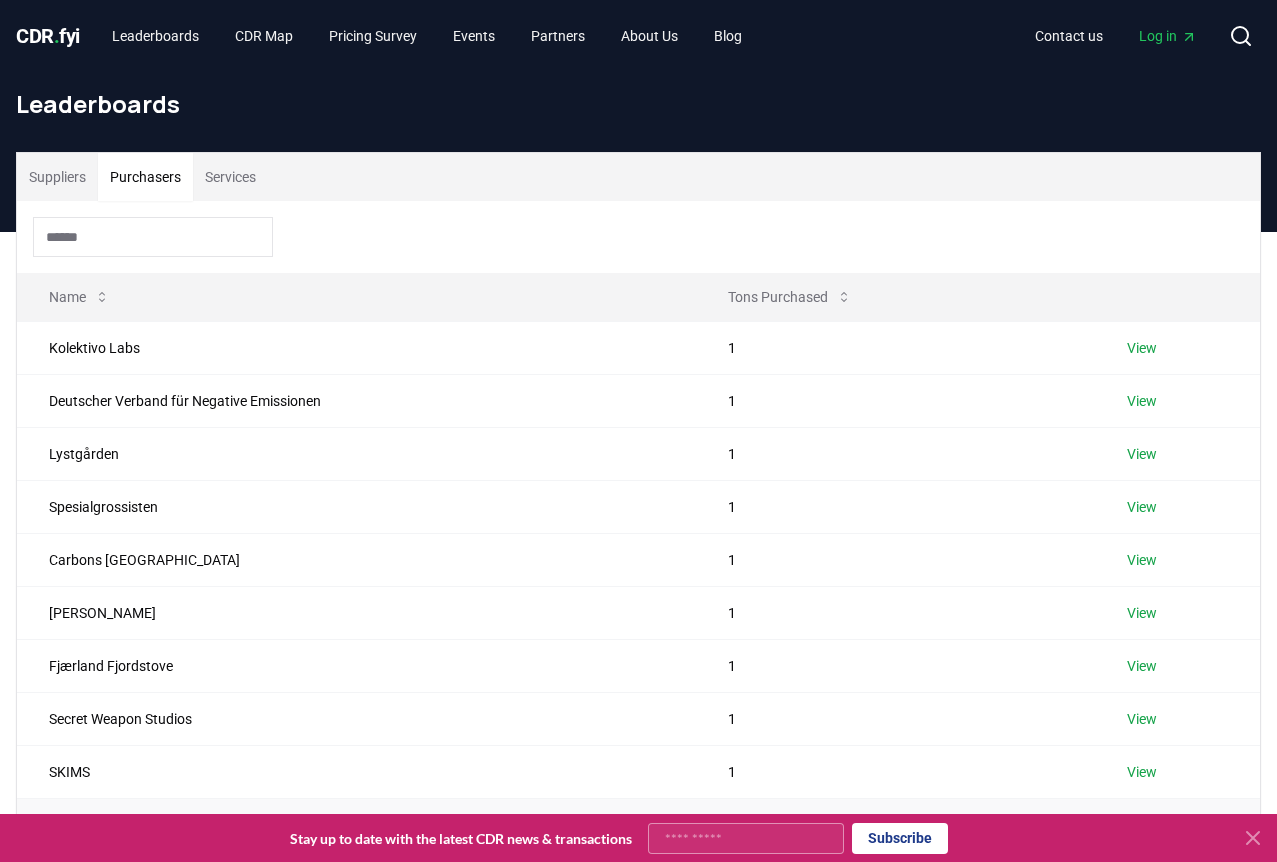 scroll, scrollTop: 524, scrollLeft: 0, axis: vertical 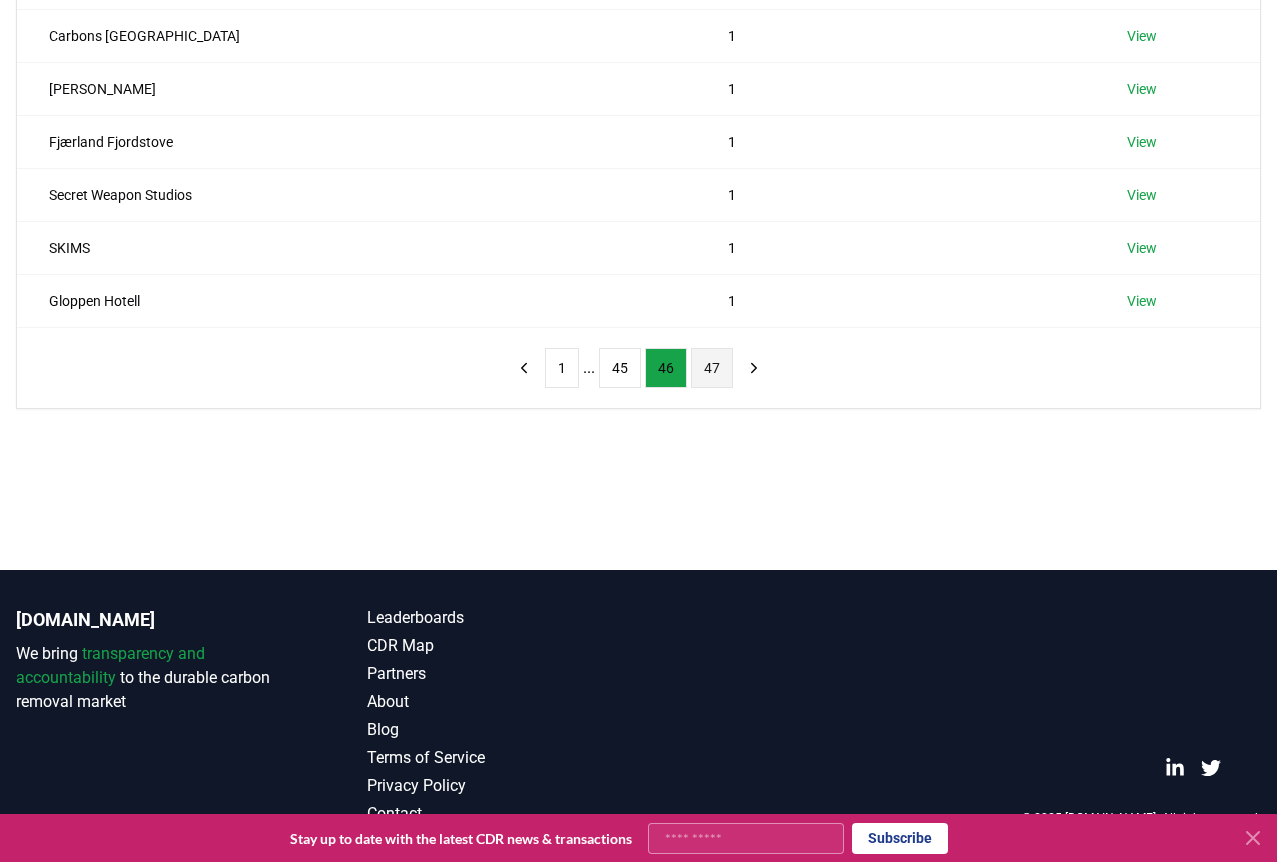 click on "47" at bounding box center [712, 368] 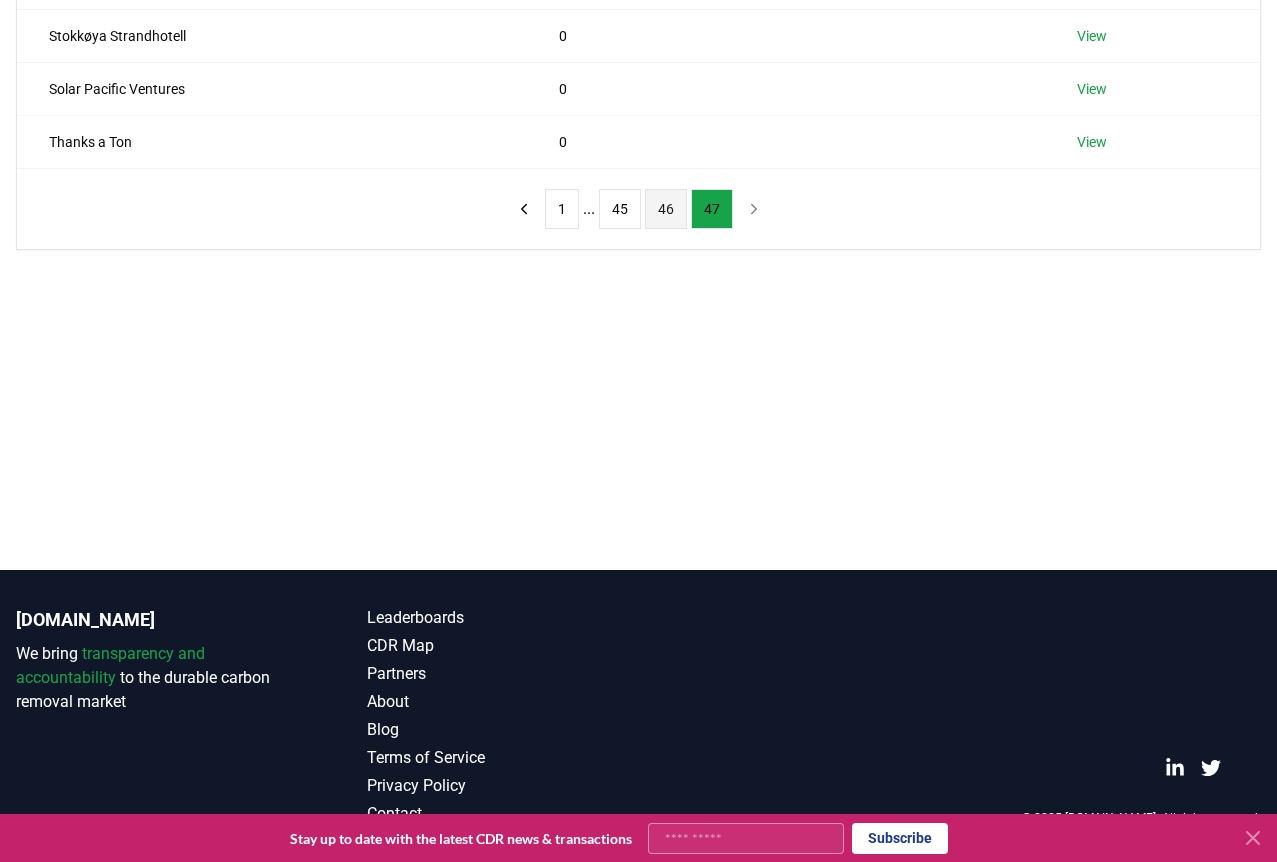 click on "46" at bounding box center (666, 209) 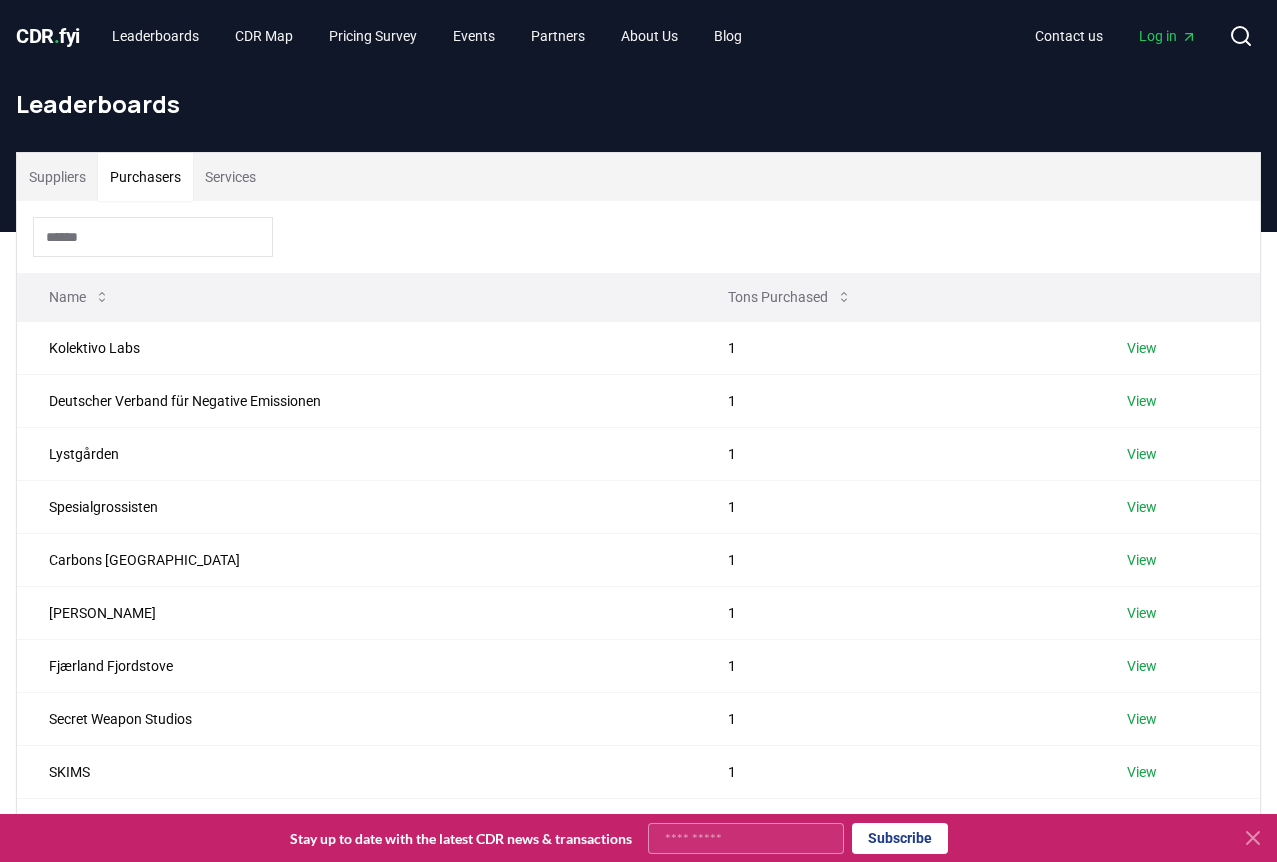 scroll, scrollTop: 524, scrollLeft: 0, axis: vertical 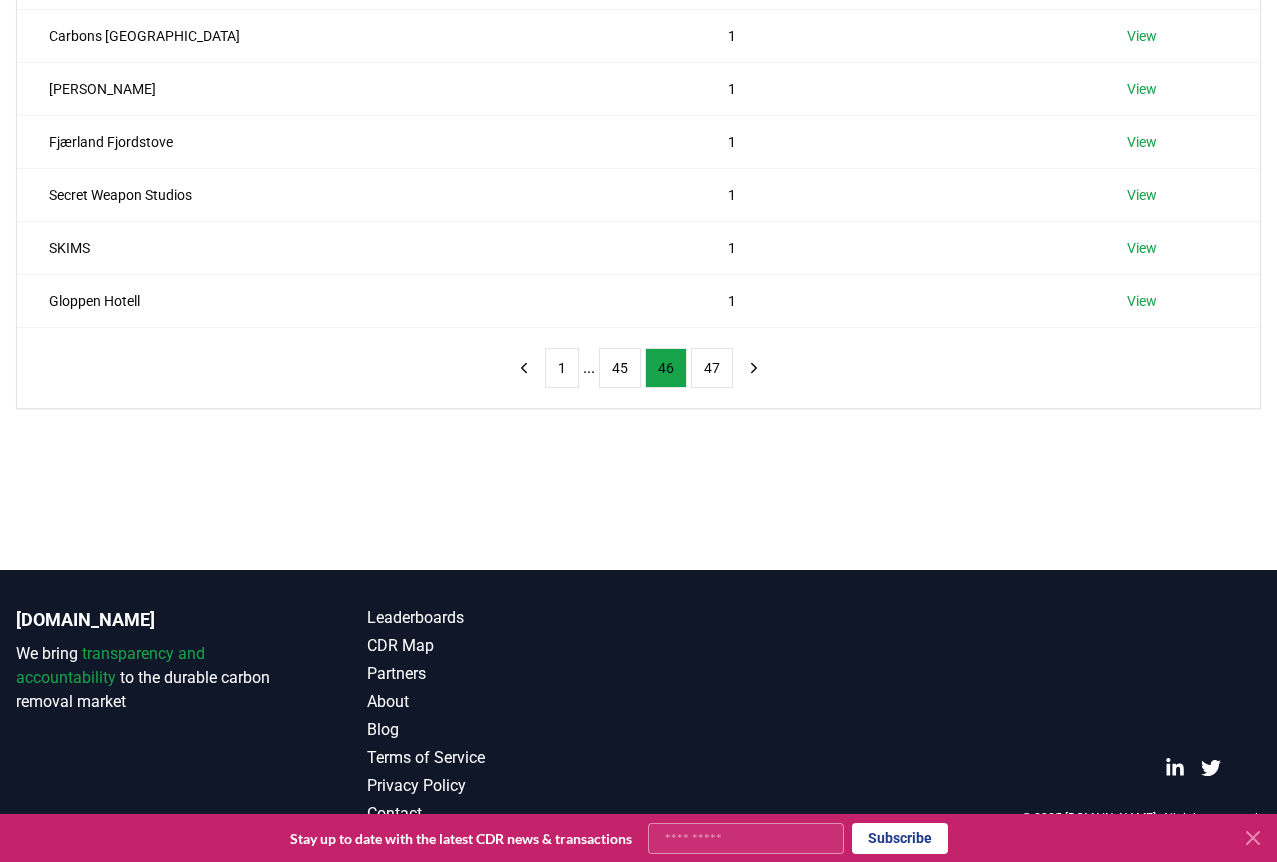 click on "Suppliers Purchasers Services Name Tons Purchased Kolektivo Labs 1 View Deutscher Verband für Negative Emissionen 1 View Lystgården 1 View Spesialgrossisten 1 View Carbons Finland 1 View Nicolas Alexander 1 View Fjærland Fjordstove 1 View Secret Weapon Studios 1 View SKIMS 1 View Gloppen Hotell 1 View 1 ... 45 46 47" at bounding box center [638, 98] 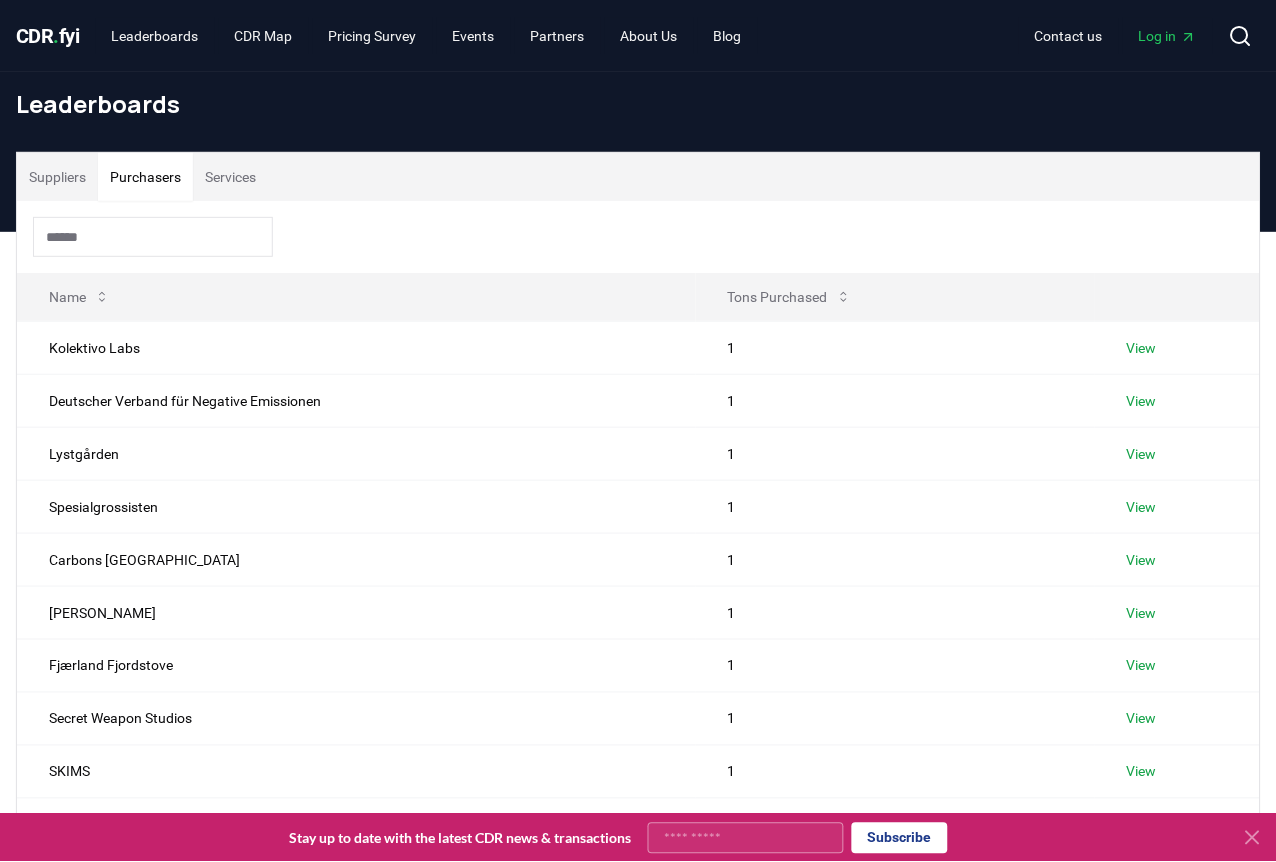 scroll, scrollTop: 524, scrollLeft: 0, axis: vertical 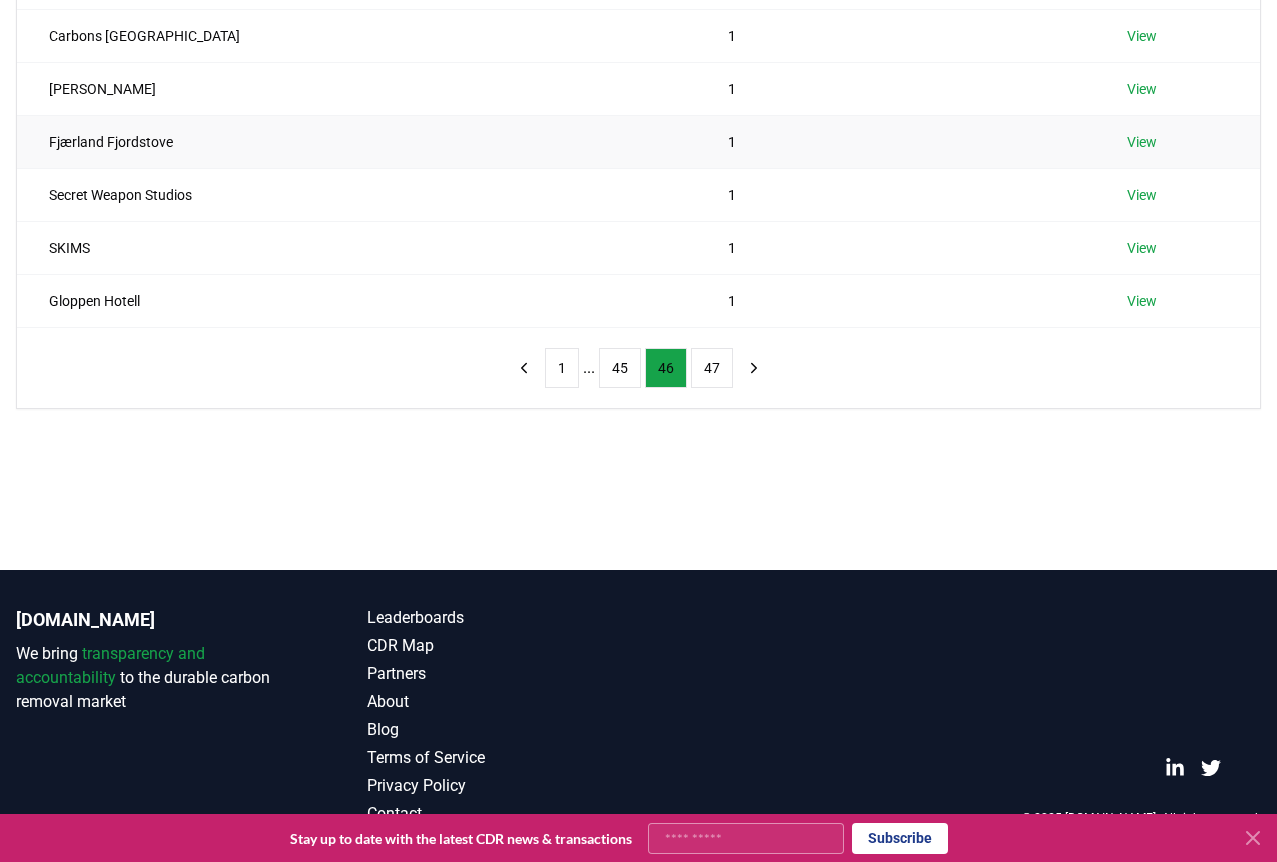 click on "Suppliers Purchasers Services Name Tons Purchased Kolektivo Labs 1 View Deutscher Verband für Negative Emissionen 1 View Lystgården 1 View Spesialgrossisten 1 View Carbons Finland 1 View Nicolas Alexander 1 View Fjærland Fjordstove 1 View Secret Weapon Studios 1 View SKIMS 1 View Gloppen Hotell 1 View 1 ... 45 46 47" at bounding box center (638, 18) 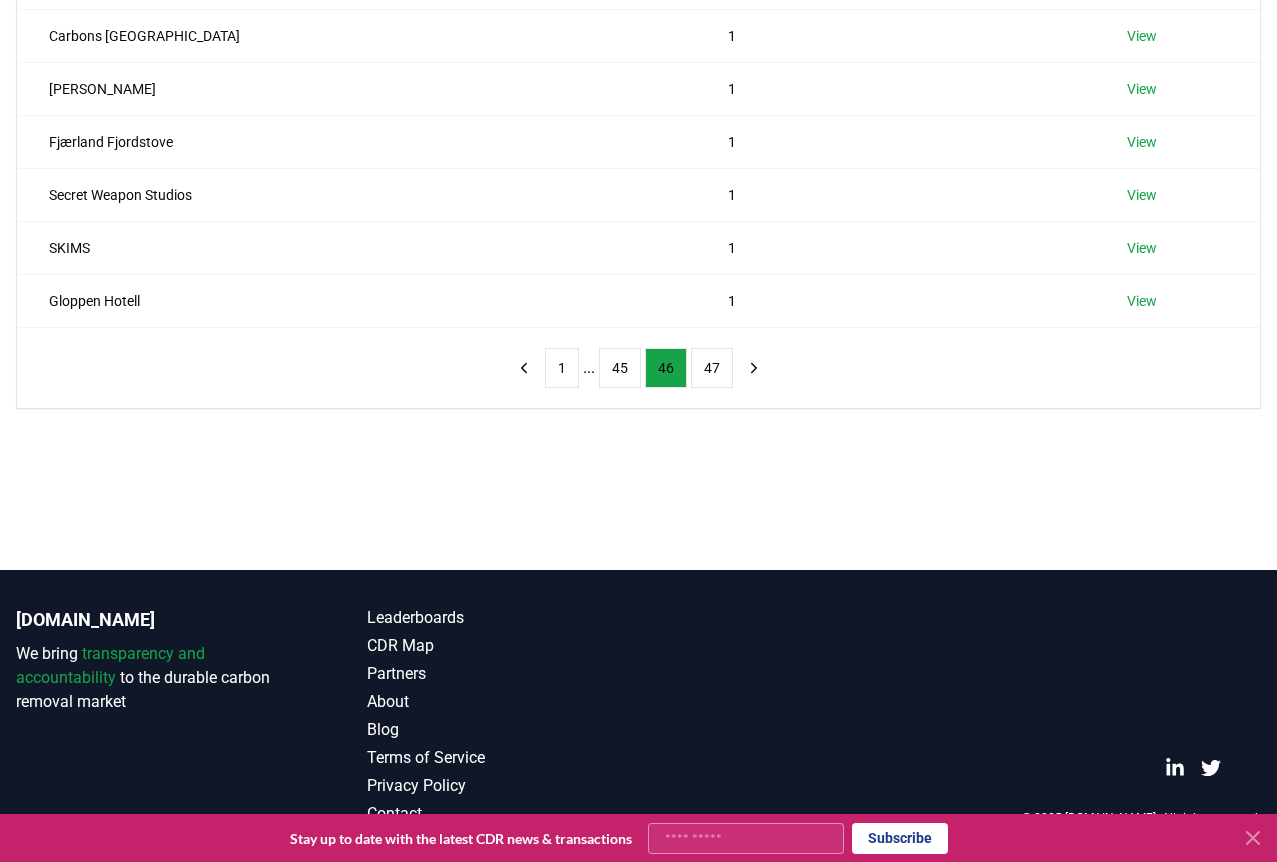 click on "Suppliers Purchasers Services Name Tons Purchased Kolektivo Labs 1 View Deutscher Verband für Negative Emissionen 1 View Lystgården 1 View Spesialgrossisten 1 View Carbons Finland 1 View Nicolas Alexander 1 View Fjærland Fjordstove 1 View Secret Weapon Studios 1 View SKIMS 1 View Gloppen Hotell 1 View 1 ... 45 46 47" at bounding box center [638, 98] 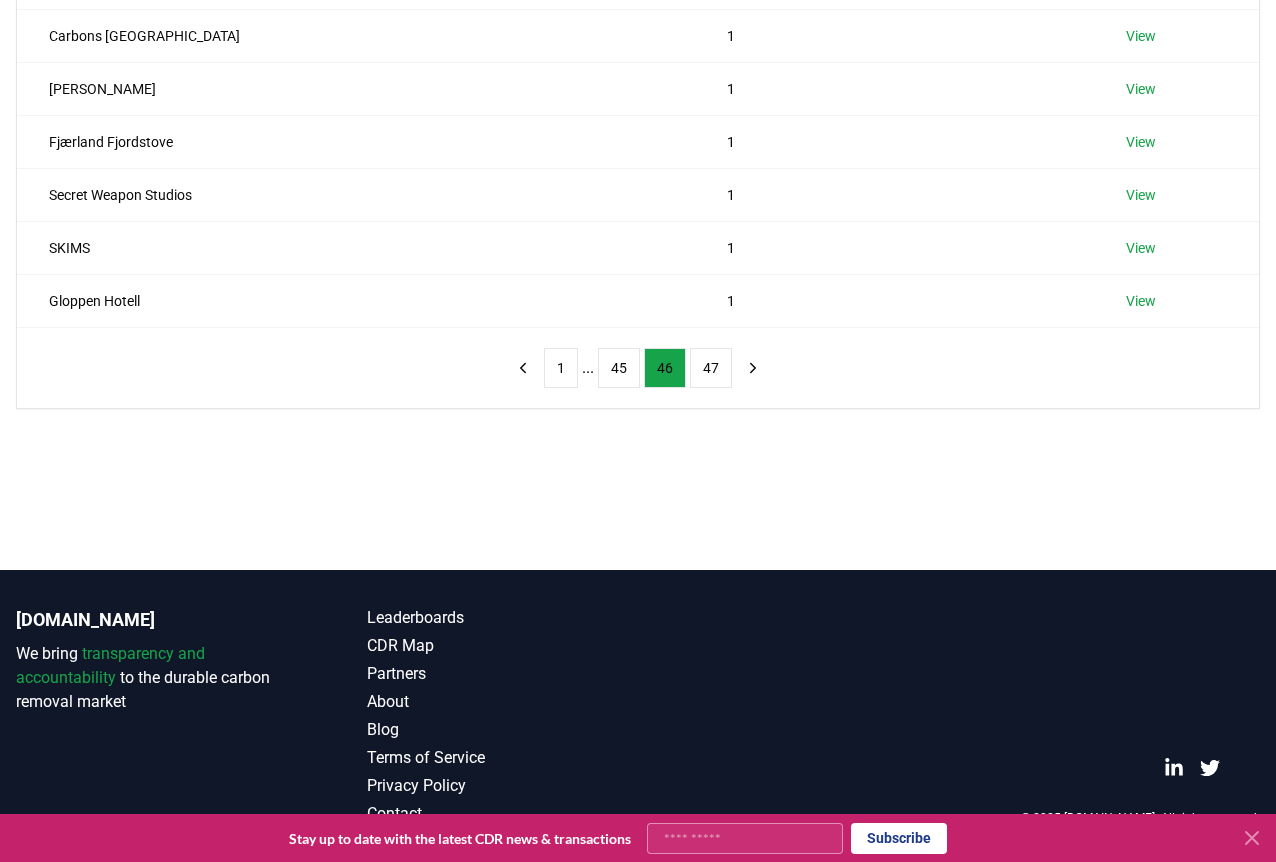 click on "Suppliers Purchasers Services Name Tons Purchased Kolektivo Labs 1 View Deutscher Verband für Negative Emissionen 1 View Lystgården 1 View Spesialgrossisten 1 View Carbons Finland 1 View Nicolas Alexander 1 View Fjærland Fjordstove 1 View Secret Weapon Studios 1 View SKIMS 1 View Gloppen Hotell 1 View 1 ... 45 46 47" at bounding box center (638, 98) 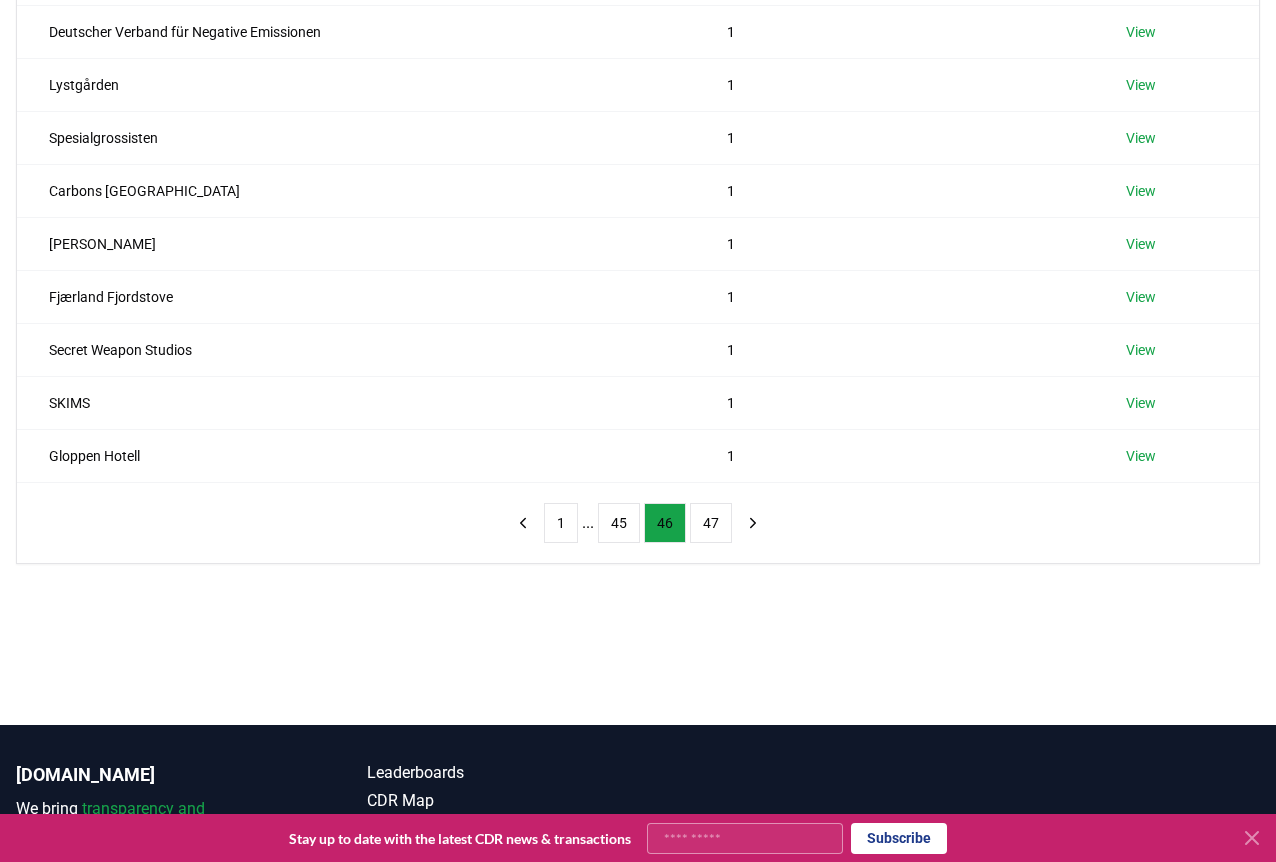scroll, scrollTop: 368, scrollLeft: 0, axis: vertical 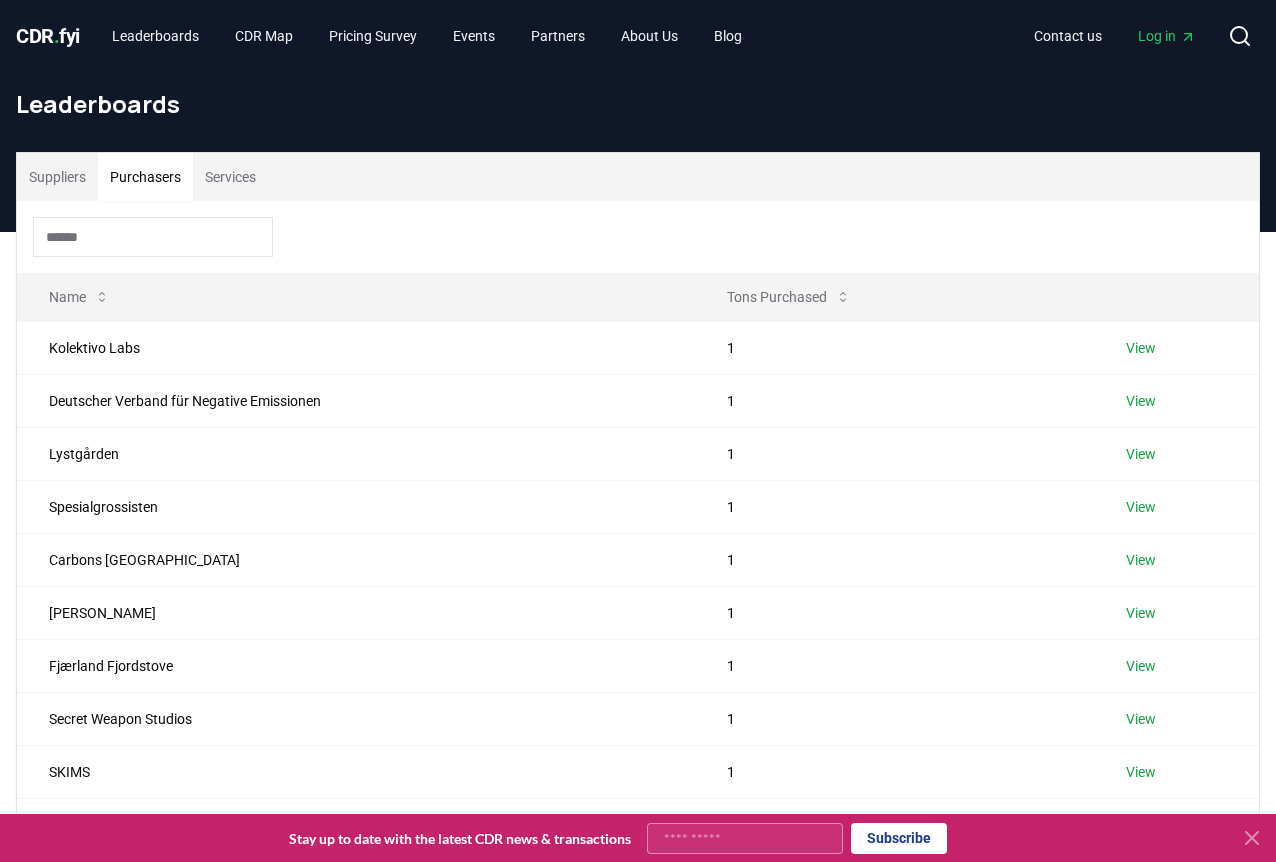 click on "Leaderboards" at bounding box center (638, 104) 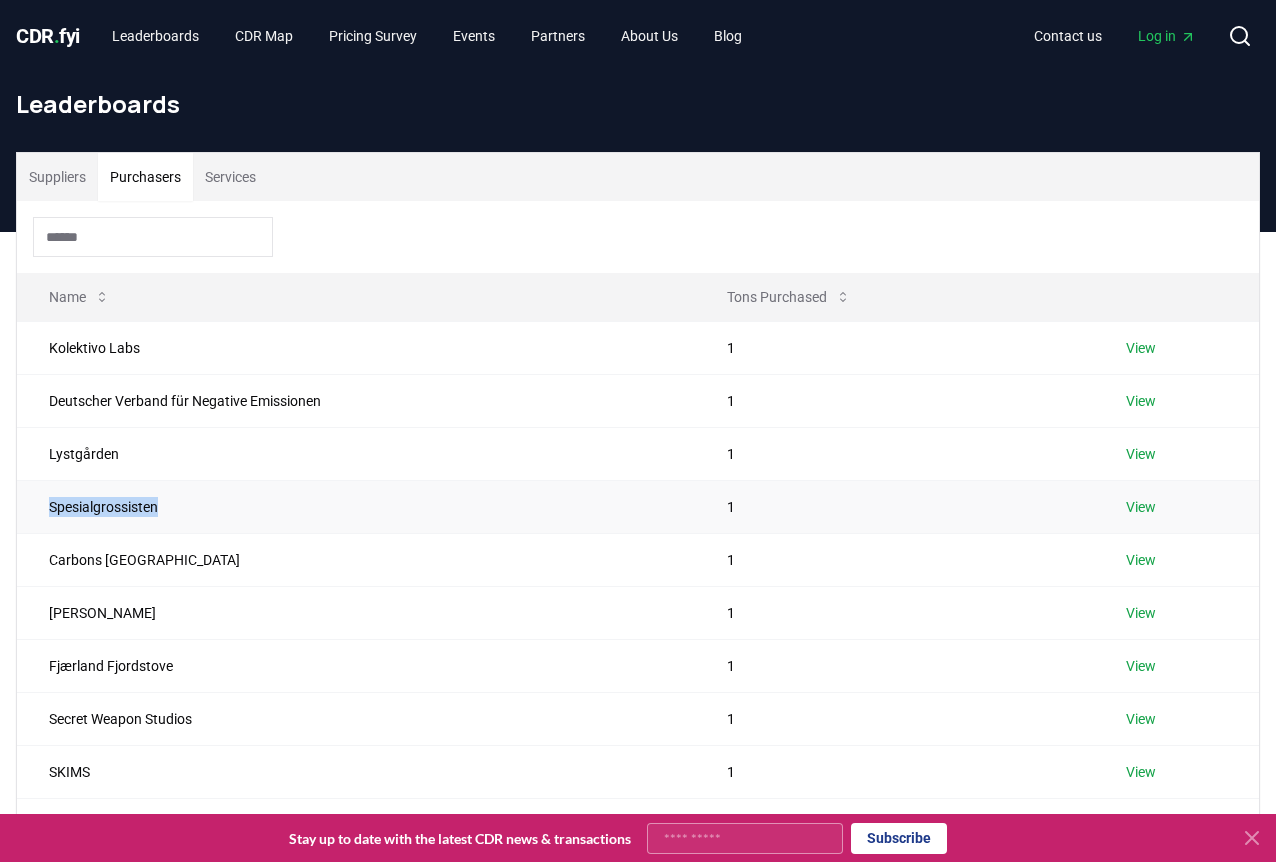 drag, startPoint x: 157, startPoint y: 504, endPoint x: 51, endPoint y: 508, distance: 106.07545 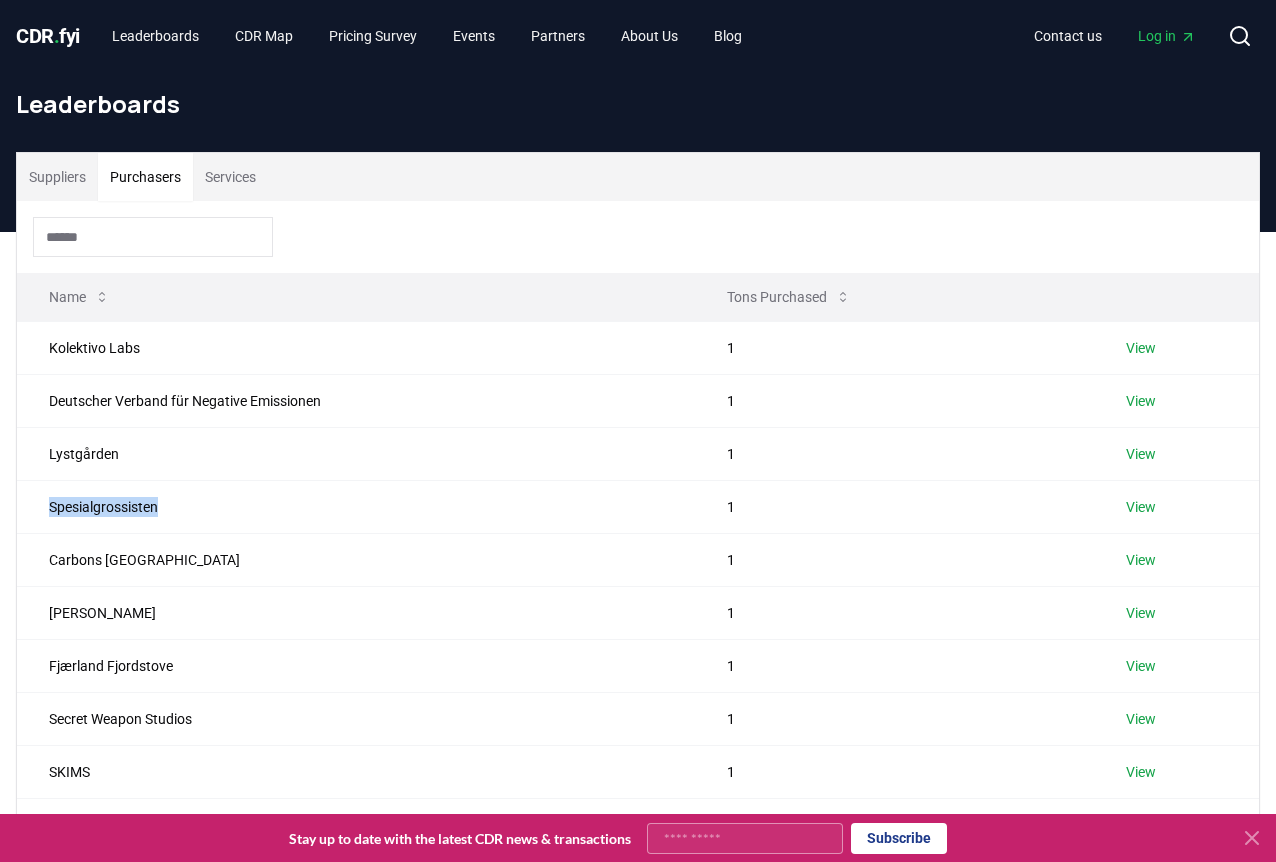 copy on "Spesialgrossisten" 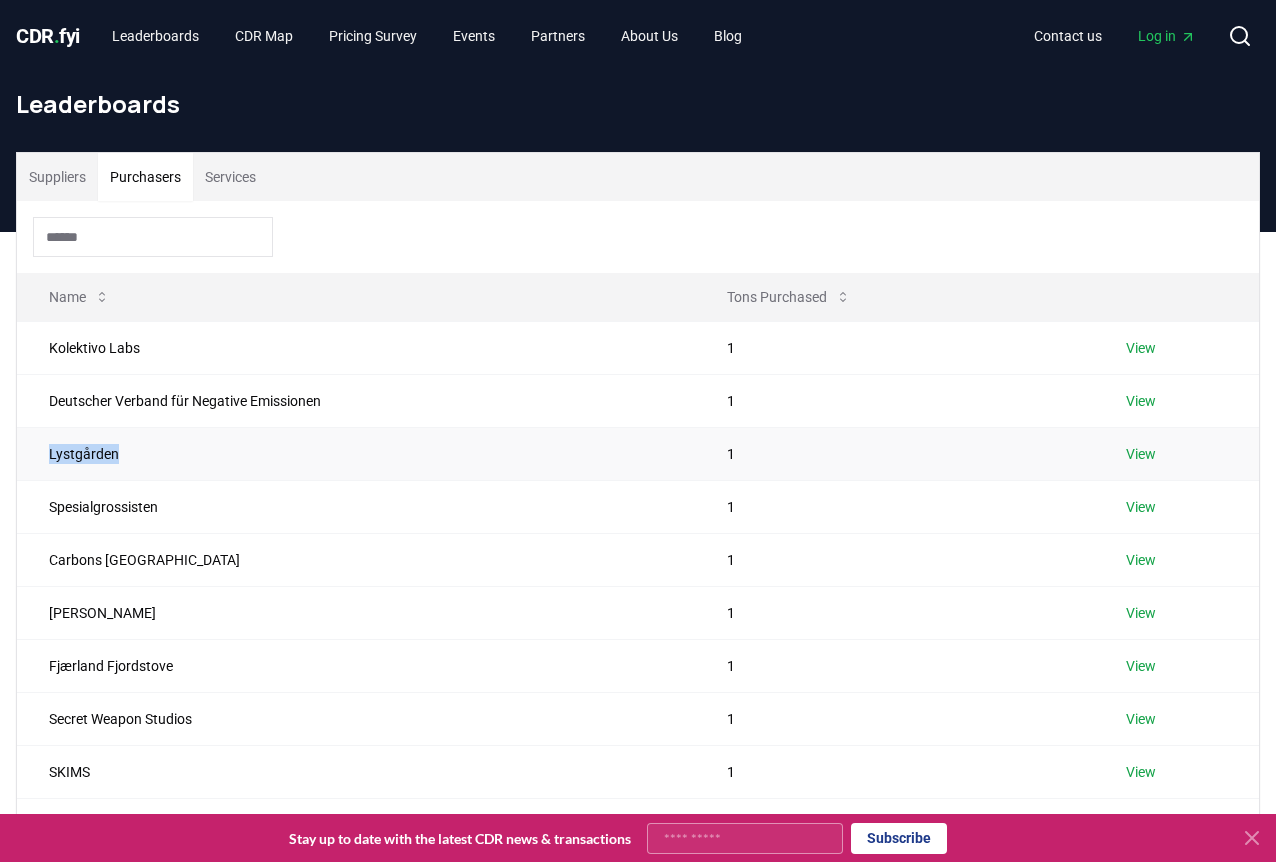 drag, startPoint x: 119, startPoint y: 461, endPoint x: 49, endPoint y: 463, distance: 70.028564 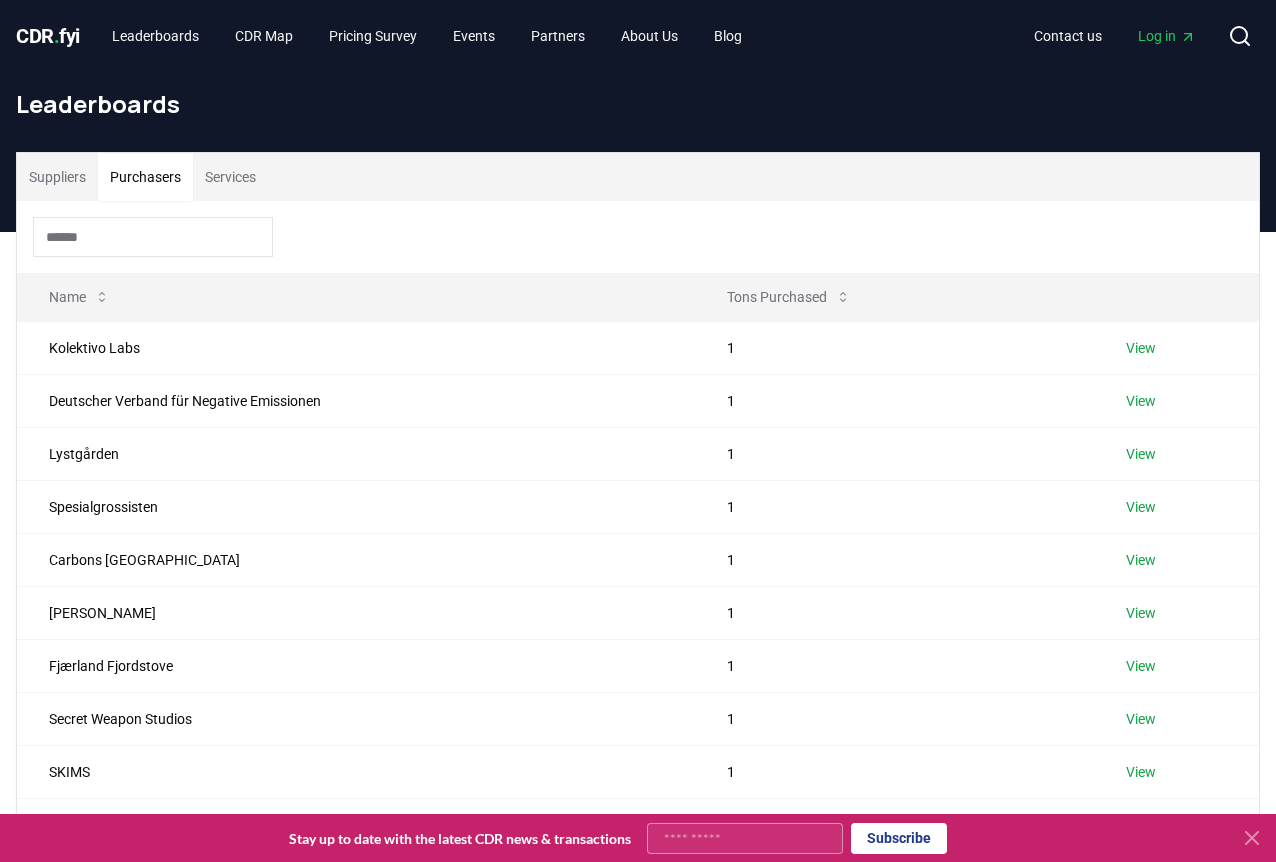 click at bounding box center (638, 237) 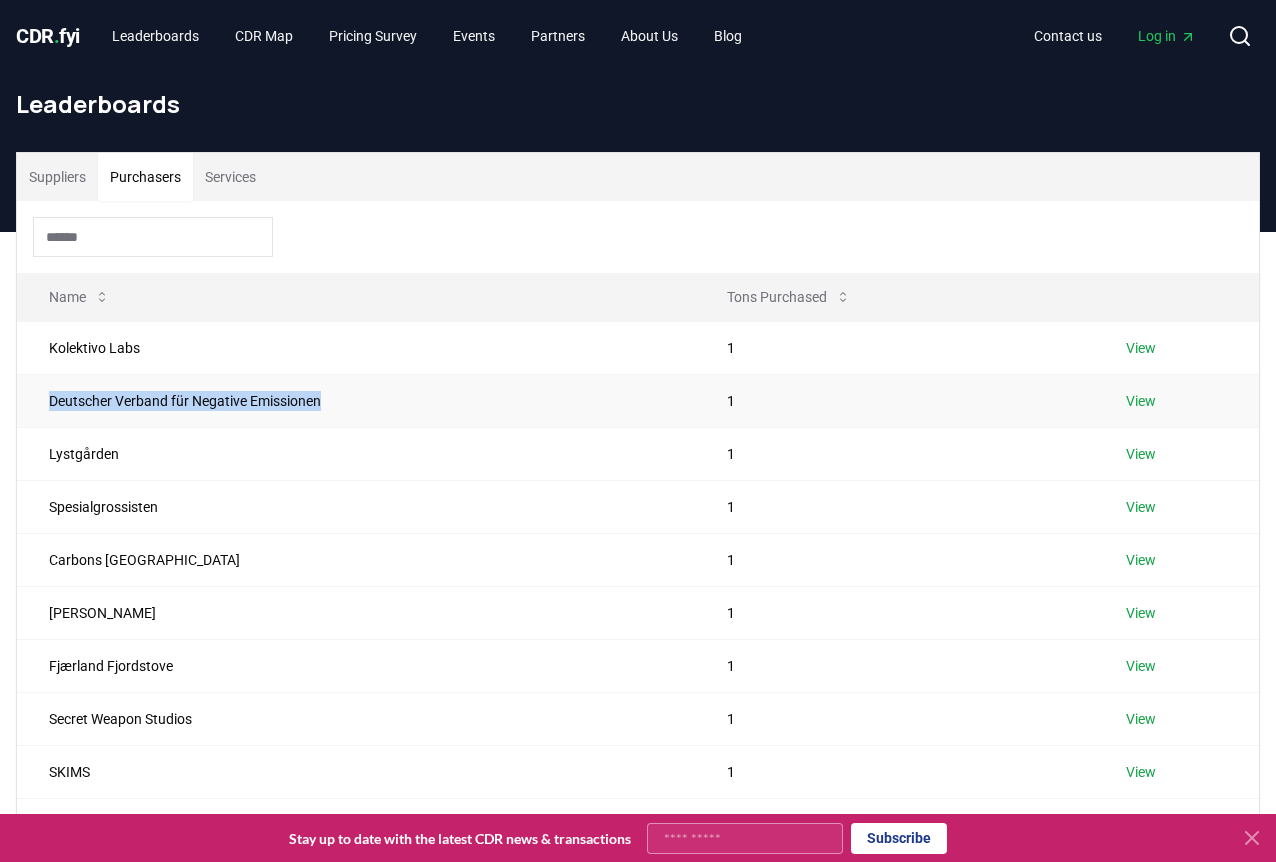 drag, startPoint x: 51, startPoint y: 403, endPoint x: 359, endPoint y: 404, distance: 308.00162 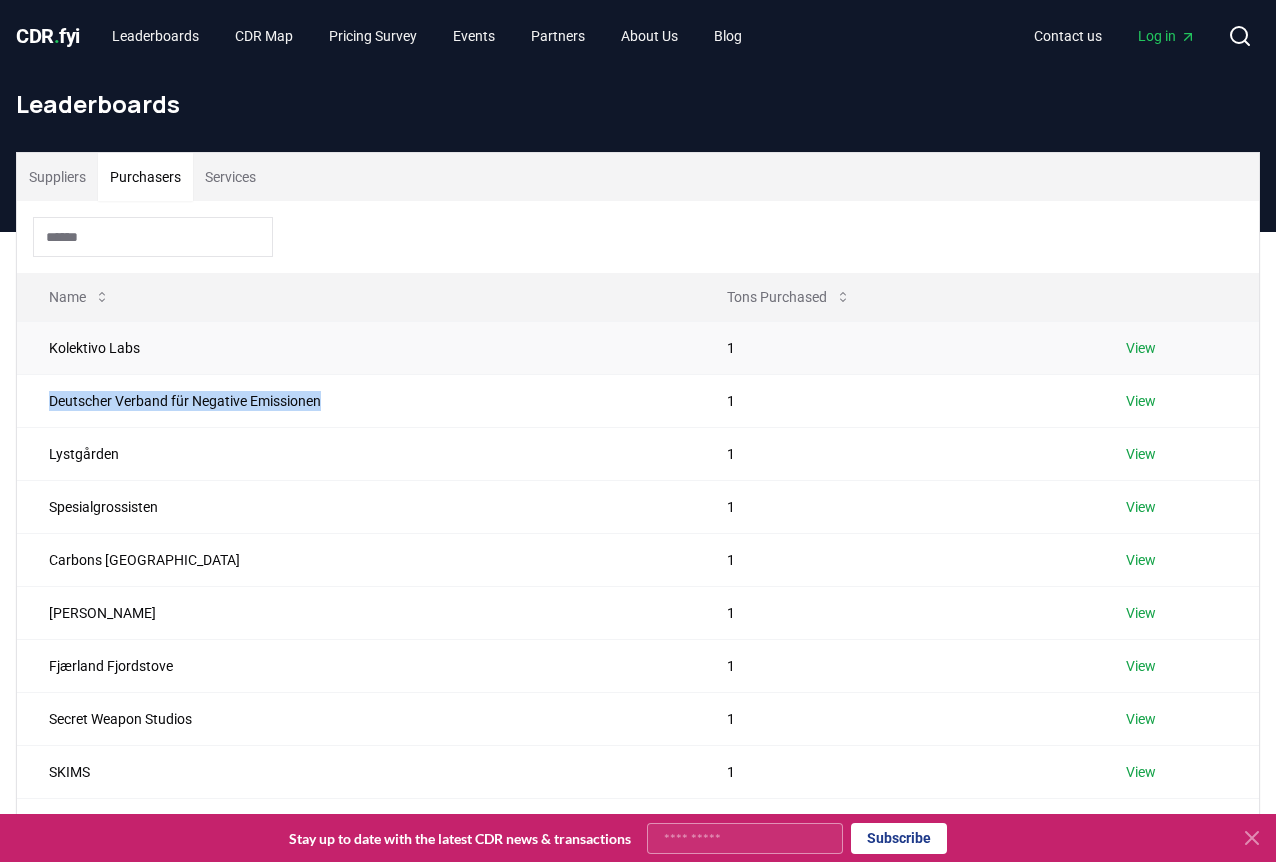 click on "Kolektivo Labs" at bounding box center [356, 347] 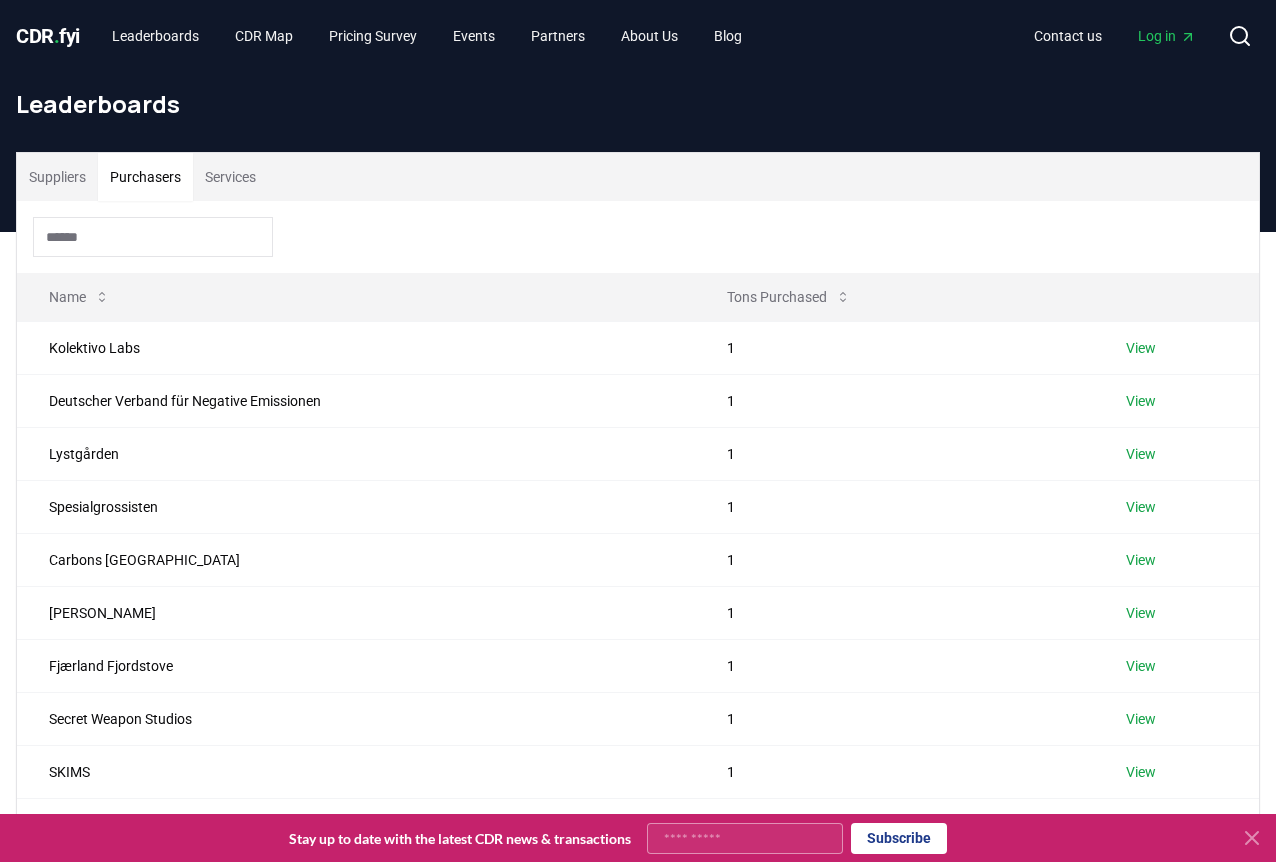 click at bounding box center (638, 237) 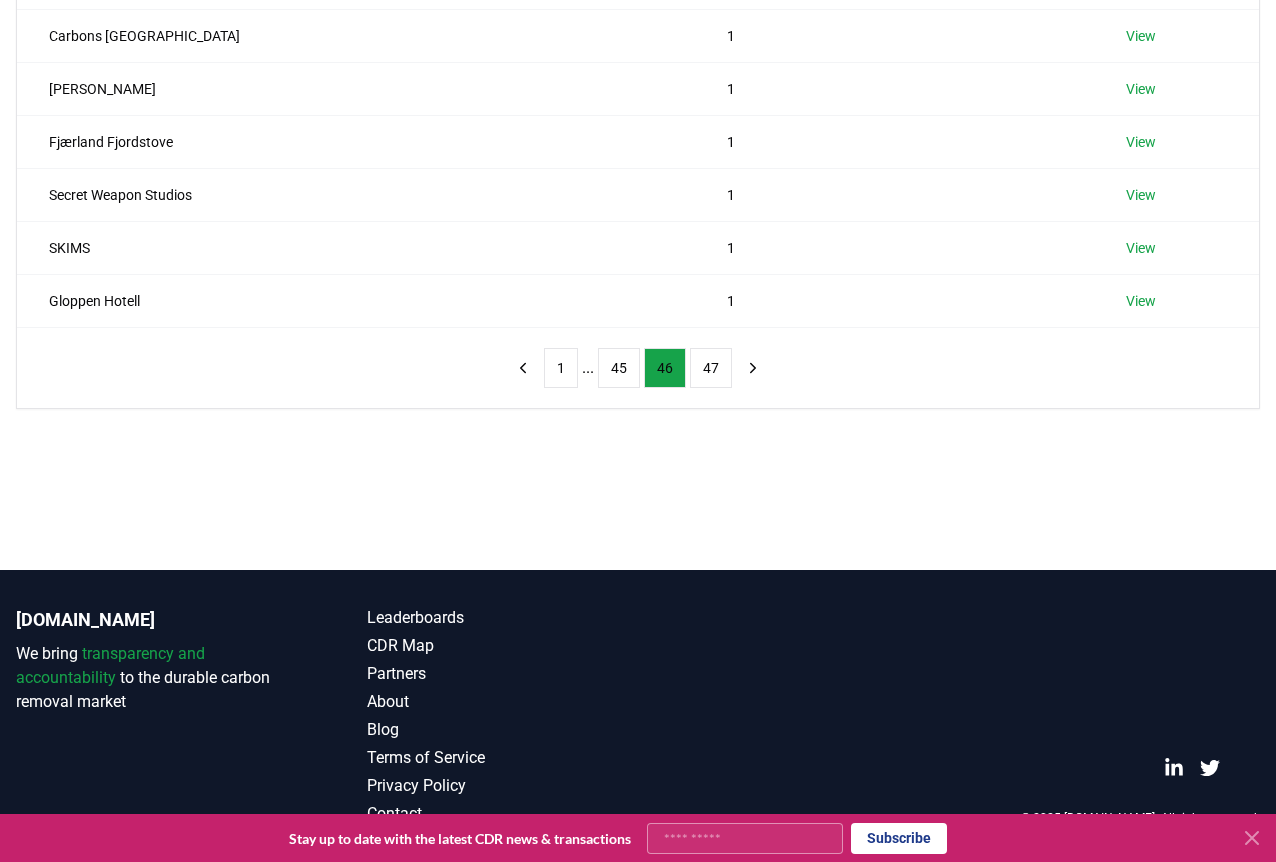 scroll, scrollTop: 0, scrollLeft: 0, axis: both 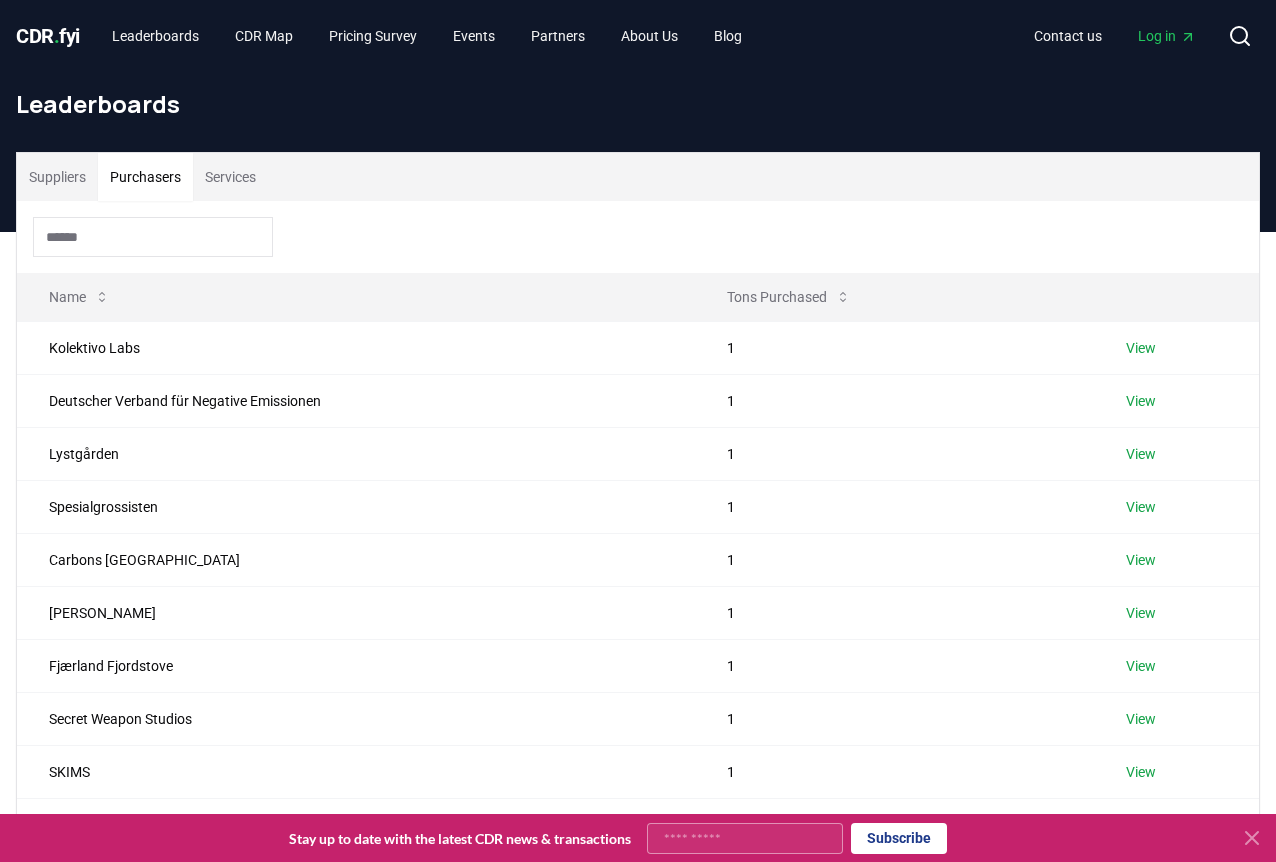 click at bounding box center [638, 237] 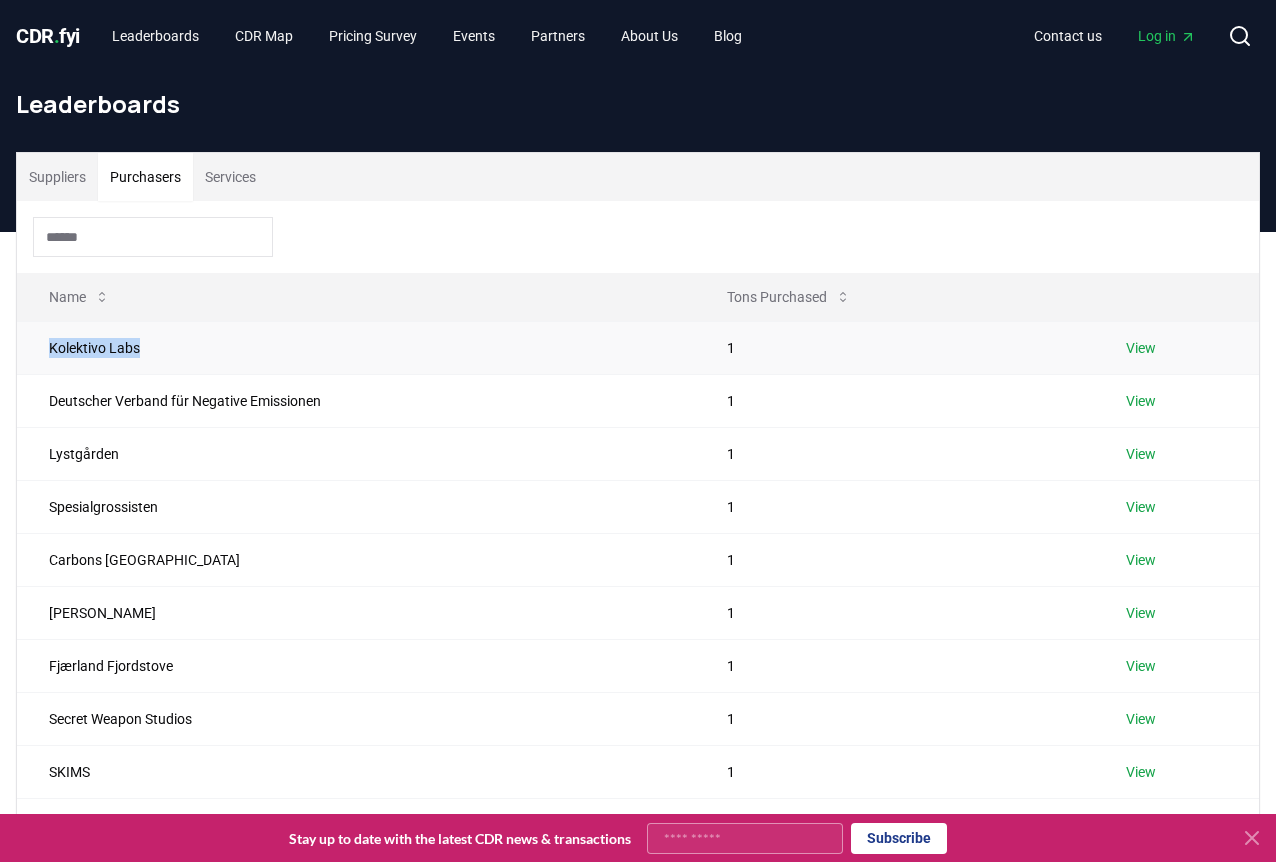 drag, startPoint x: 150, startPoint y: 349, endPoint x: 47, endPoint y: 349, distance: 103 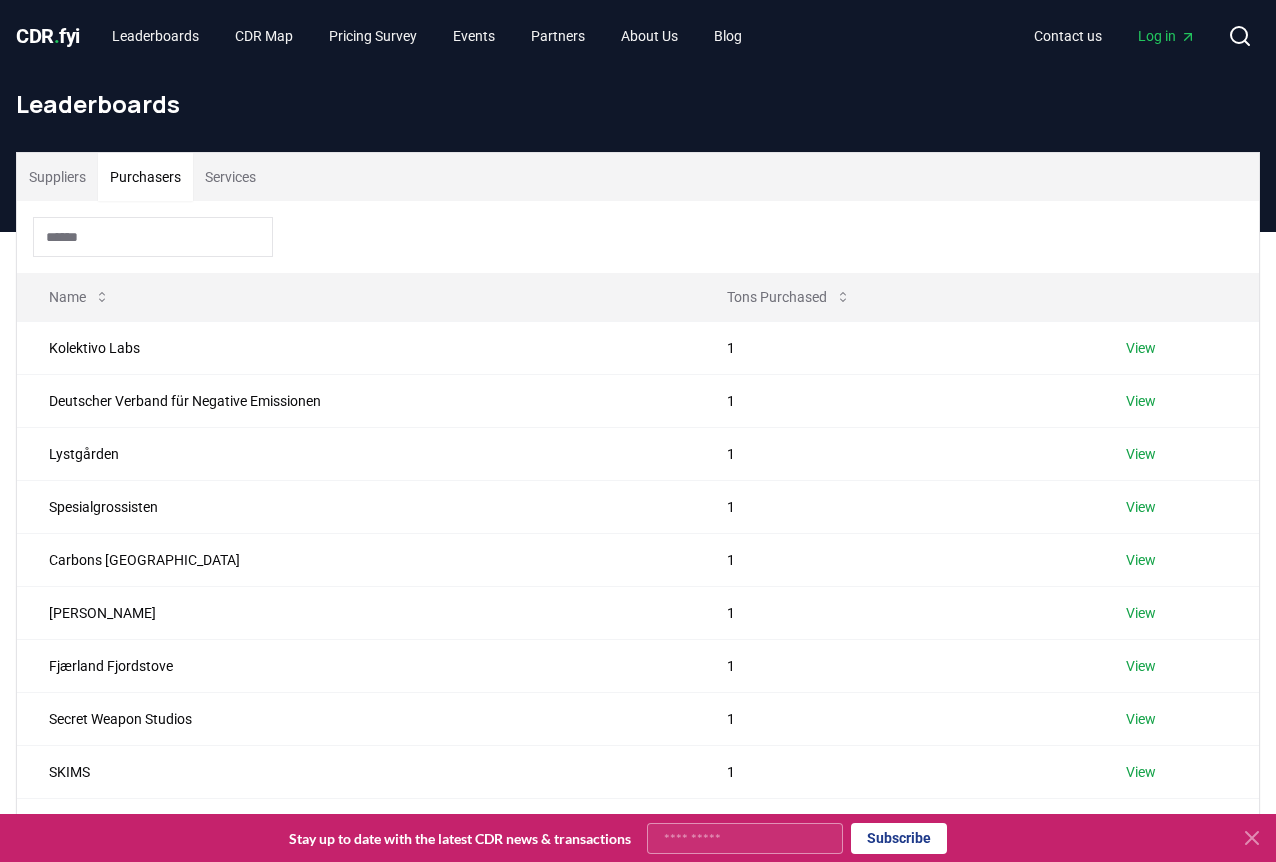 drag, startPoint x: 321, startPoint y: 235, endPoint x: 316, endPoint y: 246, distance: 12.083046 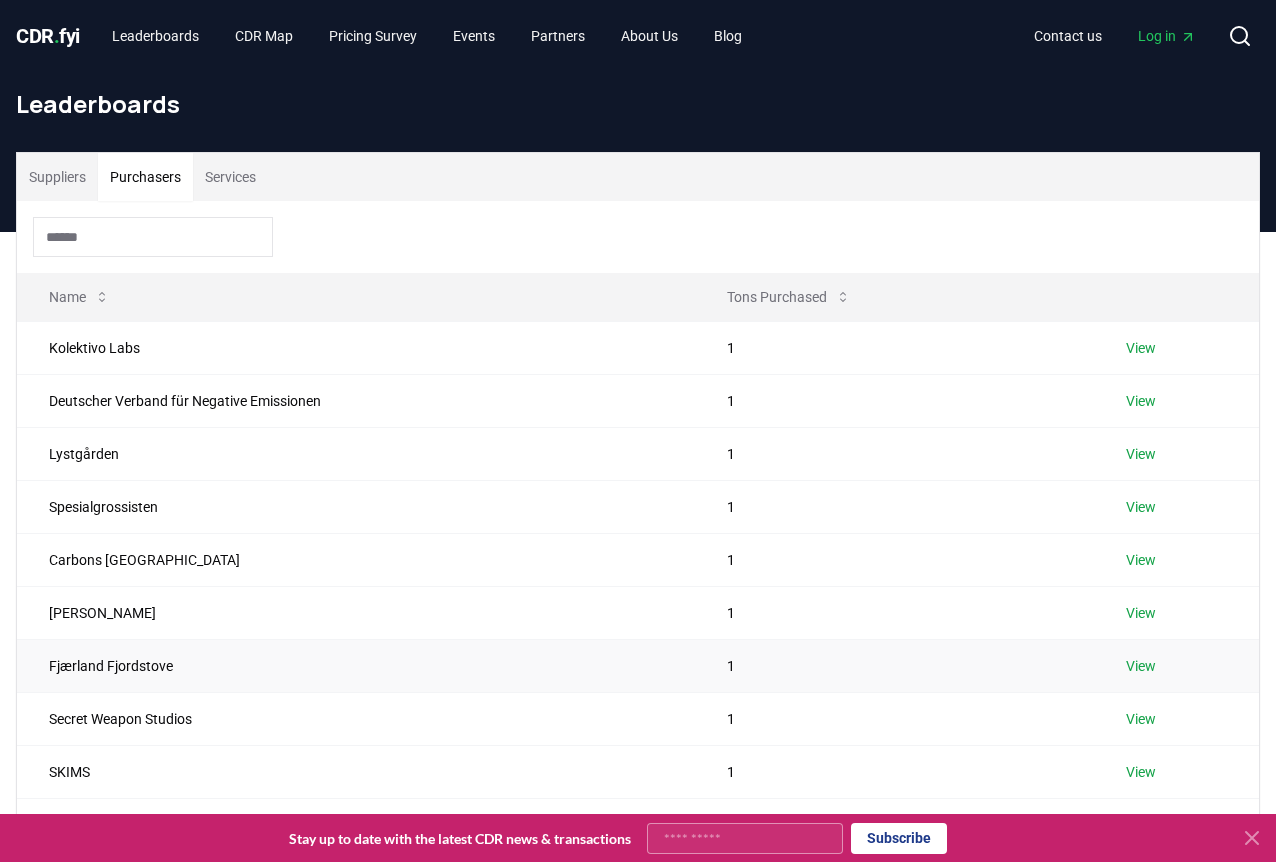 scroll, scrollTop: 524, scrollLeft: 0, axis: vertical 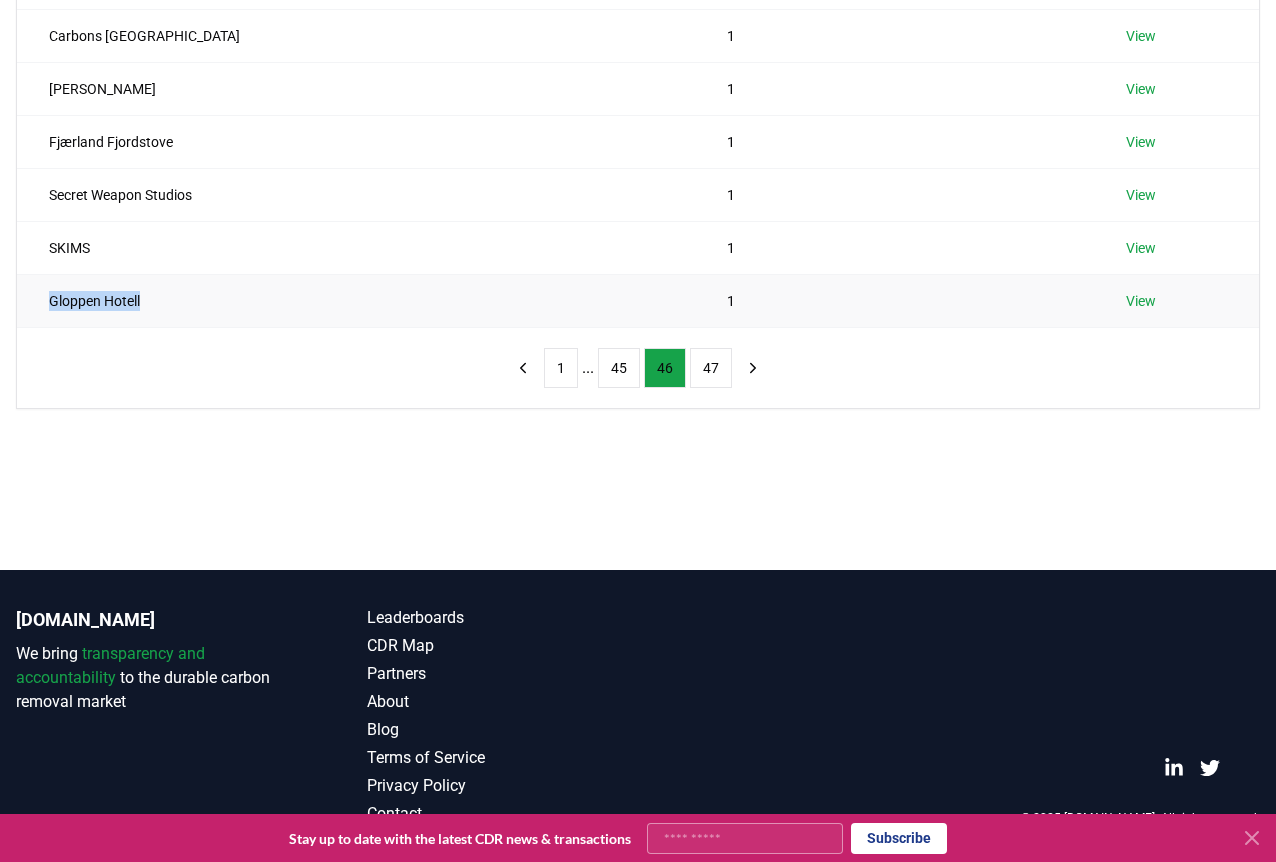 drag, startPoint x: 150, startPoint y: 307, endPoint x: 47, endPoint y: 309, distance: 103.01942 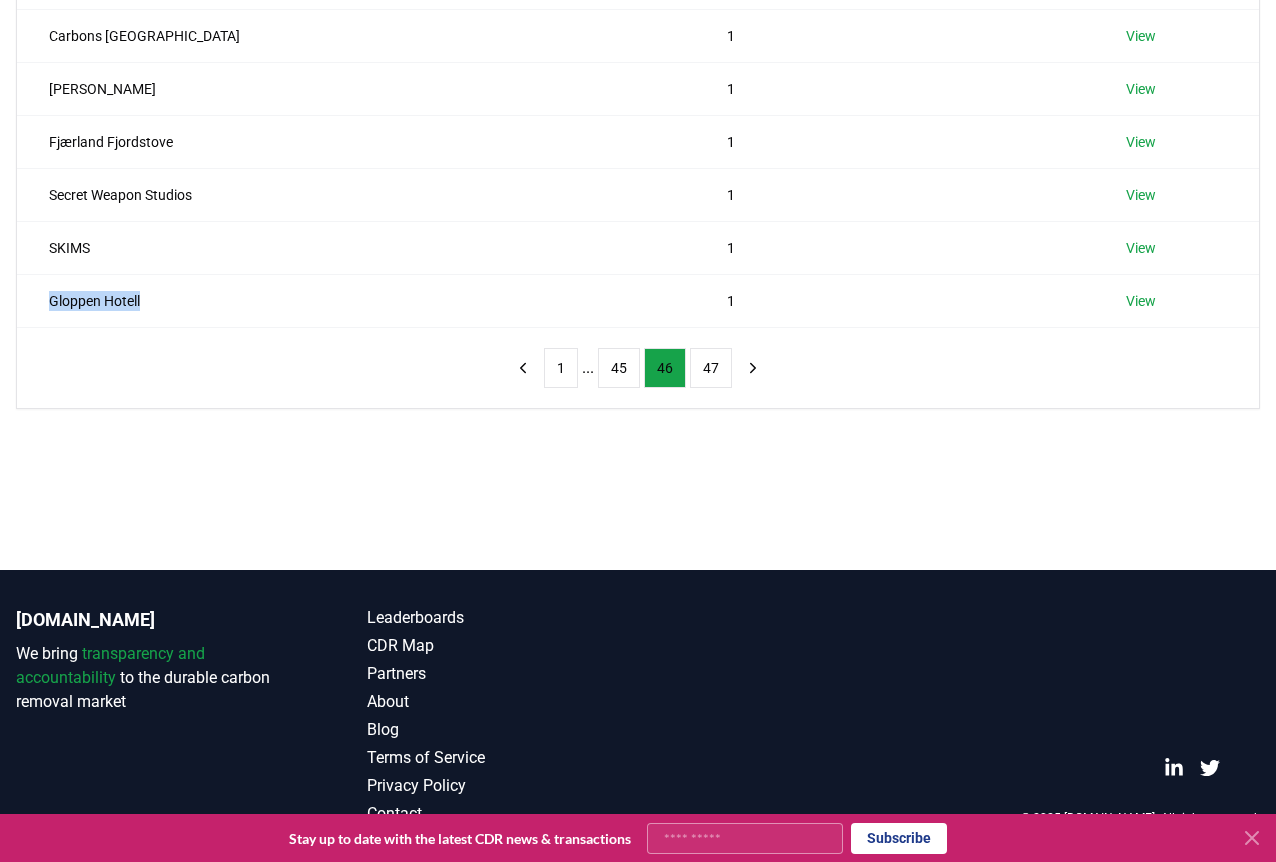 copy on "Gloppen Hotell" 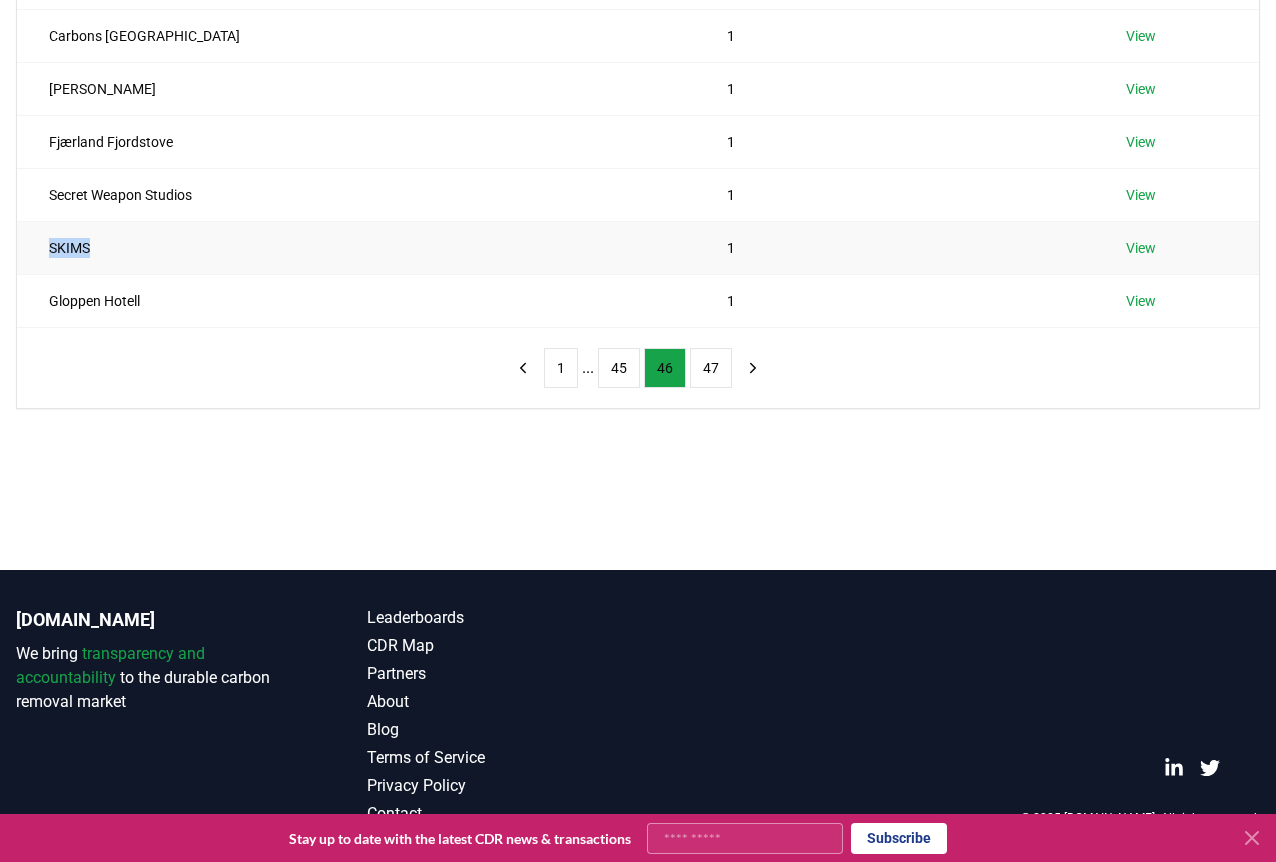 drag, startPoint x: 93, startPoint y: 250, endPoint x: 63, endPoint y: 252, distance: 30.066593 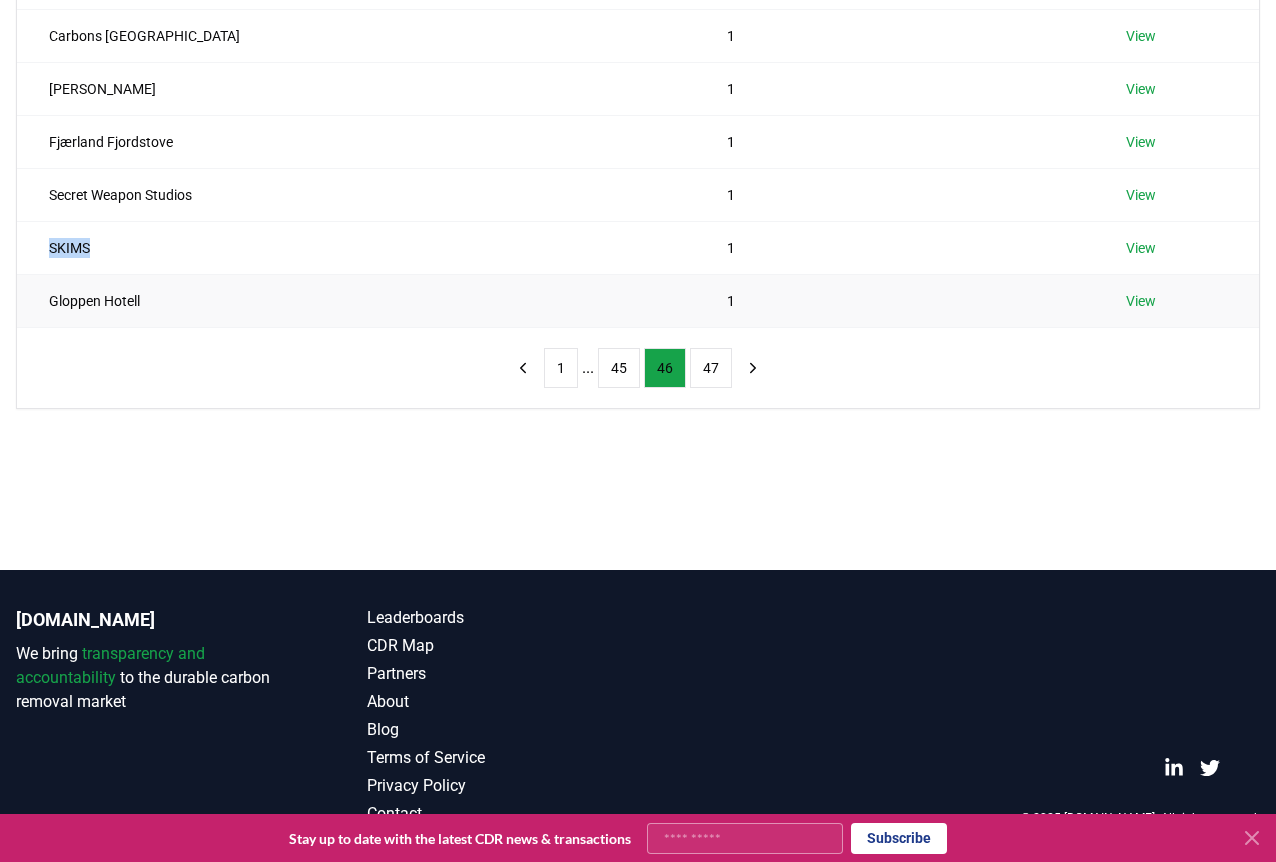 copy on "SKIMS" 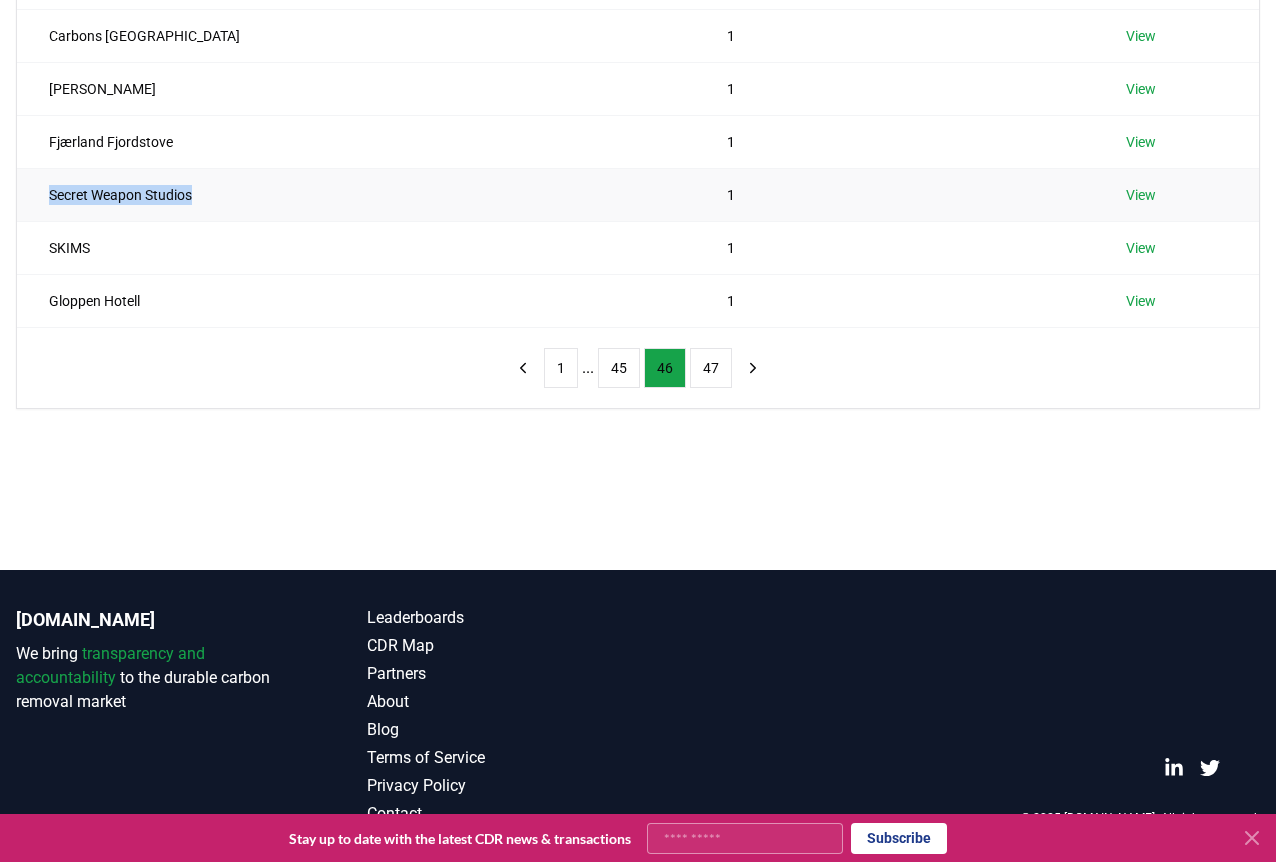 drag, startPoint x: 201, startPoint y: 183, endPoint x: 46, endPoint y: 206, distance: 156.69716 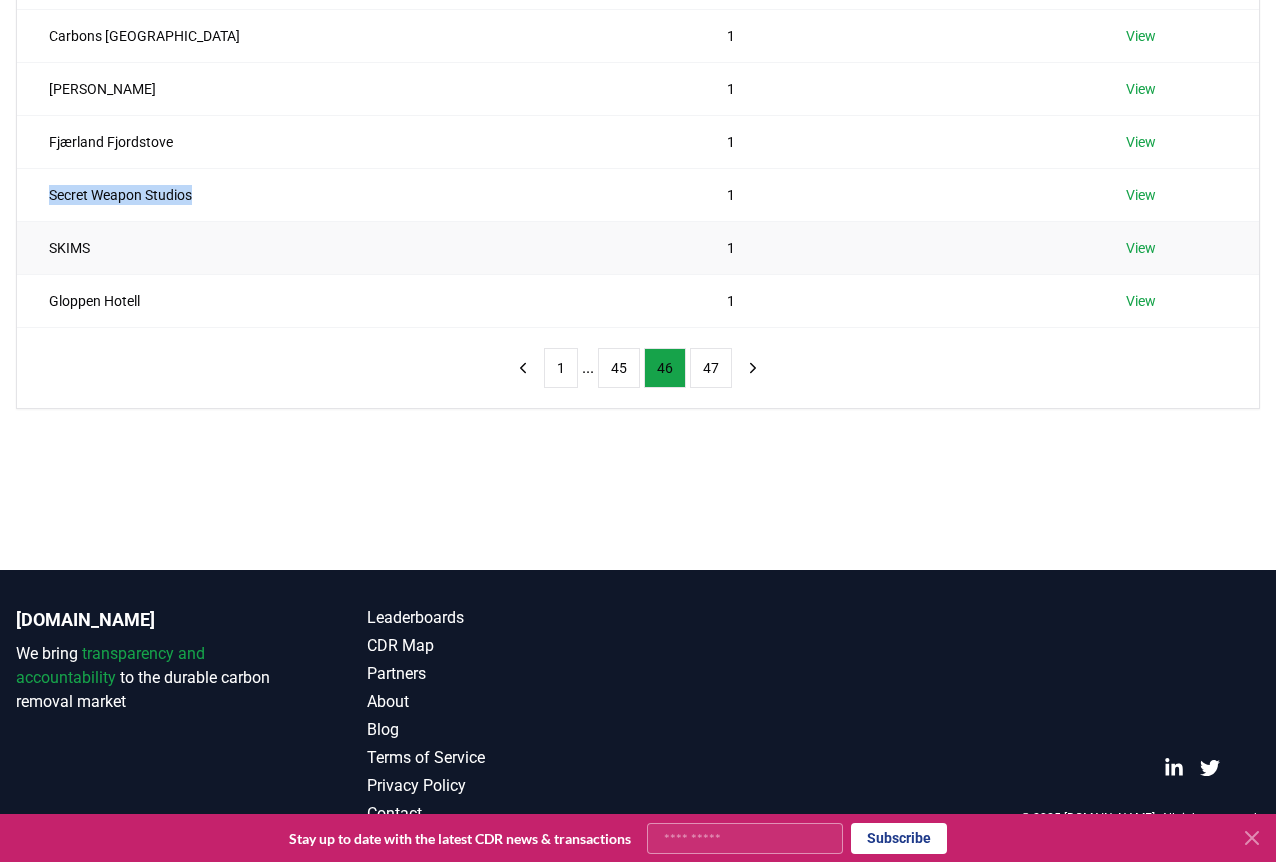 copy on "Secret Weapon Studios" 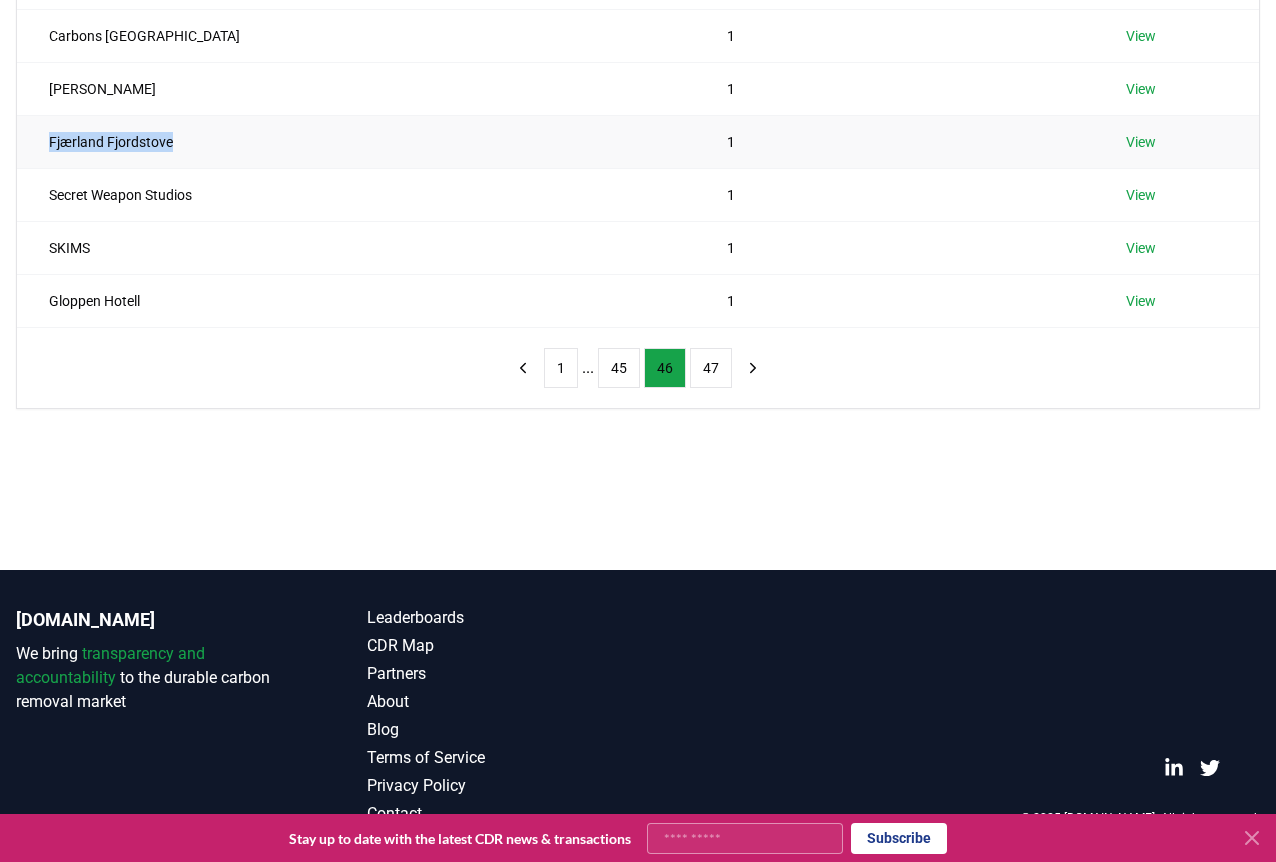 drag, startPoint x: 182, startPoint y: 138, endPoint x: 35, endPoint y: 155, distance: 147.97972 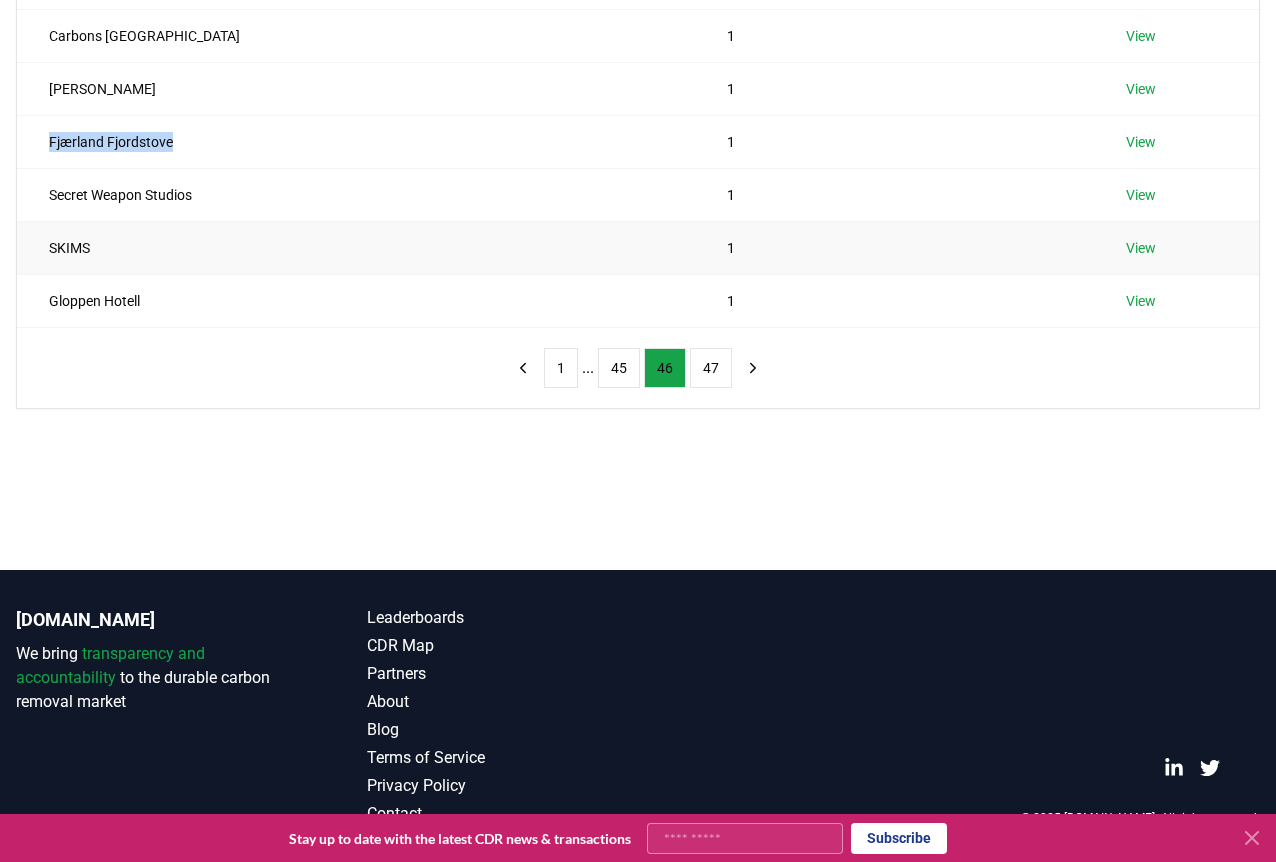 copy on "Fjærland Fjordstove" 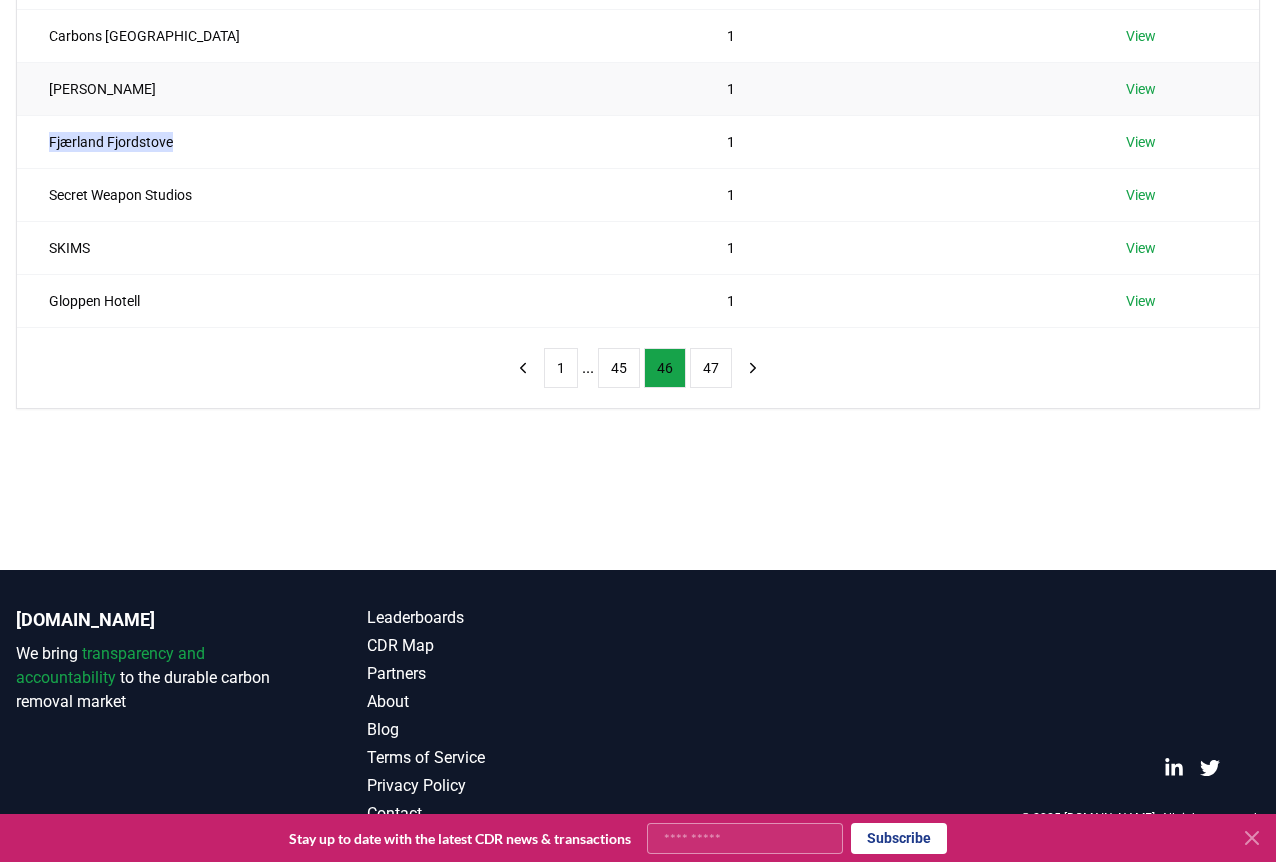 scroll, scrollTop: 0, scrollLeft: 0, axis: both 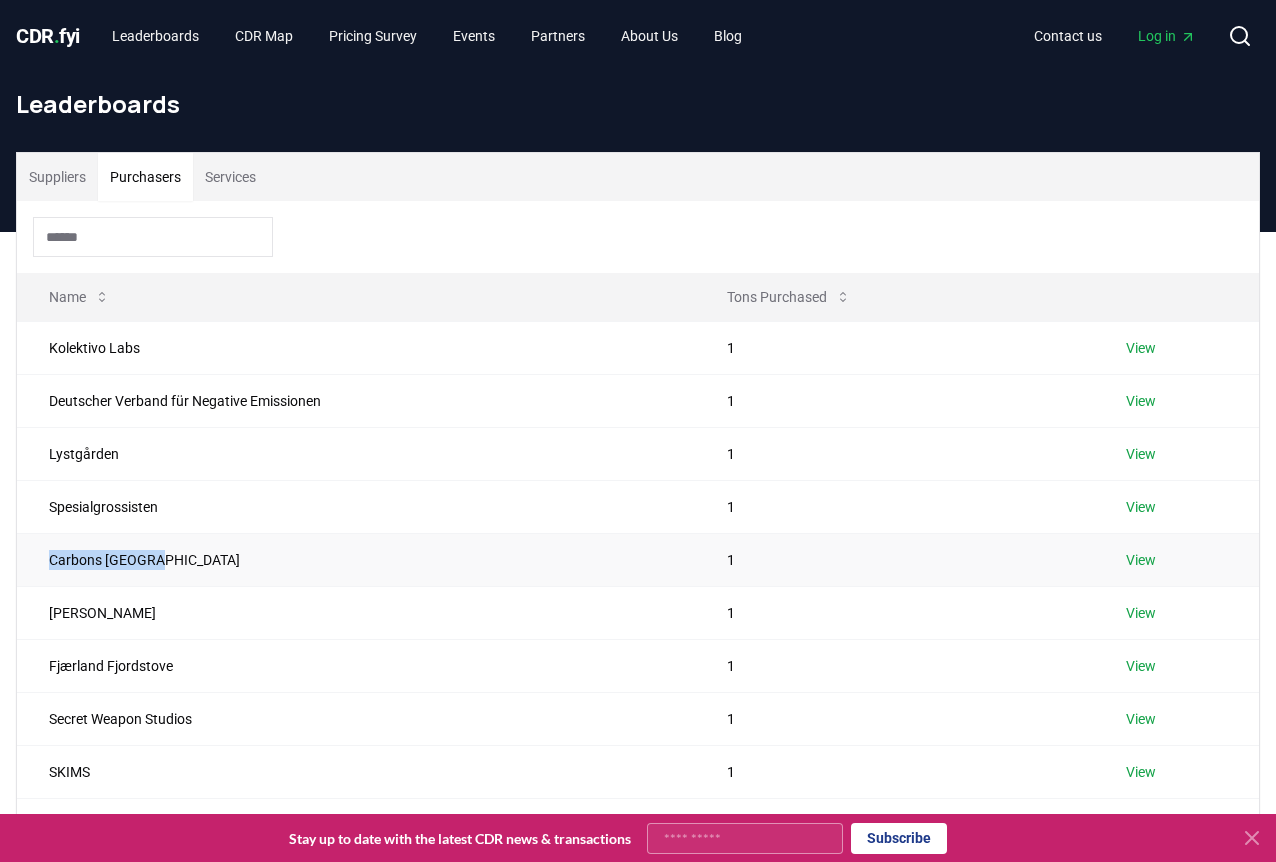 drag, startPoint x: 150, startPoint y: 561, endPoint x: 28, endPoint y: 554, distance: 122.20065 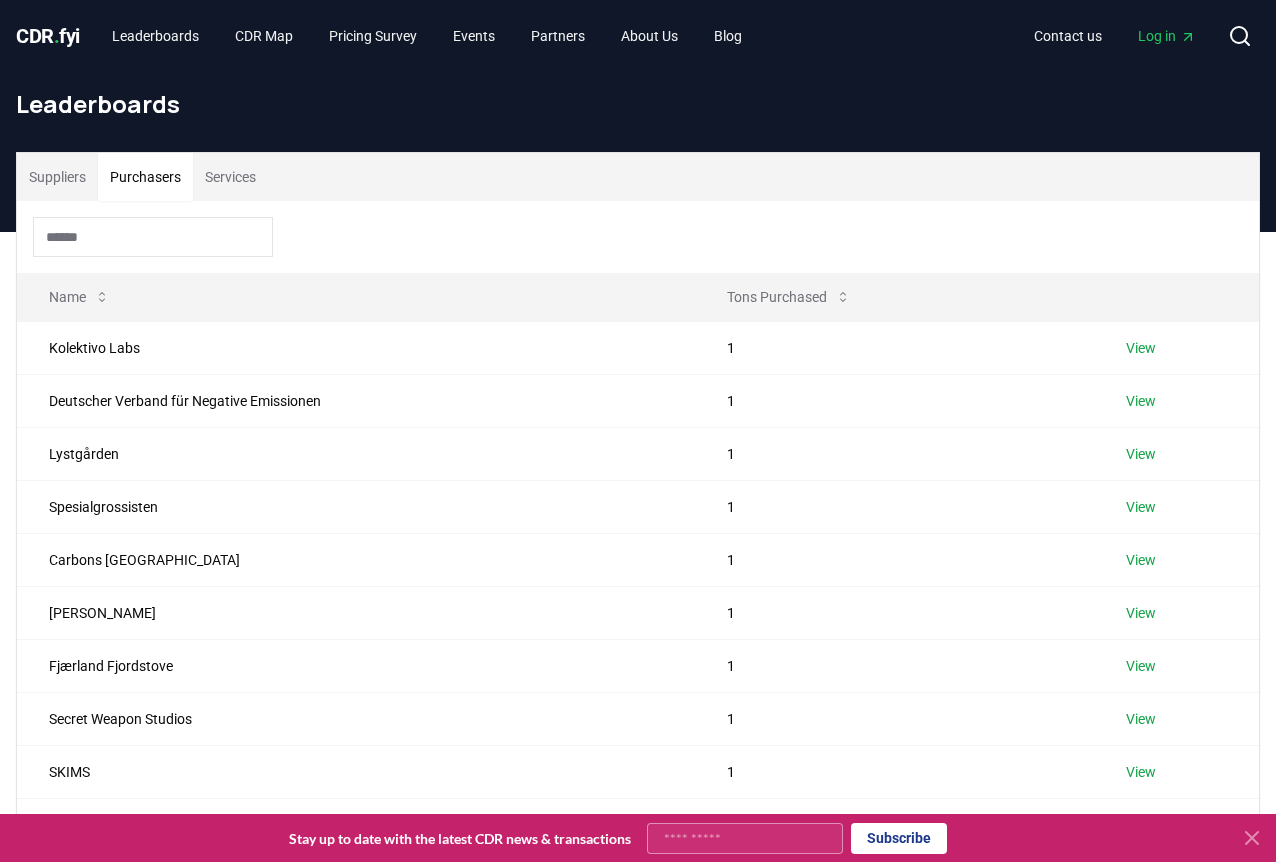 click at bounding box center (638, 237) 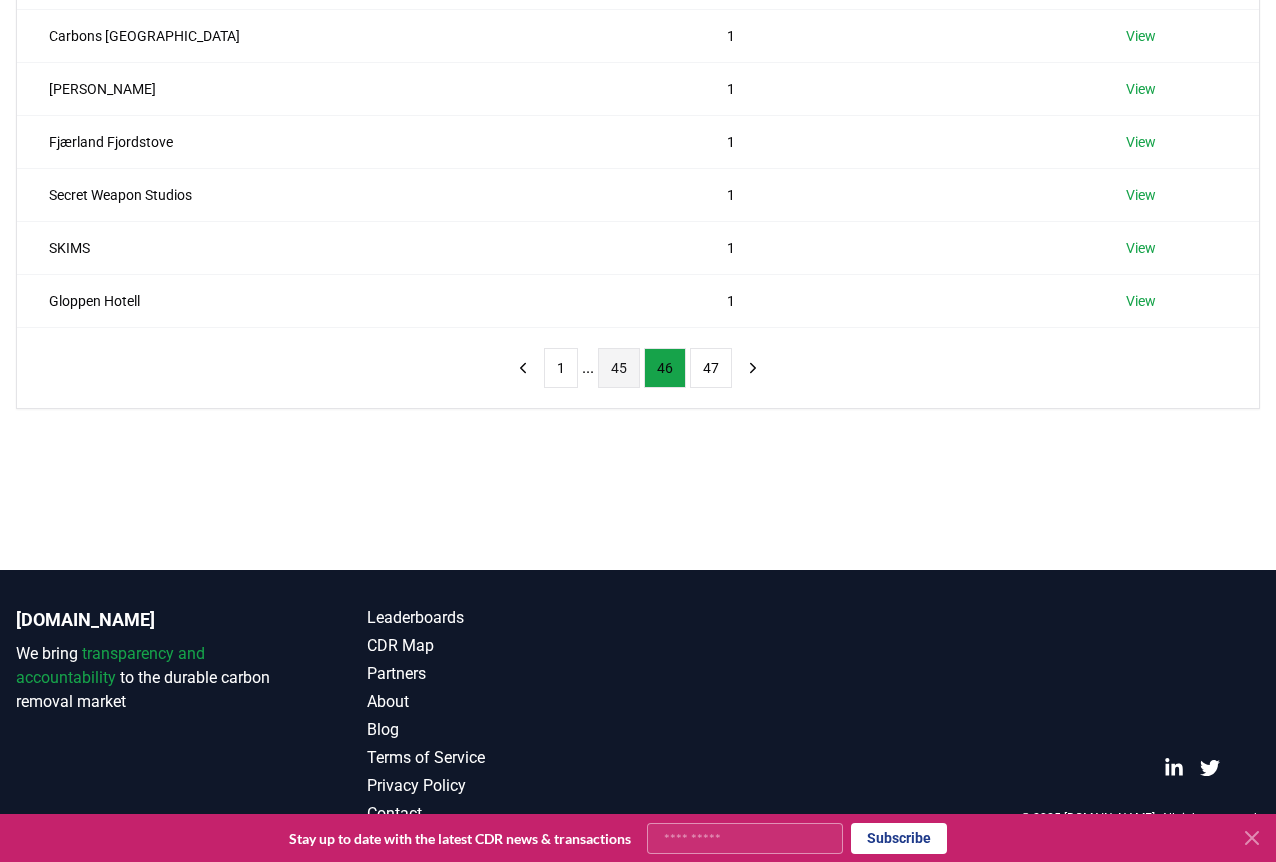 click on "45" at bounding box center [619, 368] 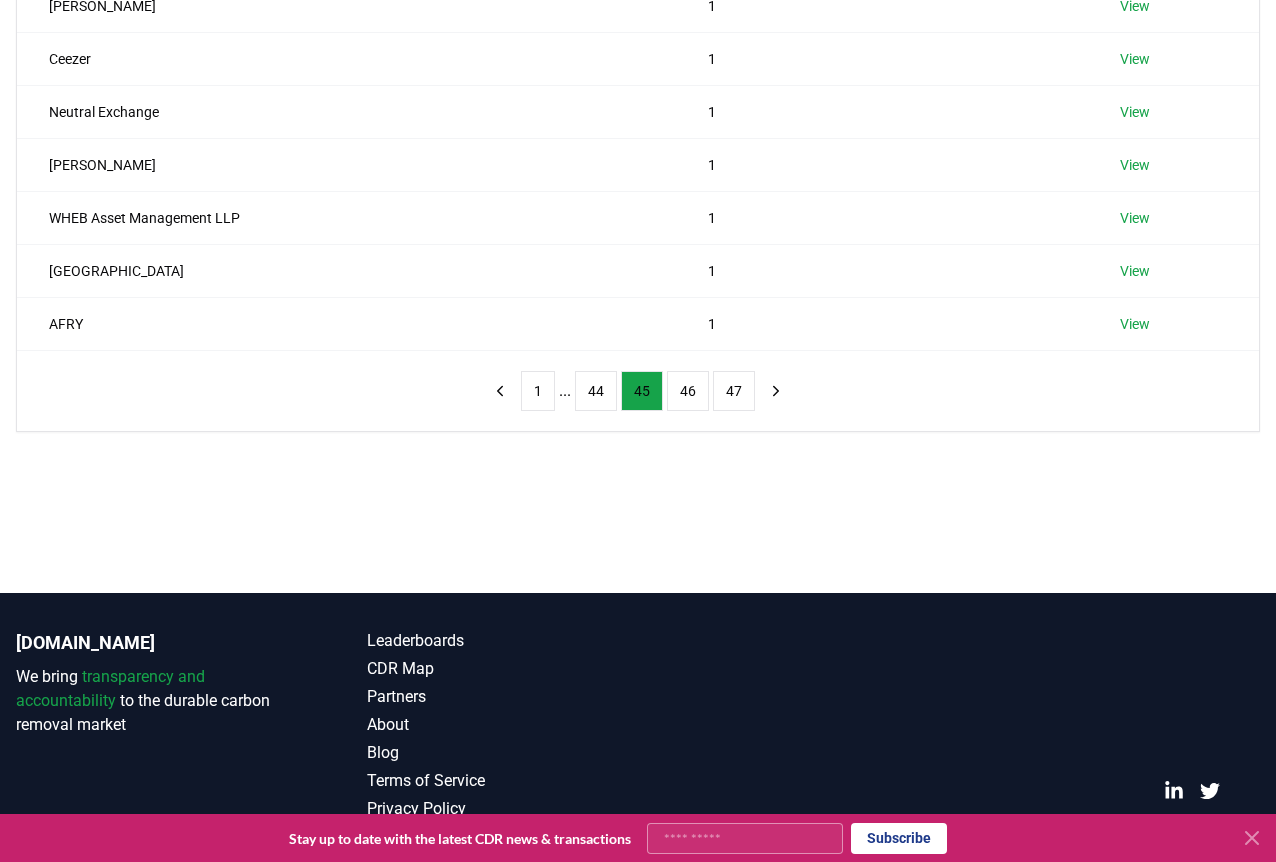 scroll, scrollTop: 524, scrollLeft: 0, axis: vertical 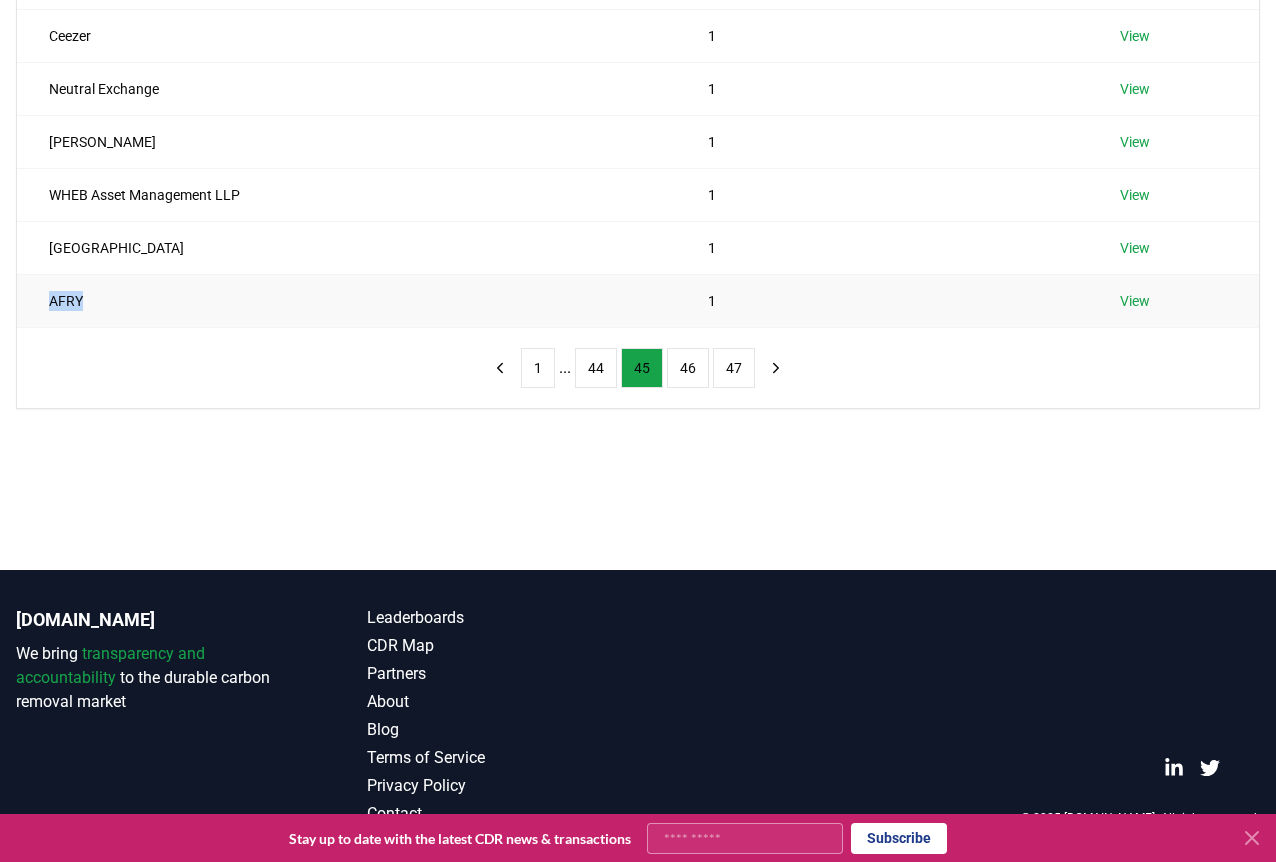 drag, startPoint x: 1116, startPoint y: 302, endPoint x: 39, endPoint y: 303, distance: 1077.0005 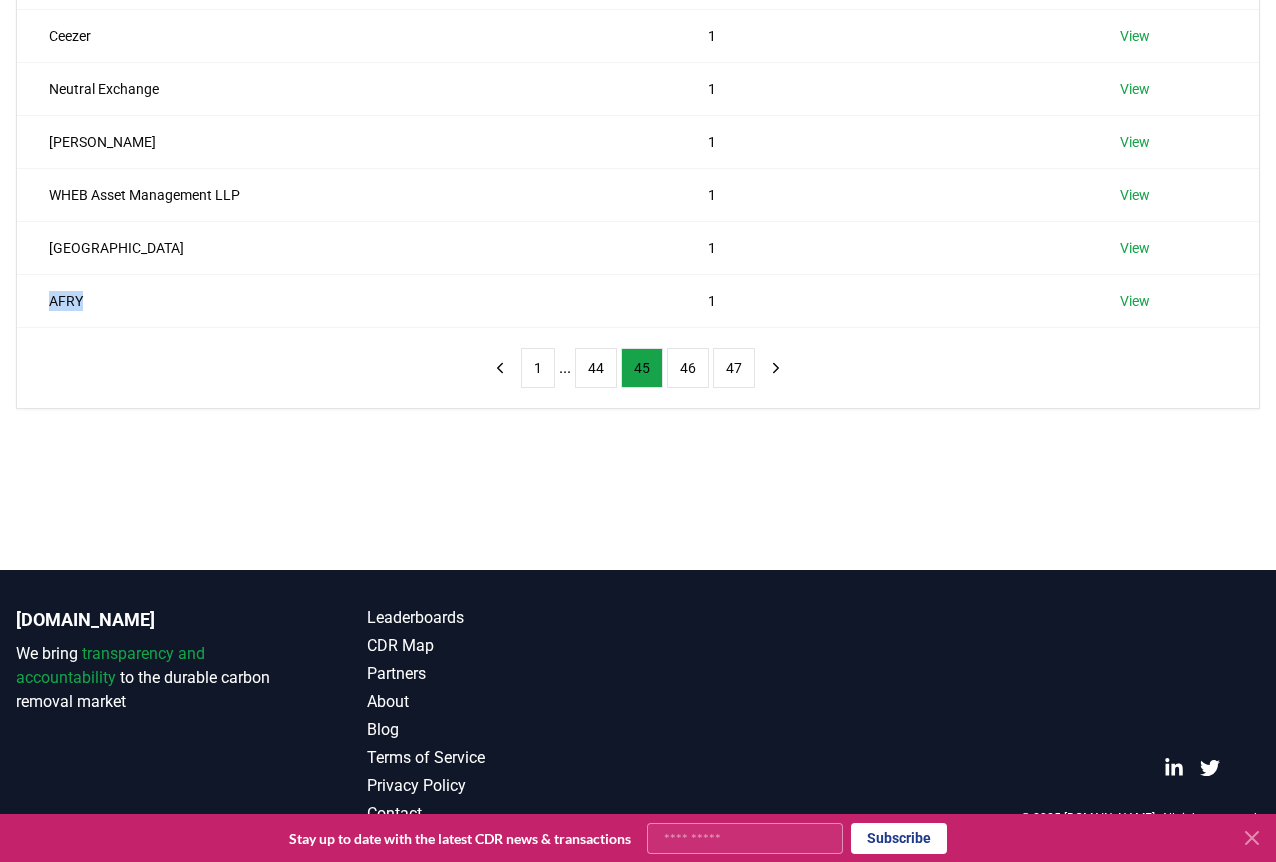 copy on "AFRY" 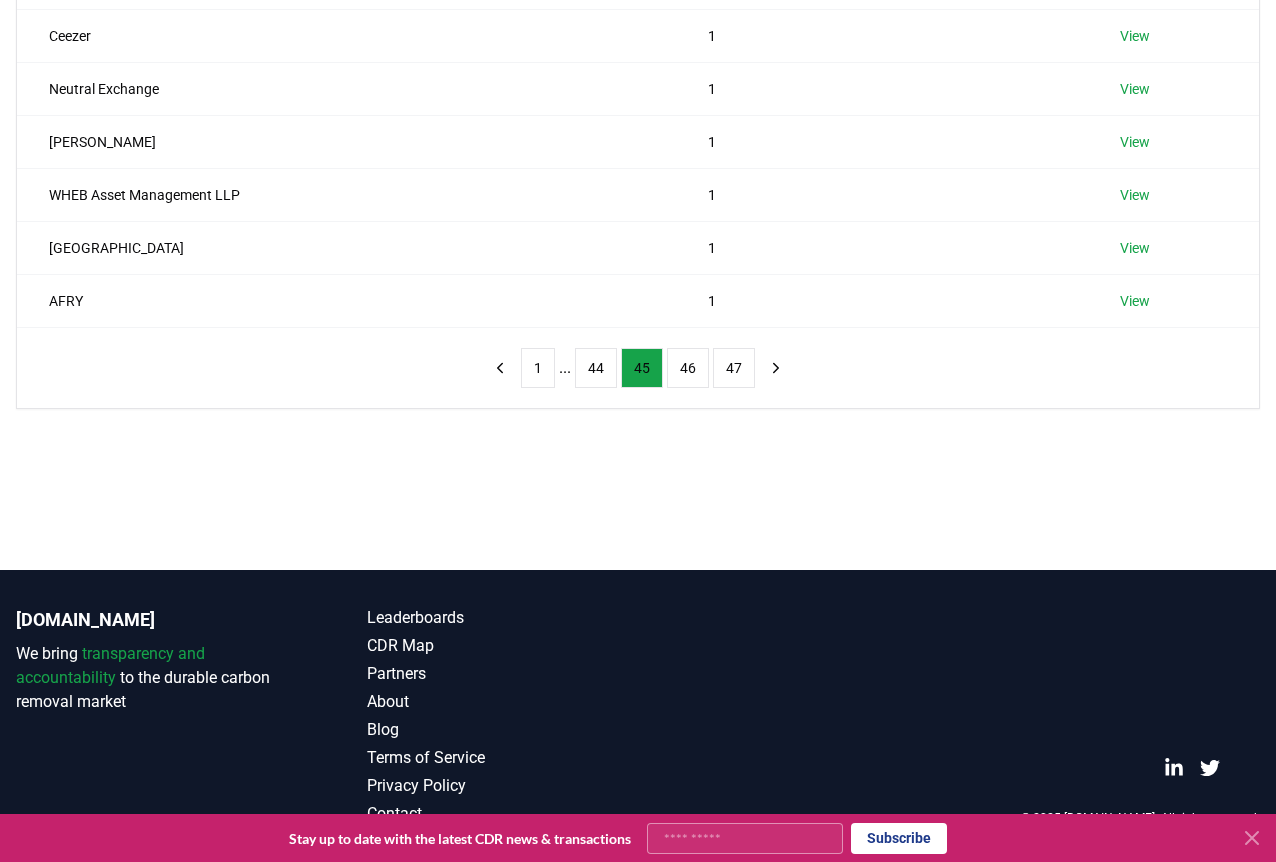click on "Suppliers Purchasers Services Name Tons Purchased Persefoni AI 1 View Lady Dannatt 1 View AirMiners 1 View Kevin Niparko 1 View Ceezer 1 View Neutral Exchange 1 View Mariana Nunes Fernandes 1 View WHEB Asset Management LLP 1 View Hardanger Fjord Lodge 1 View AFRY 1 View 1 ... 44 45 46 47" at bounding box center [638, 98] 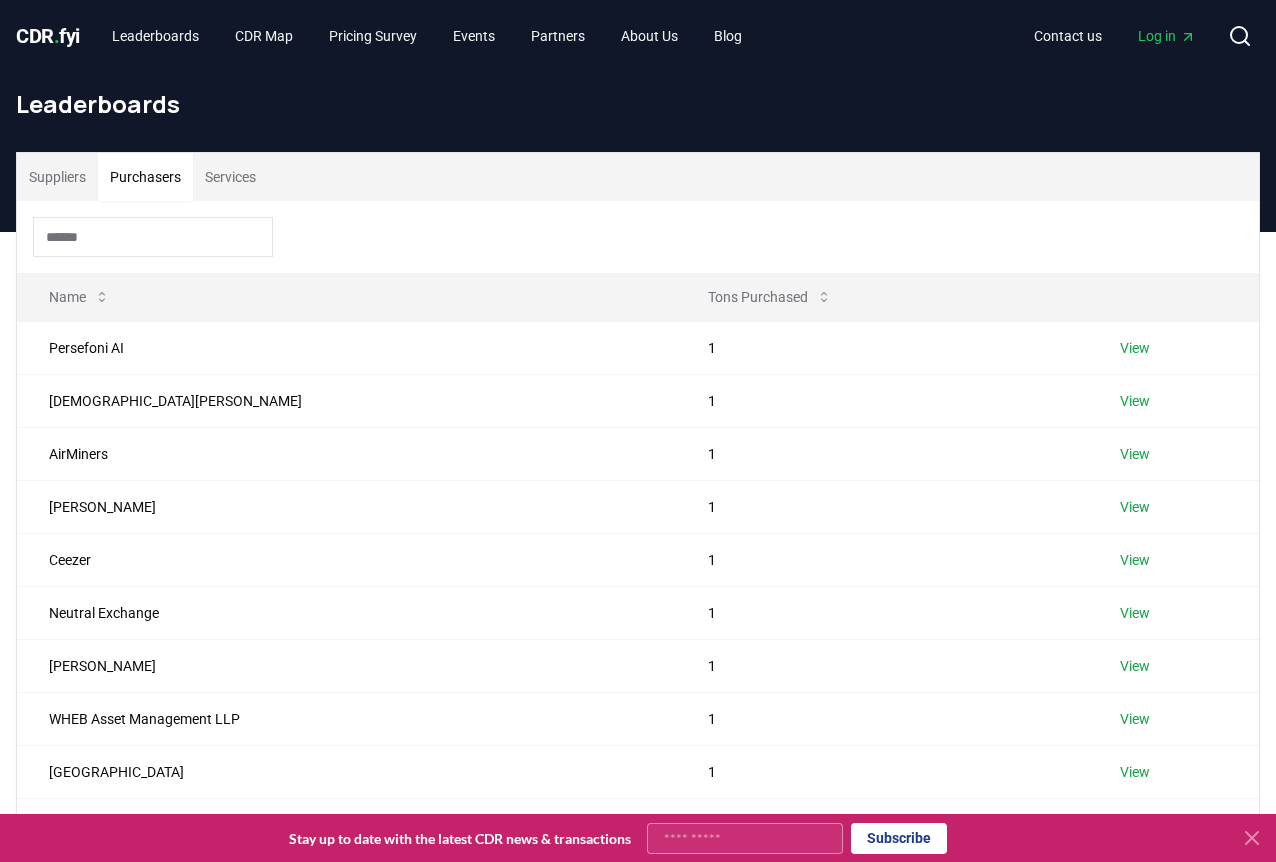 scroll, scrollTop: 524, scrollLeft: 0, axis: vertical 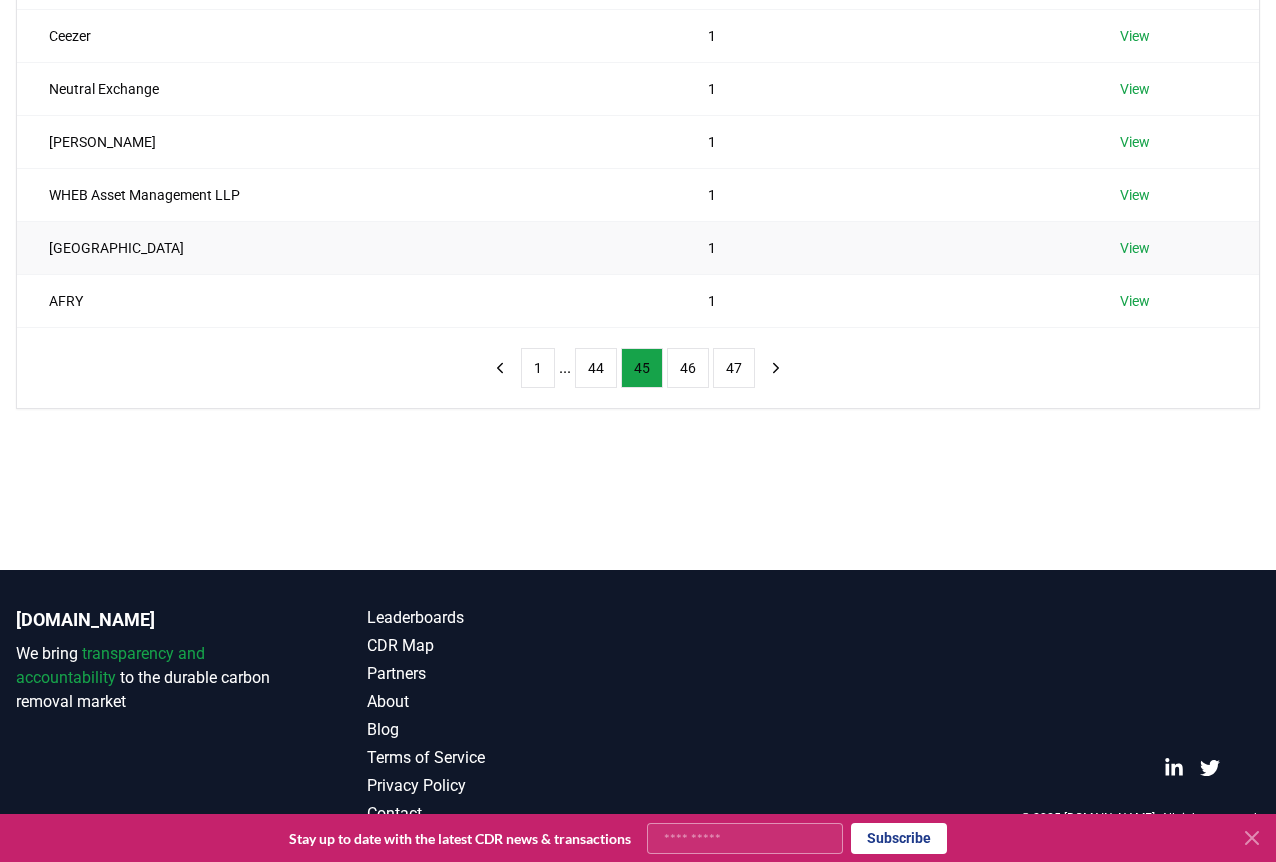 drag, startPoint x: 213, startPoint y: 252, endPoint x: 124, endPoint y: 249, distance: 89.050545 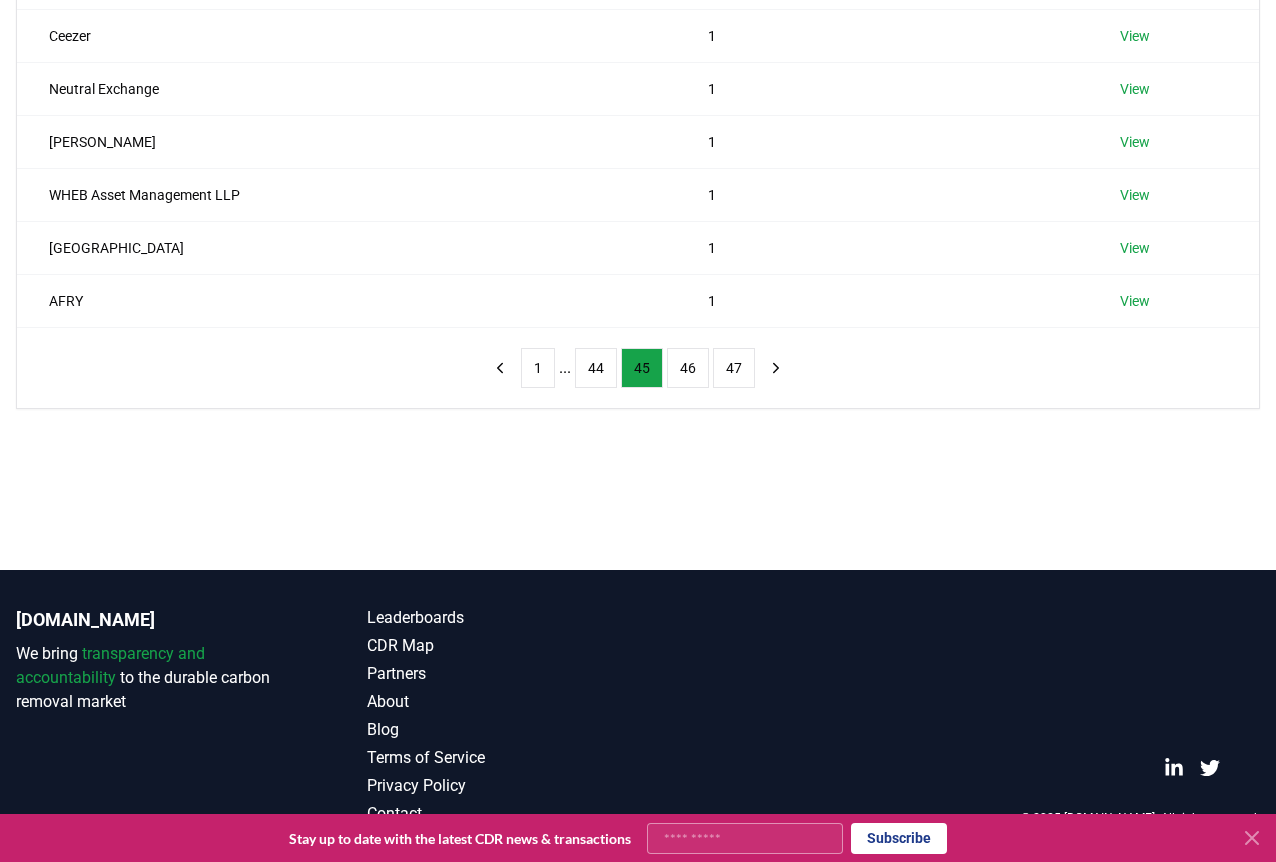 click on "Name Tons Purchased Persefoni AI 1 View Lady Dannatt 1 View AirMiners 1 View Kevin Niparko 1 View Ceezer 1 View Neutral Exchange 1 View Mariana Nunes Fernandes 1 View WHEB Asset Management LLP 1 View Hardanger Fjord Lodge 1 View AFRY 1 View 1 ... 44 45 46 47" at bounding box center (638, 42) 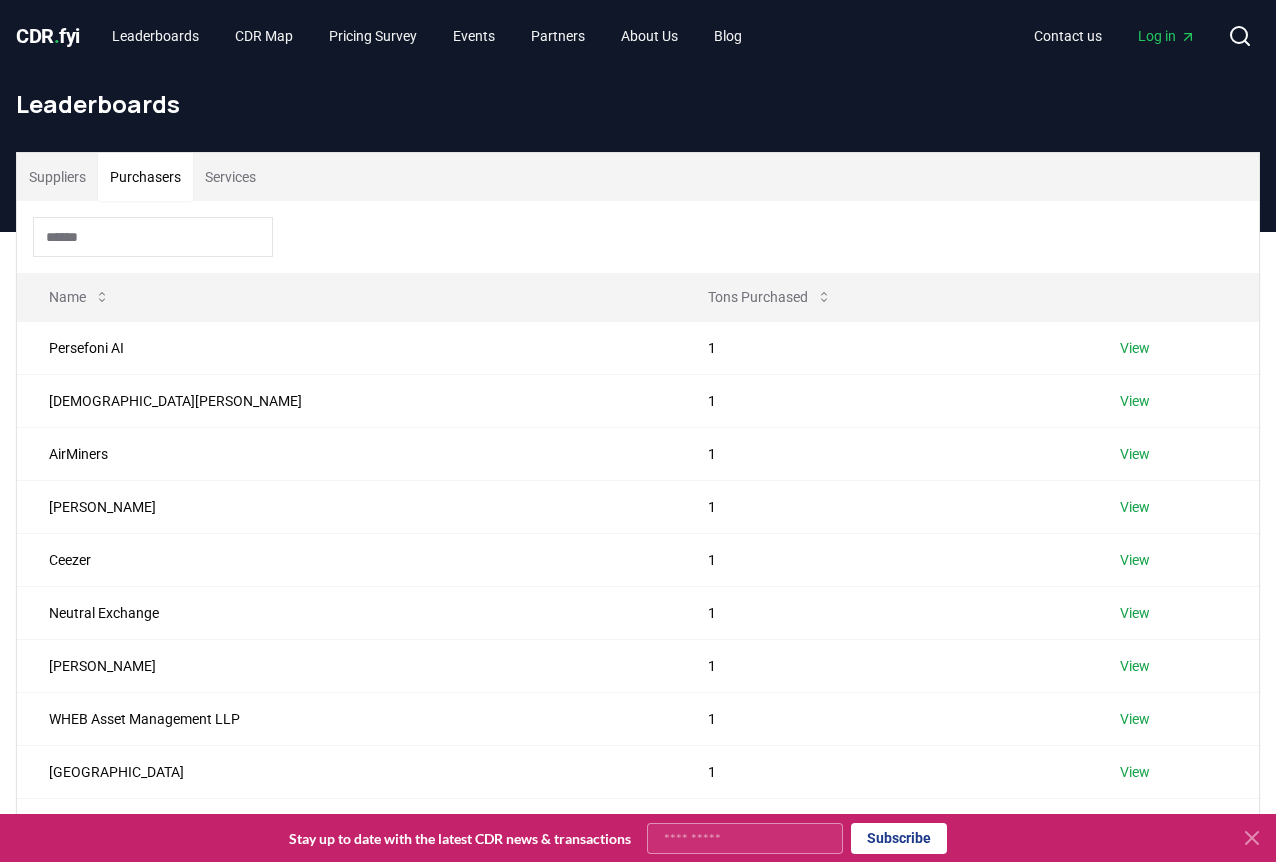 click on "Leaderboards" at bounding box center [638, 112] 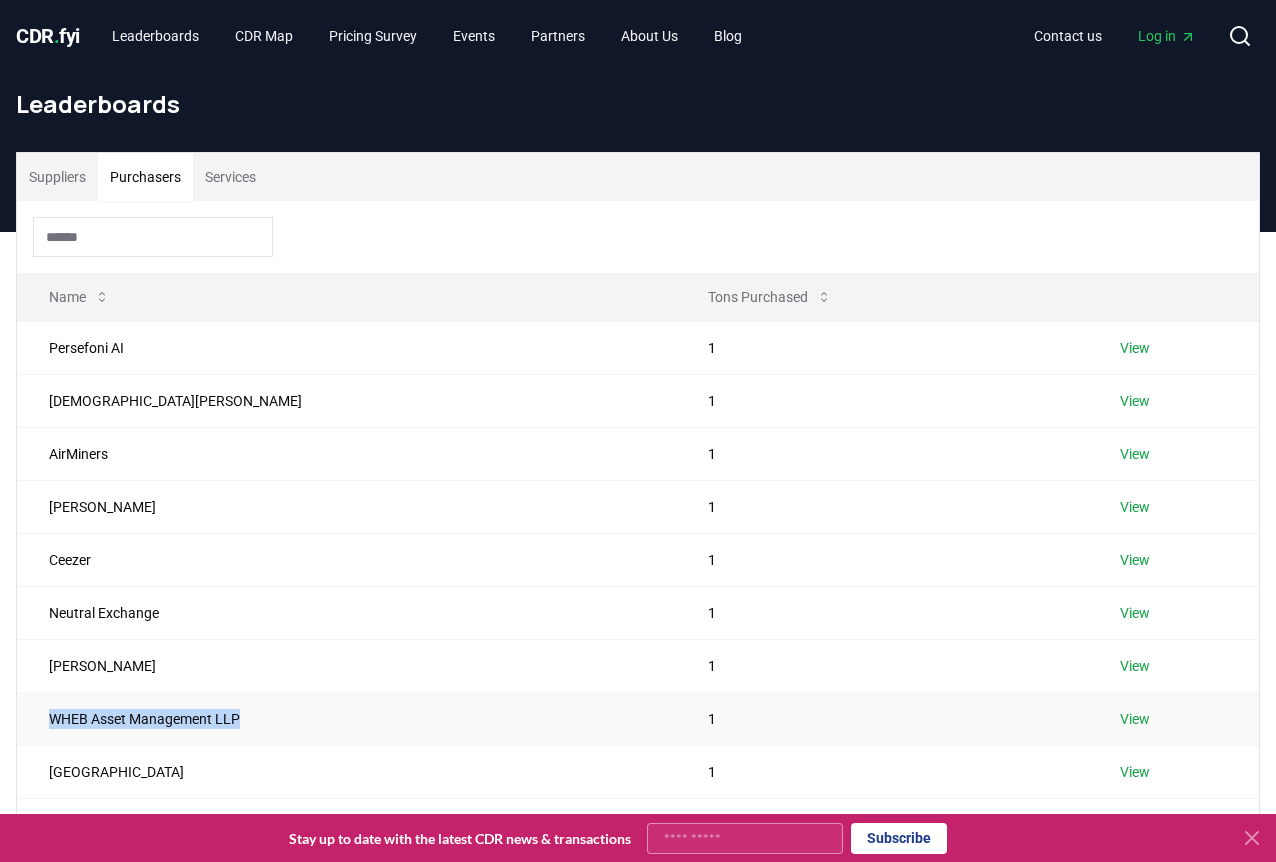 drag, startPoint x: 231, startPoint y: 722, endPoint x: 46, endPoint y: 723, distance: 185.0027 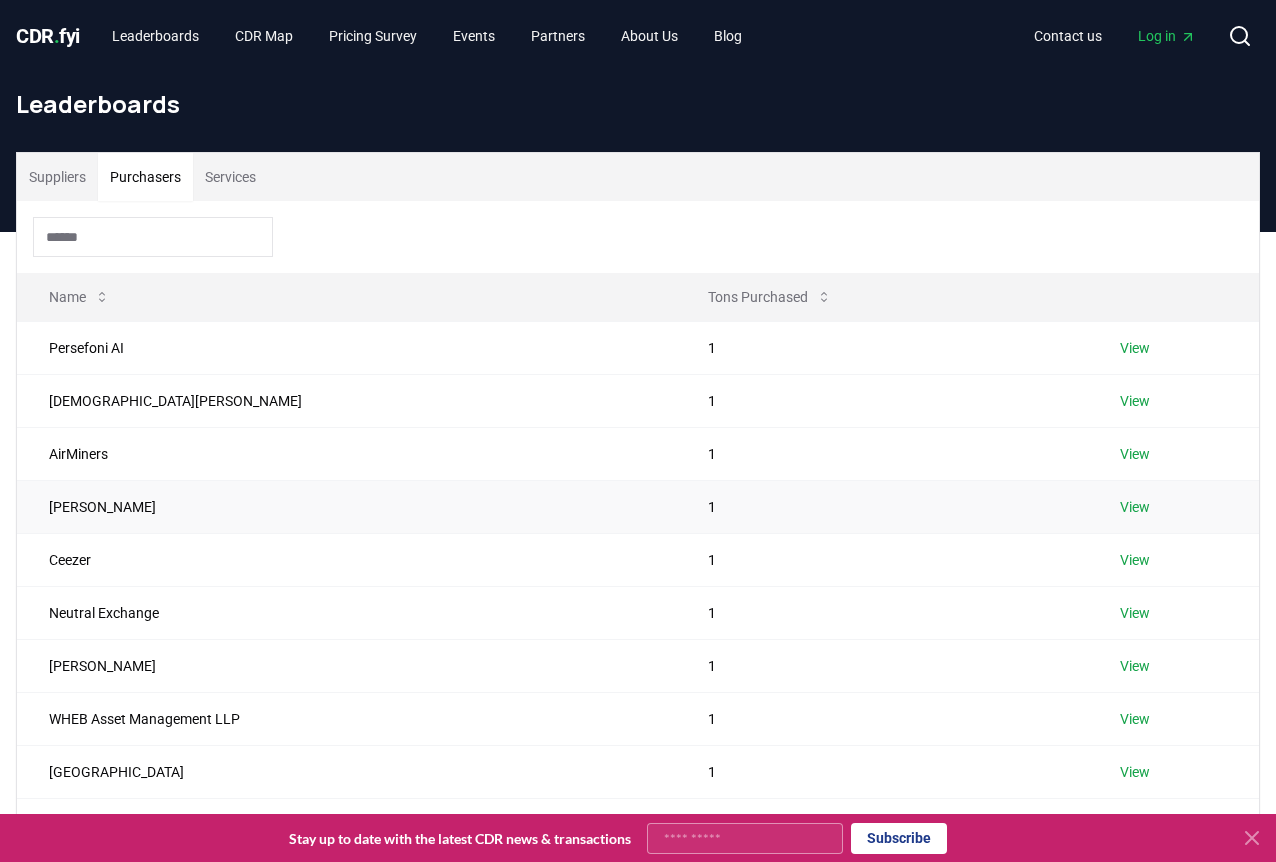 click on "Kevin Niparko" at bounding box center (346, 506) 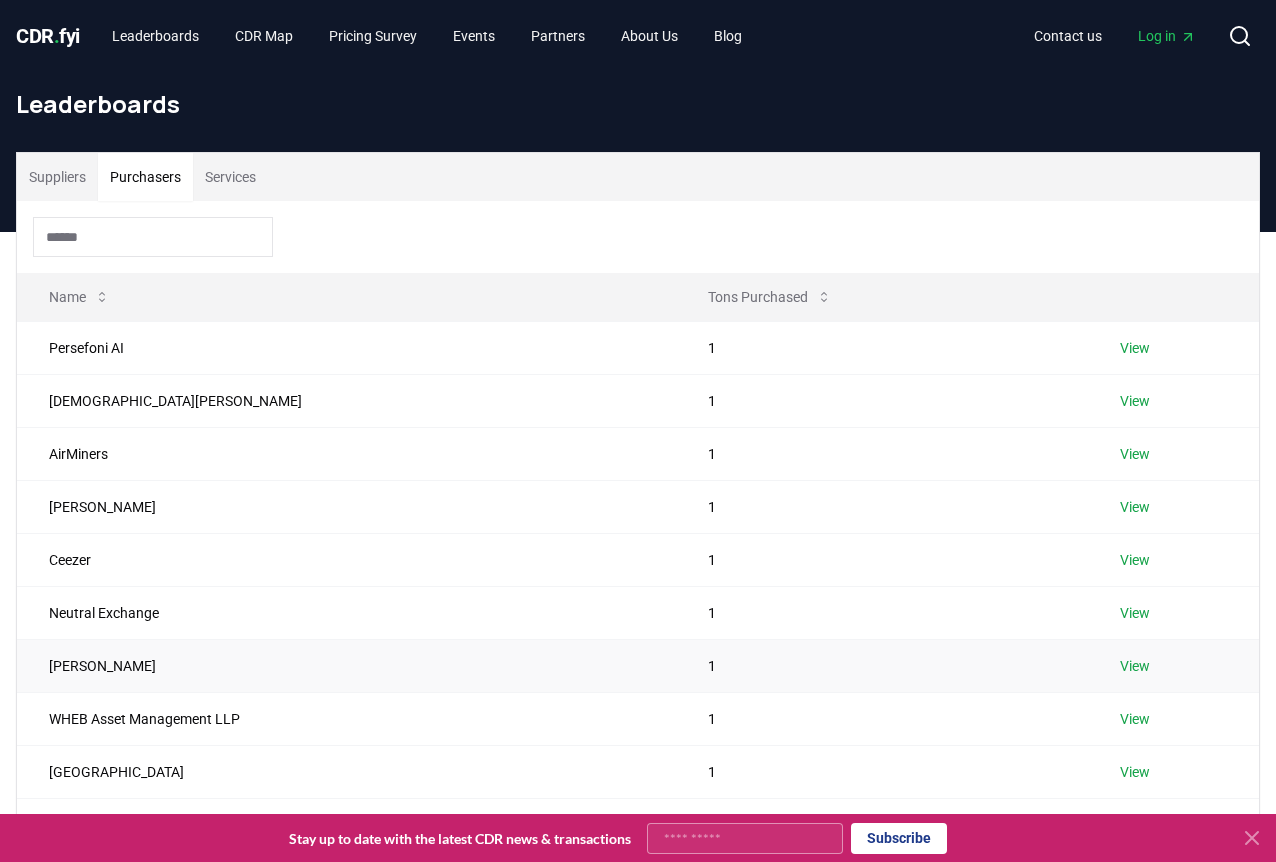 drag, startPoint x: 219, startPoint y: 667, endPoint x: 36, endPoint y: 672, distance: 183.0683 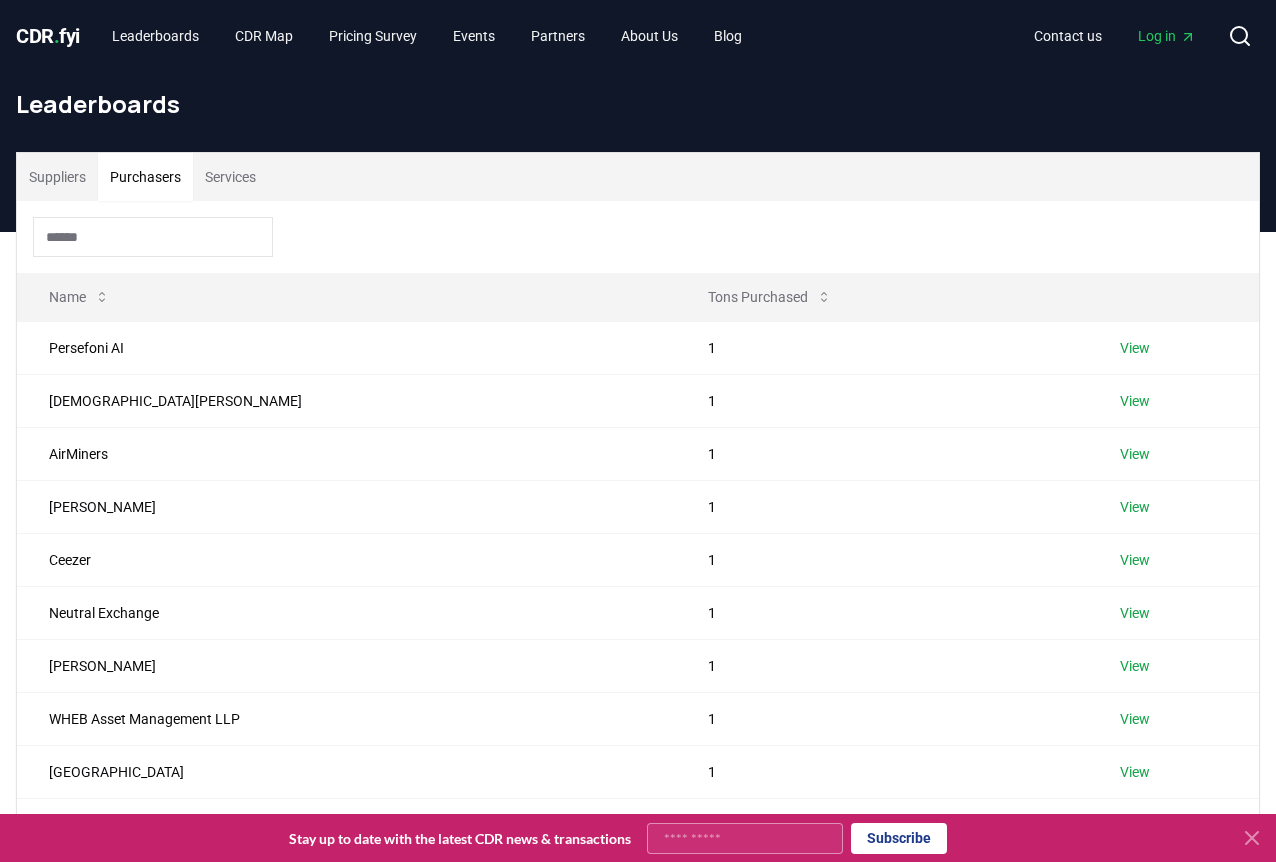 click at bounding box center [638, 237] 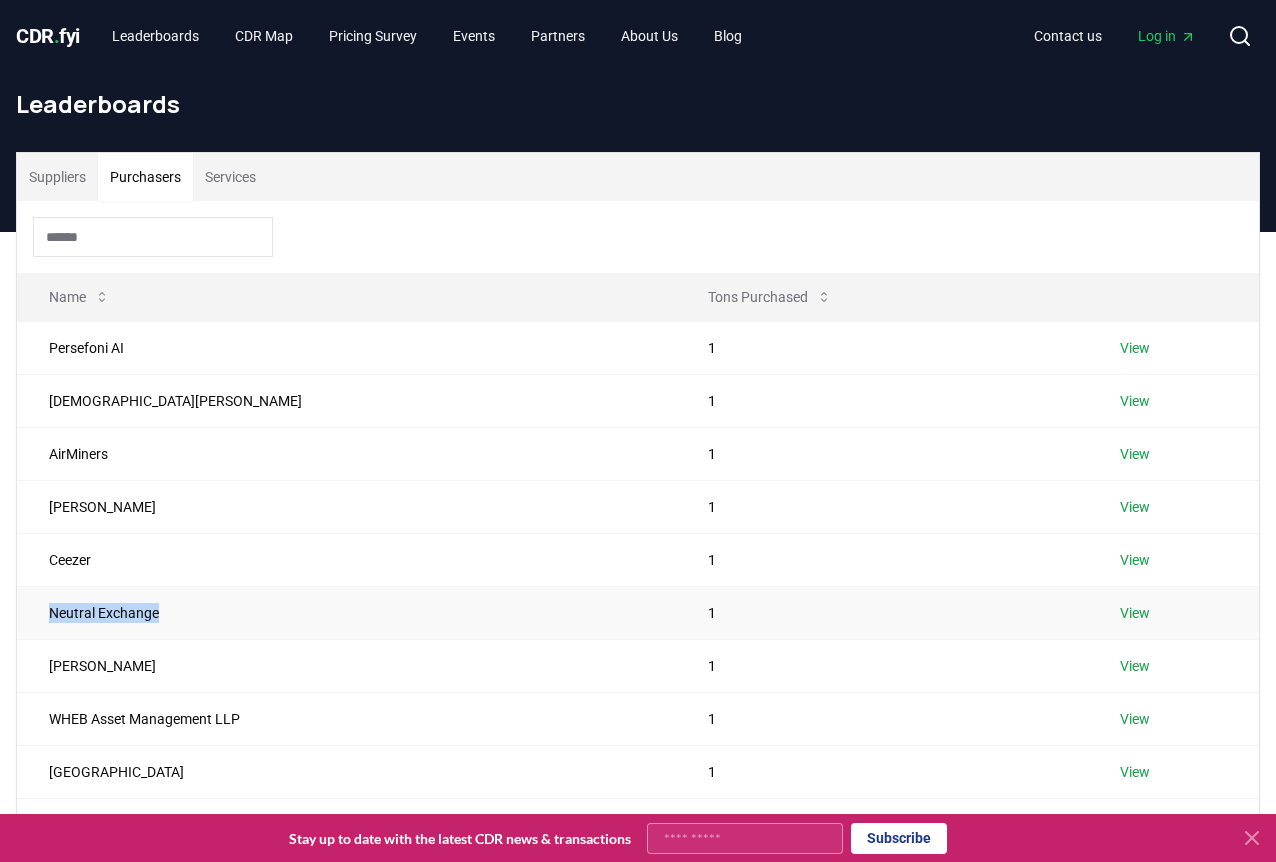 drag, startPoint x: 171, startPoint y: 609, endPoint x: 36, endPoint y: 611, distance: 135.01482 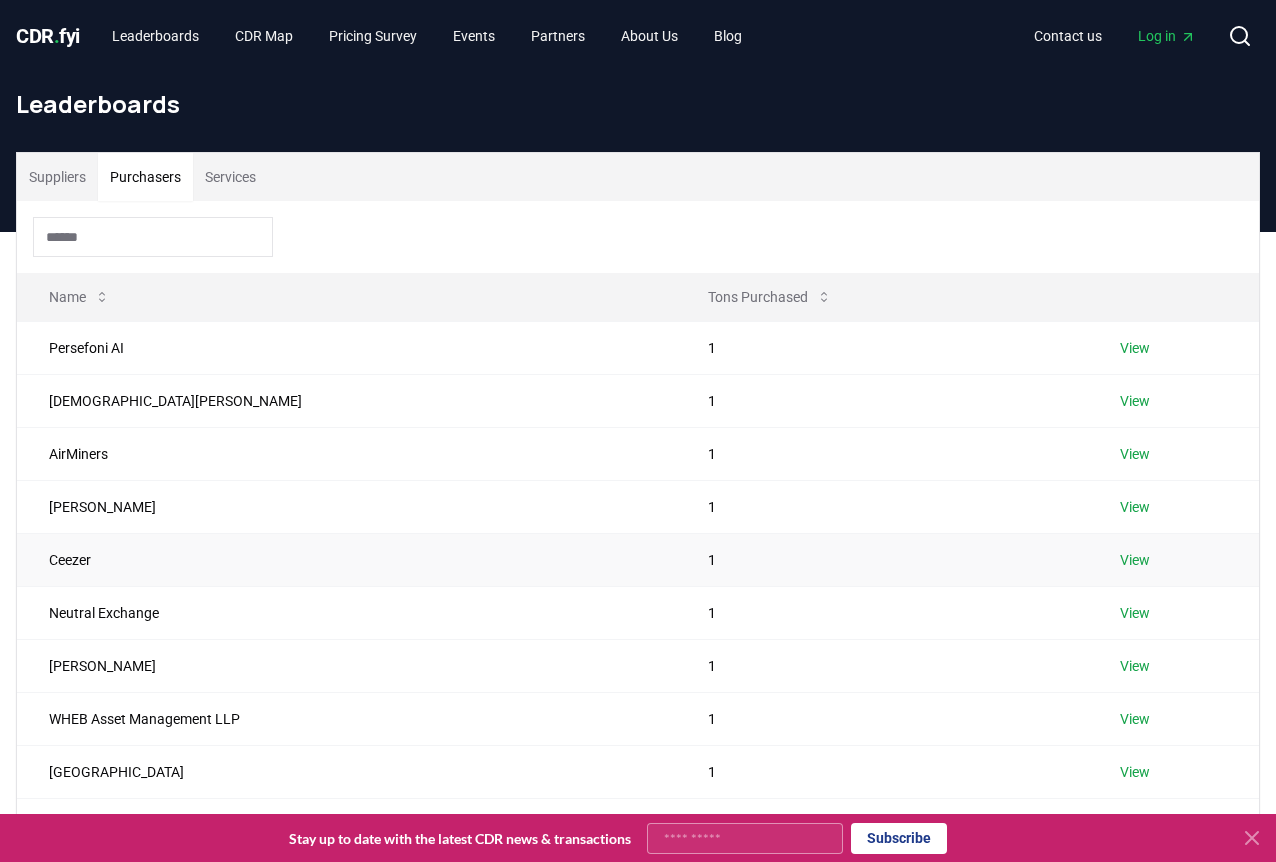 drag, startPoint x: 353, startPoint y: 560, endPoint x: 380, endPoint y: 562, distance: 27.073973 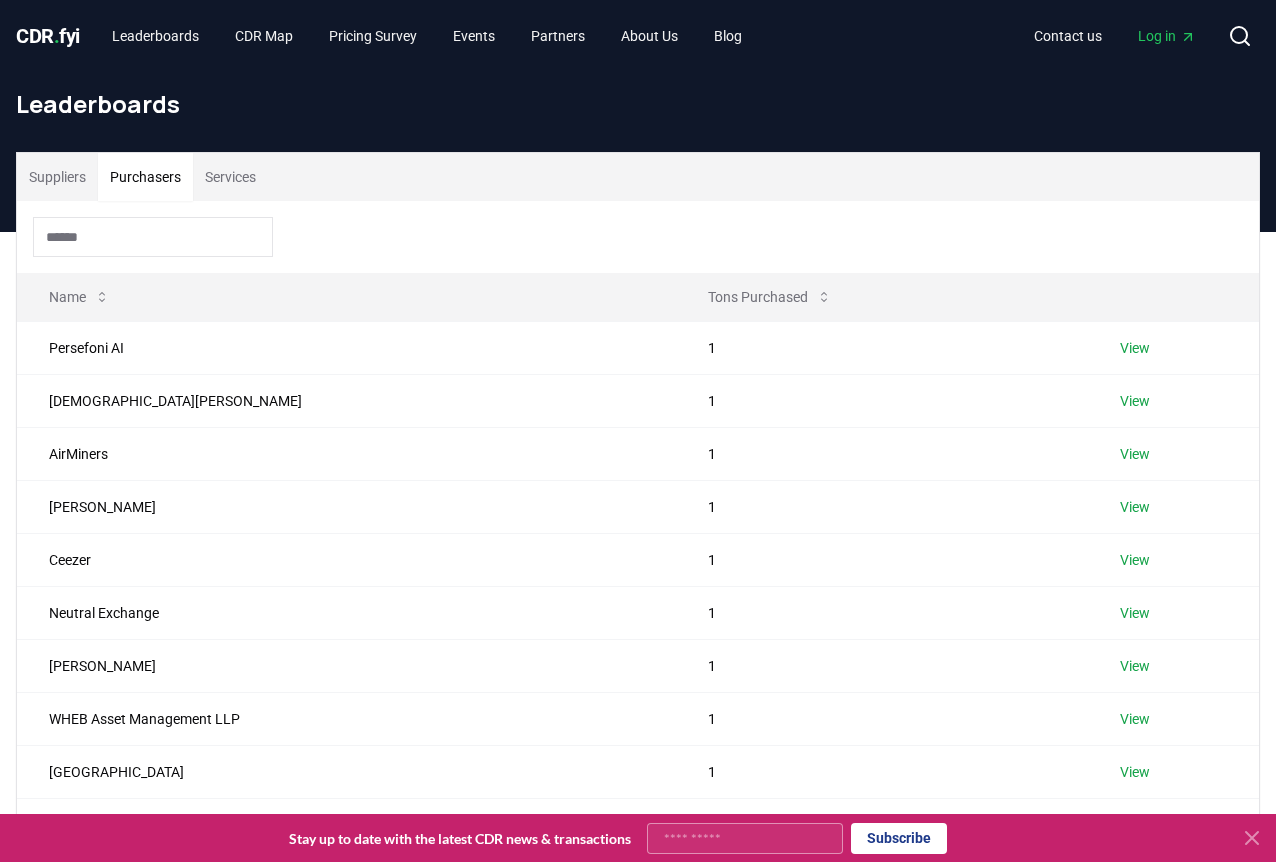 click on "Leaderboards" at bounding box center [638, 112] 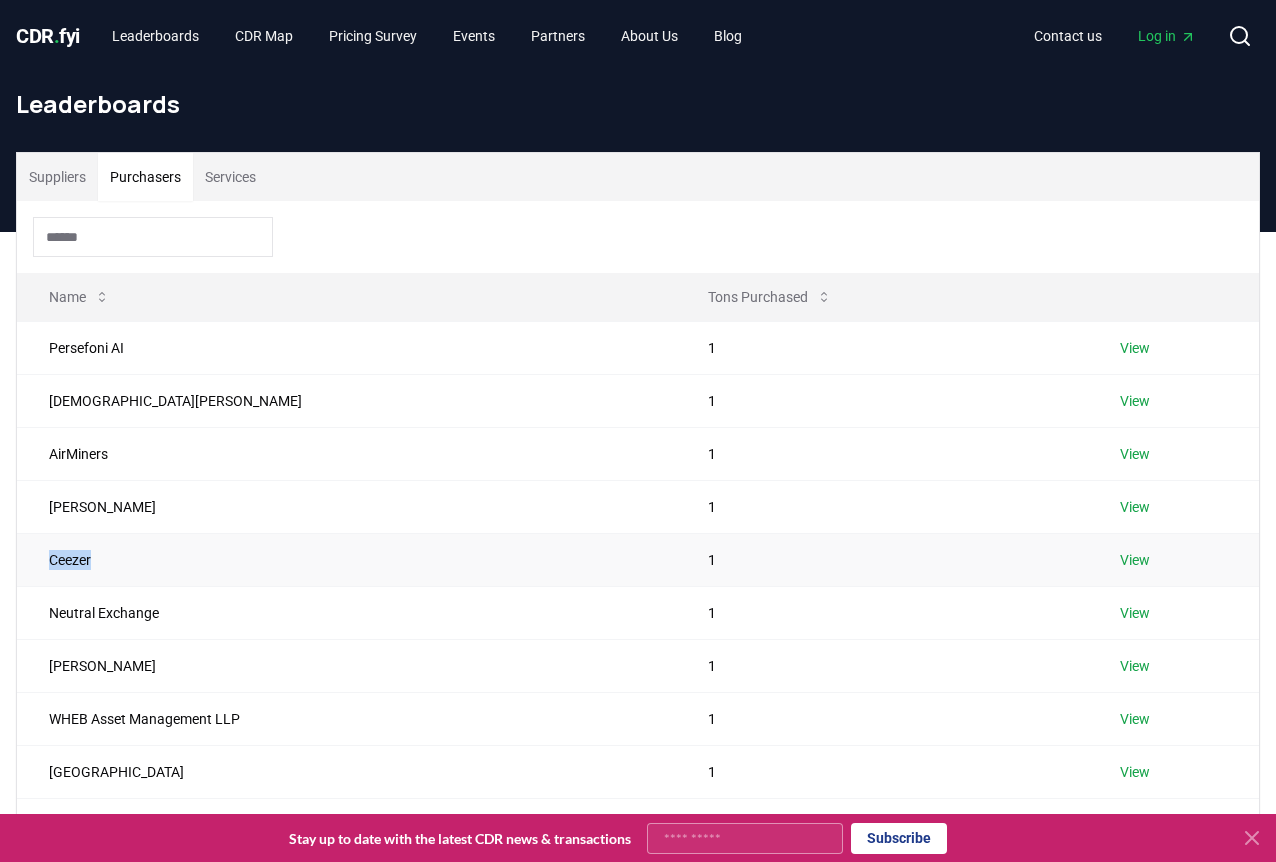 drag, startPoint x: 83, startPoint y: 561, endPoint x: 43, endPoint y: 570, distance: 41 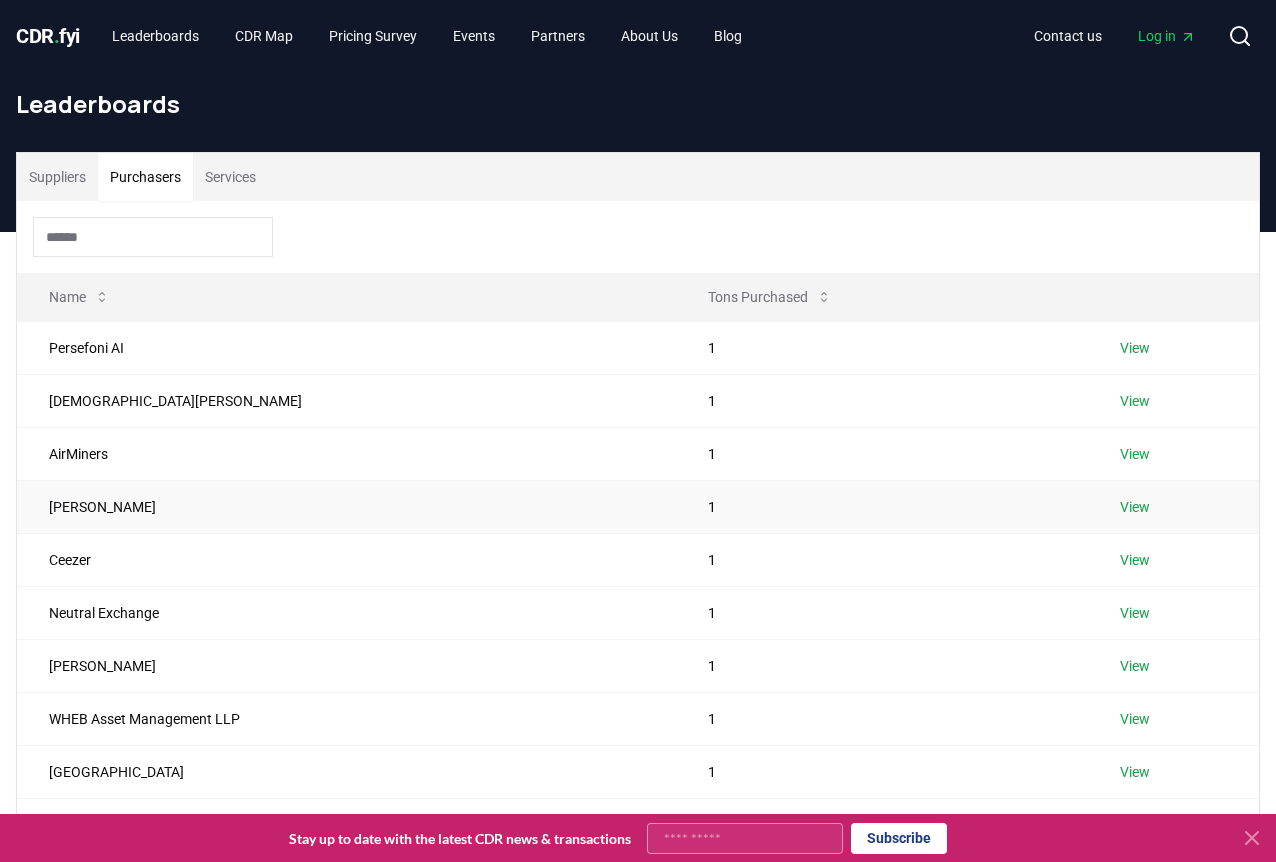 click on "Kevin Niparko" at bounding box center (346, 506) 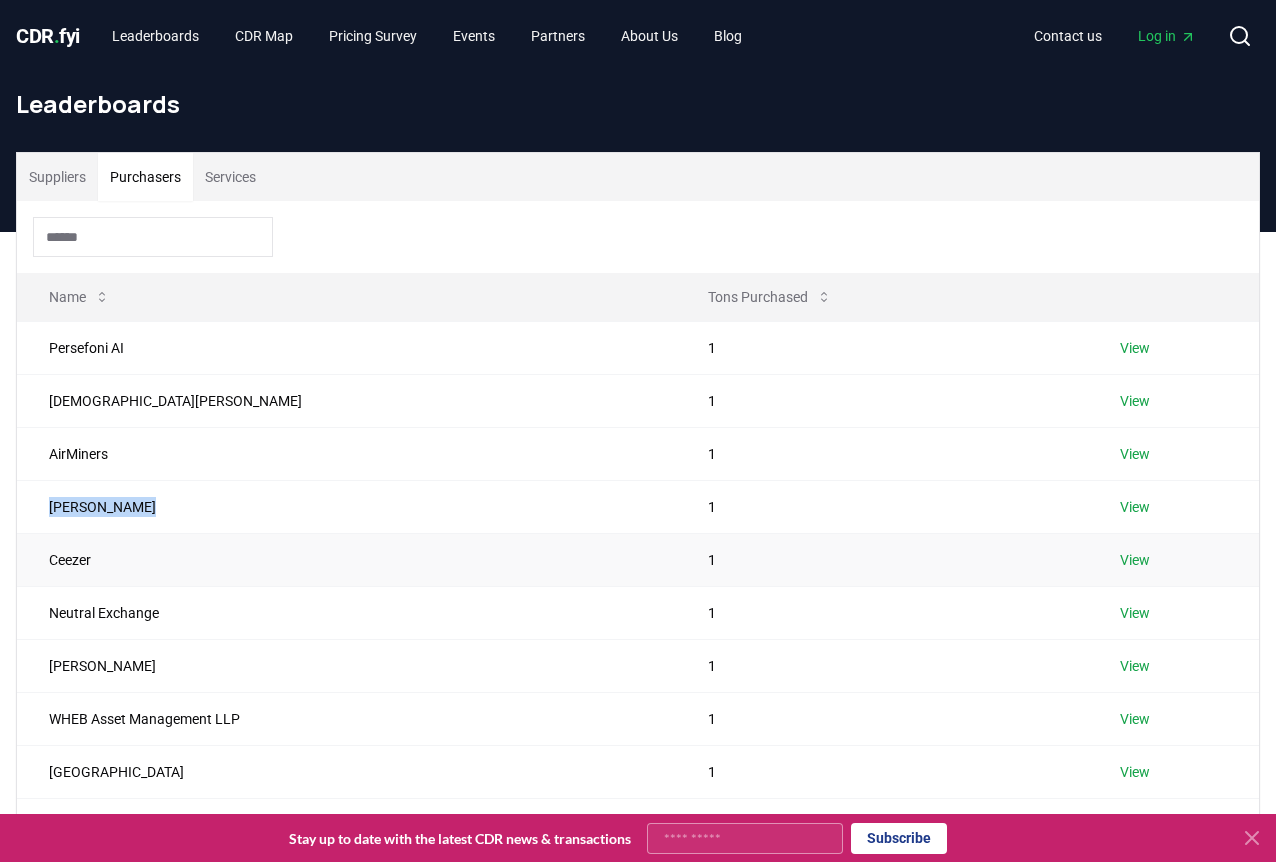 drag, startPoint x: 129, startPoint y: 506, endPoint x: 143, endPoint y: 557, distance: 52.886673 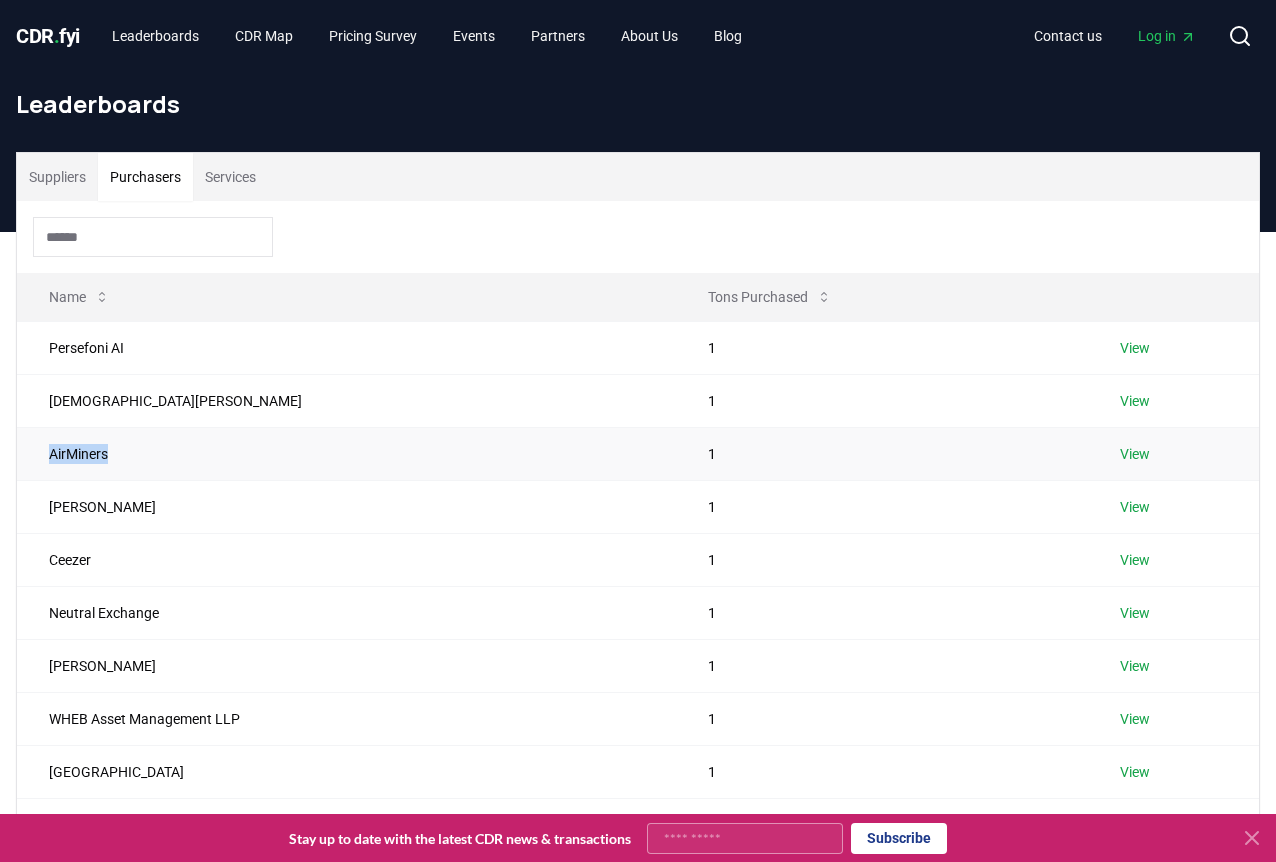drag, startPoint x: 127, startPoint y: 454, endPoint x: 37, endPoint y: 460, distance: 90.199776 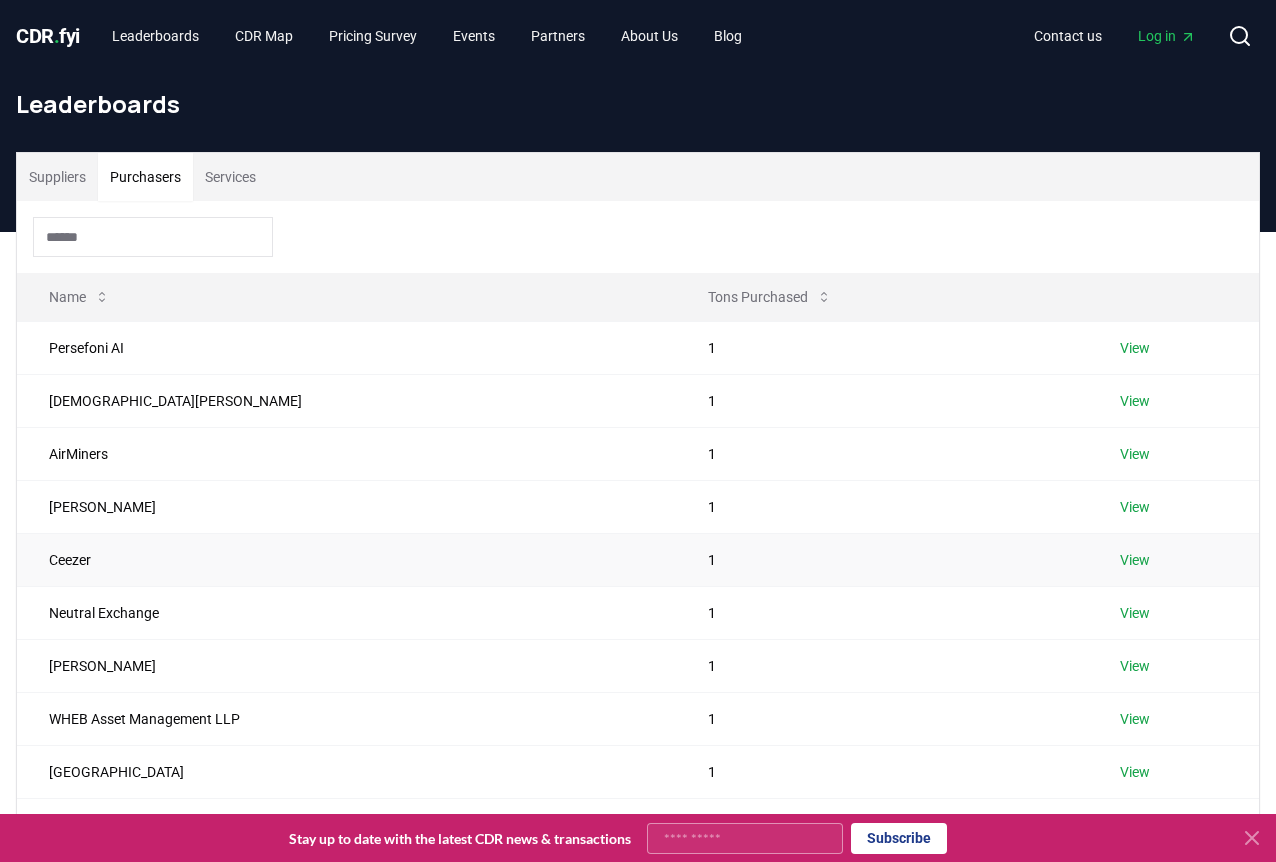 click on "Ceezer" at bounding box center (346, 559) 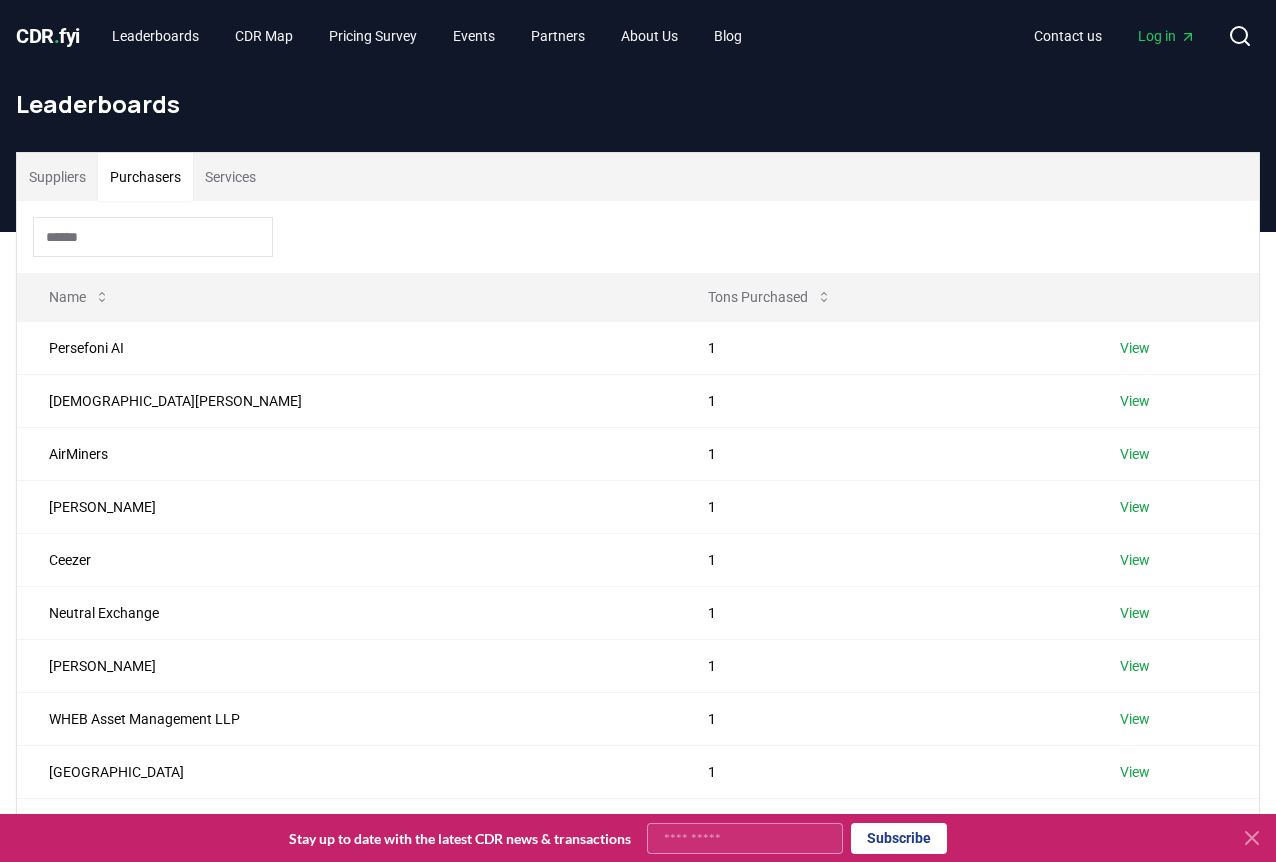 click at bounding box center [638, 237] 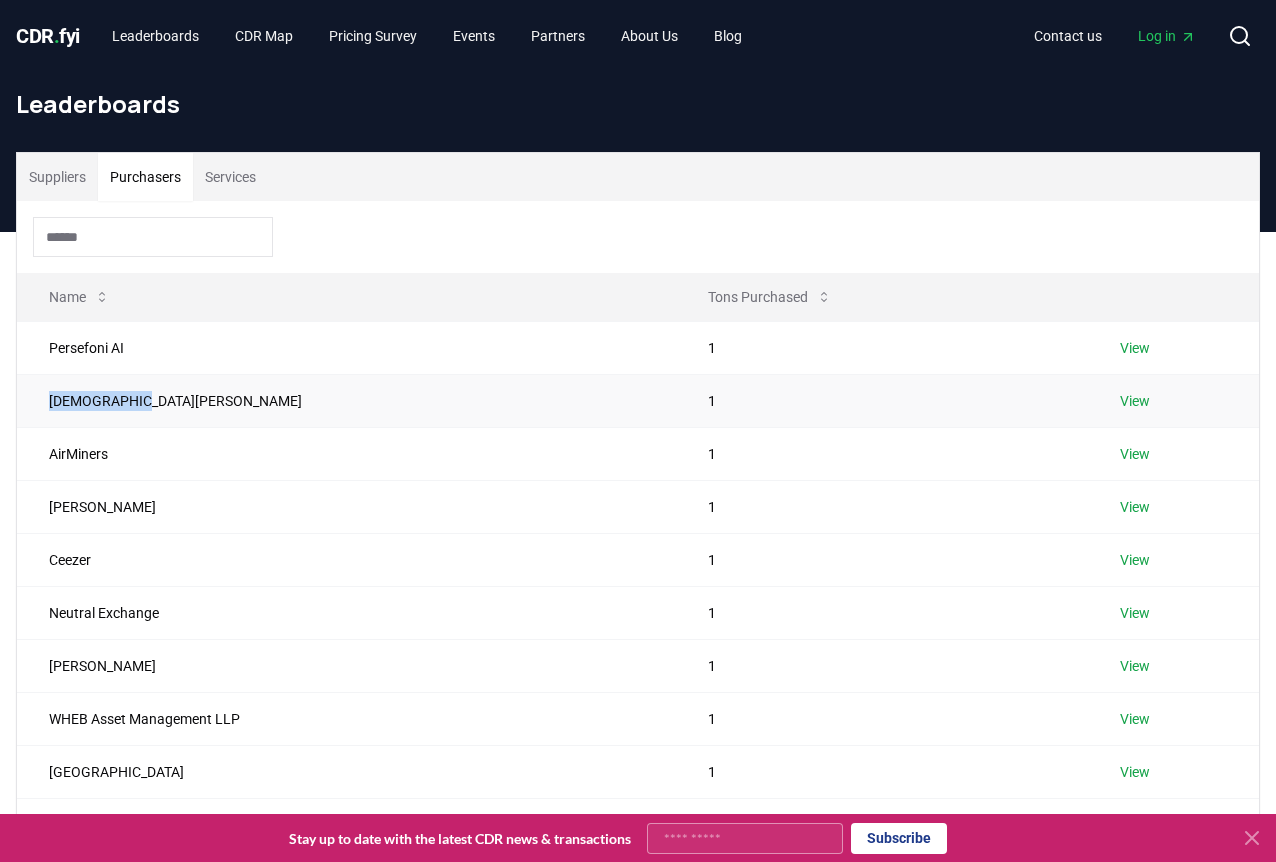 drag, startPoint x: 135, startPoint y: 403, endPoint x: 41, endPoint y: 415, distance: 94.76286 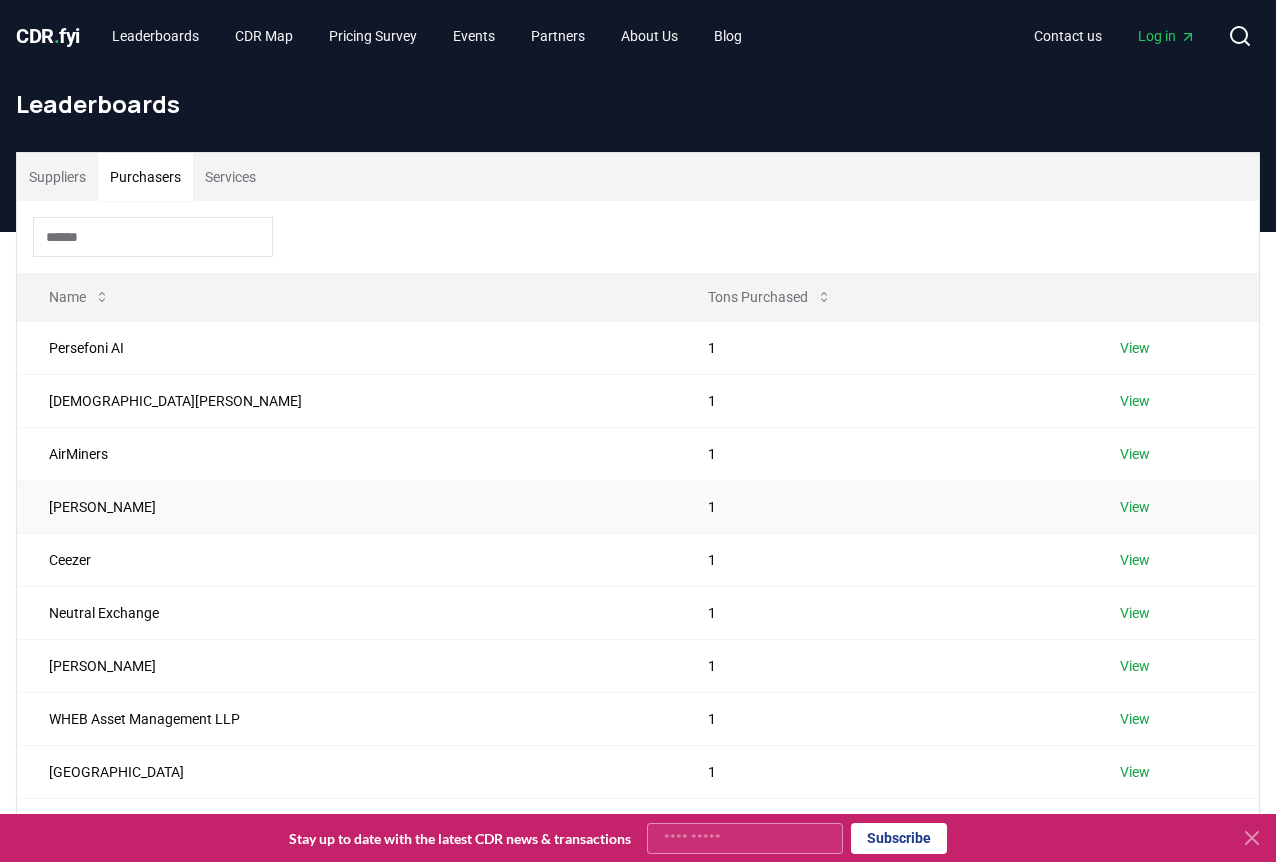 click on "Kevin Niparko" at bounding box center (346, 506) 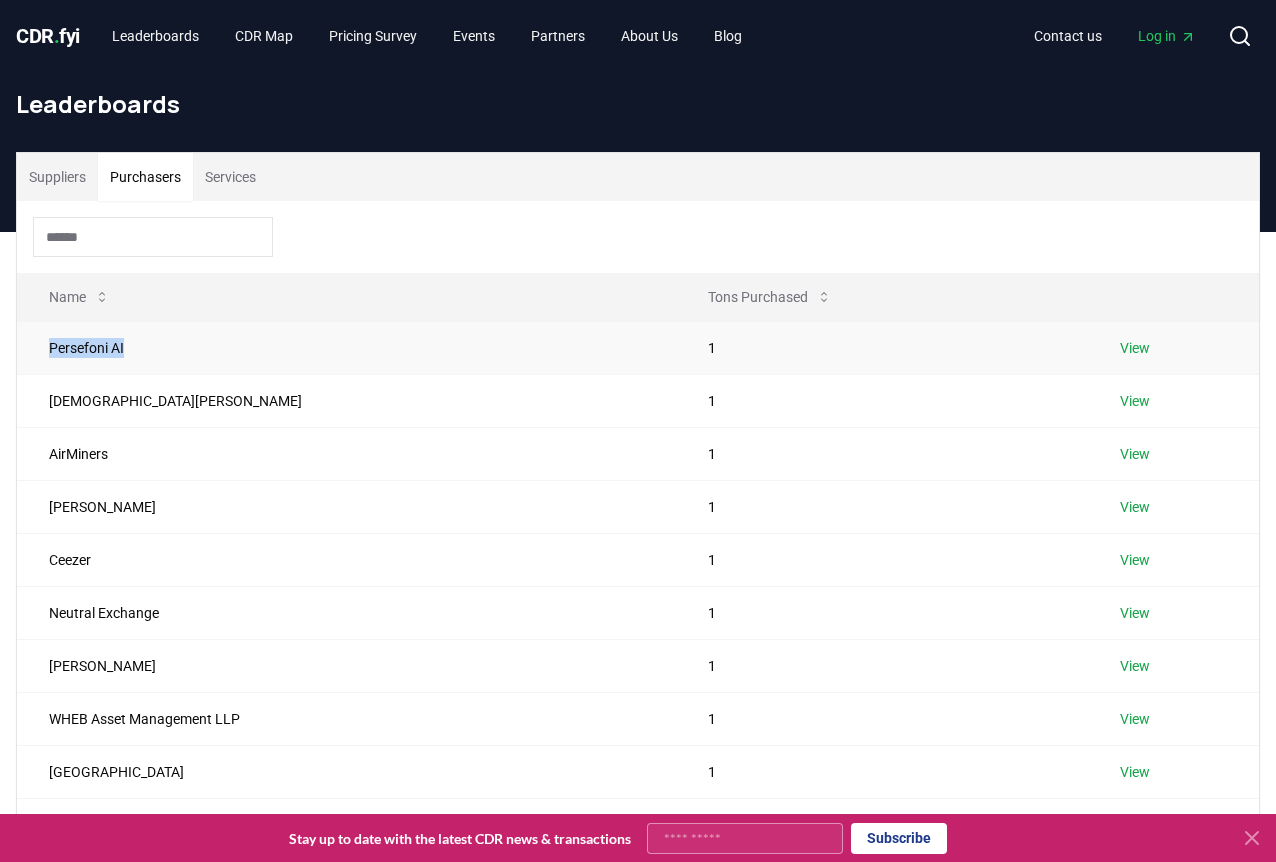 drag, startPoint x: 128, startPoint y: 350, endPoint x: 41, endPoint y: 357, distance: 87.28116 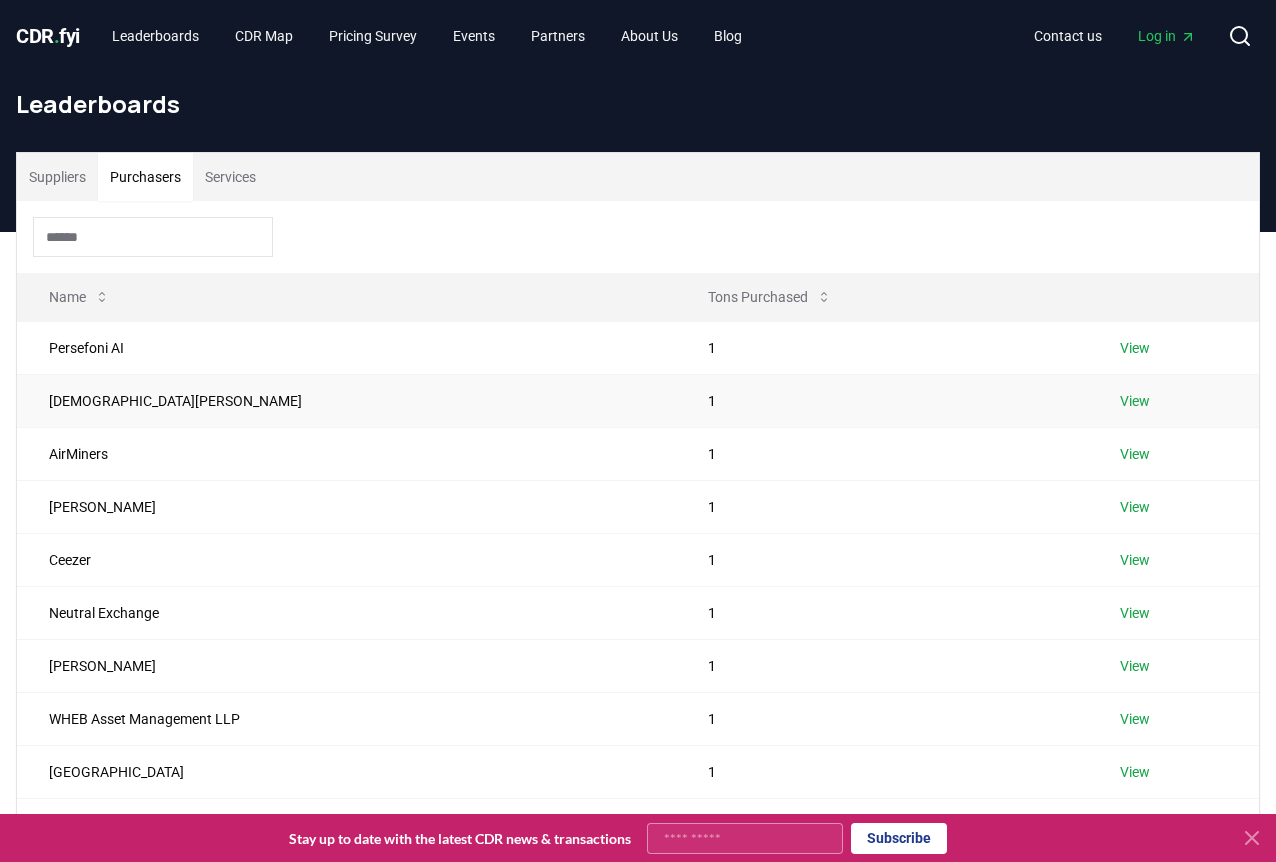 click on "Lady Dannatt" at bounding box center (346, 400) 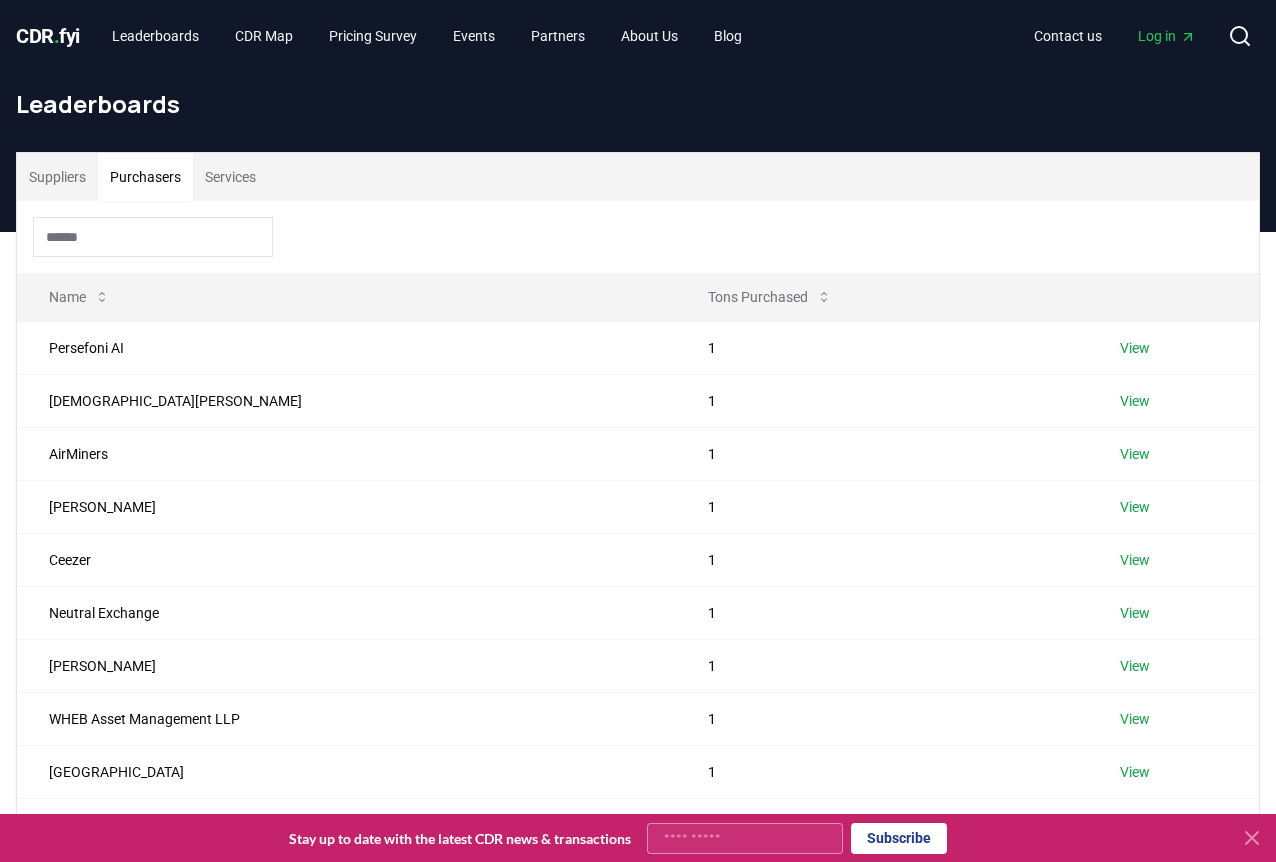 click at bounding box center (638, 237) 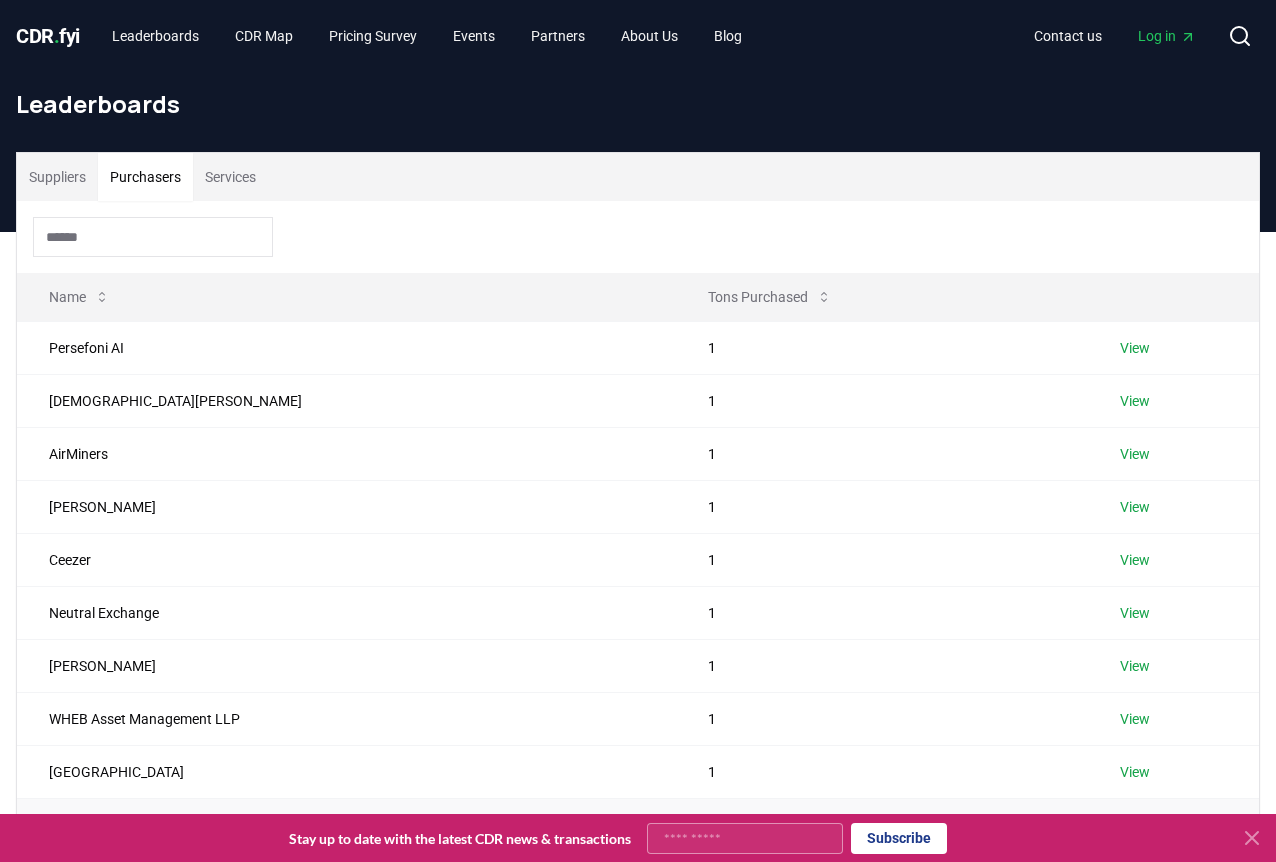 scroll, scrollTop: 524, scrollLeft: 0, axis: vertical 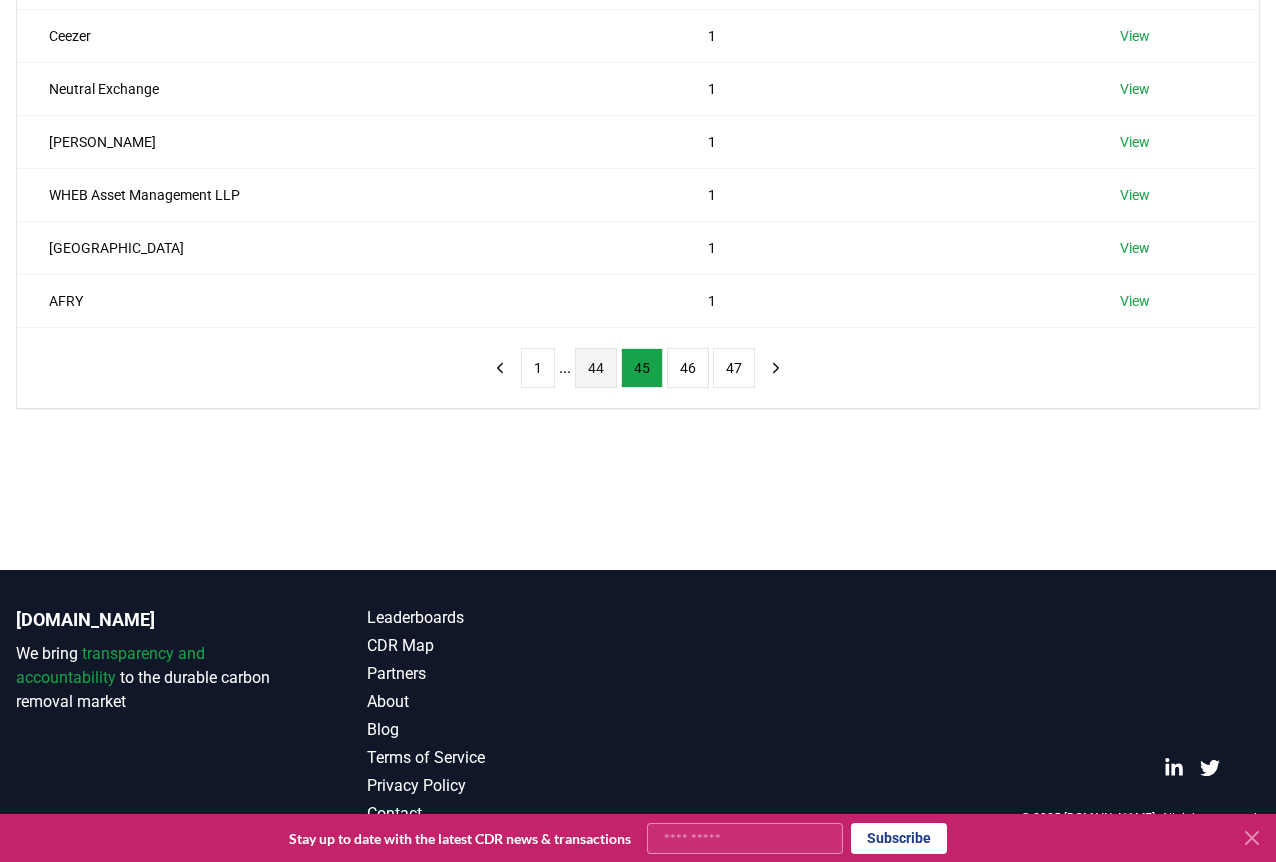 click on "44" at bounding box center (596, 368) 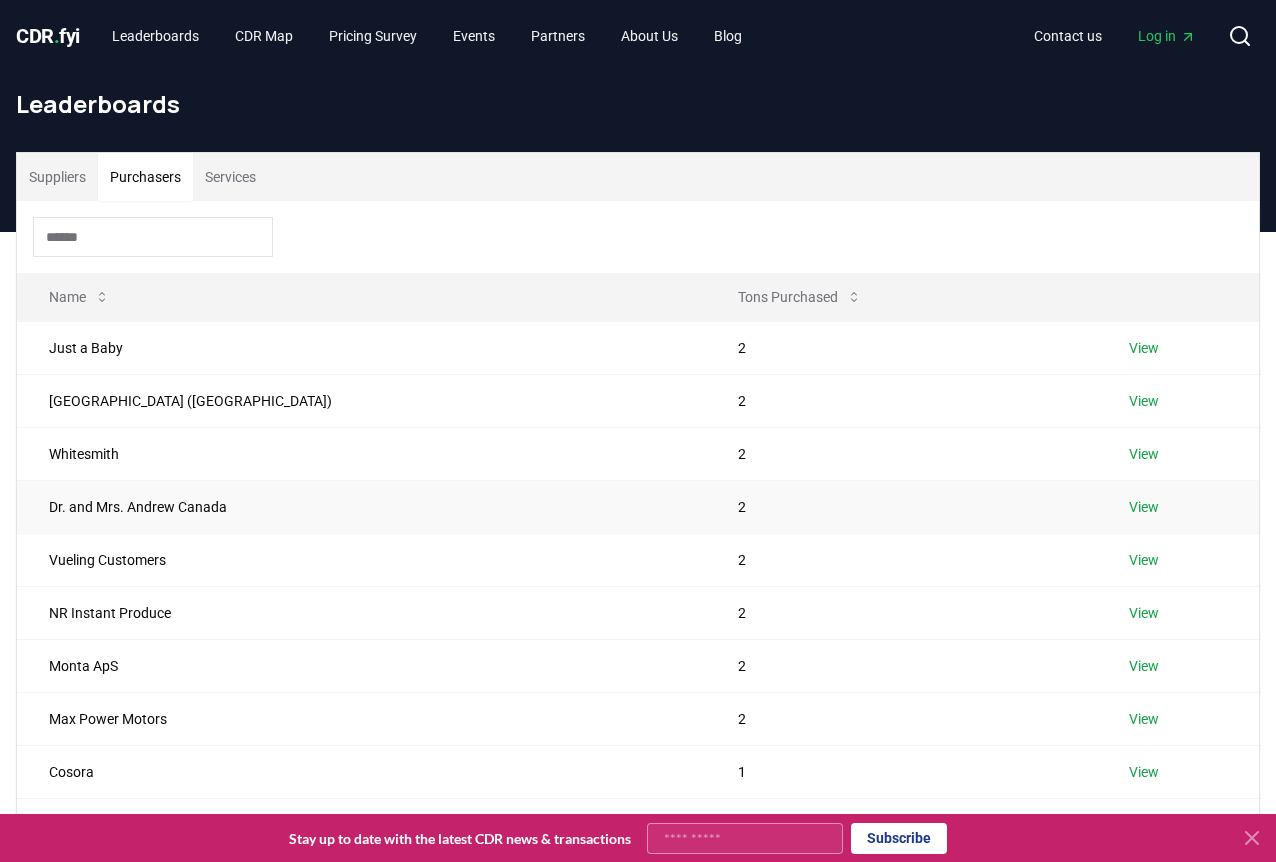 scroll, scrollTop: 524, scrollLeft: 0, axis: vertical 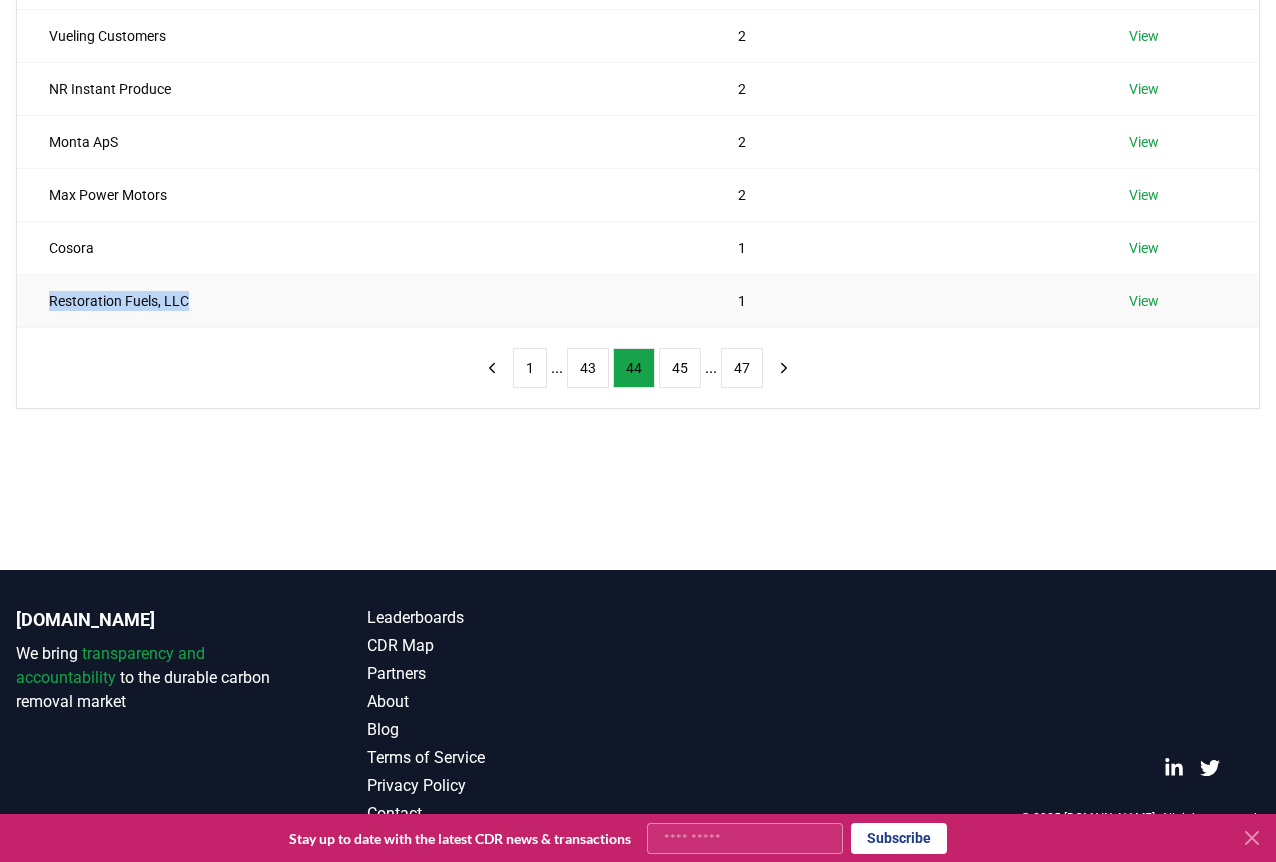 drag, startPoint x: 209, startPoint y: 318, endPoint x: 36, endPoint y: 314, distance: 173.04623 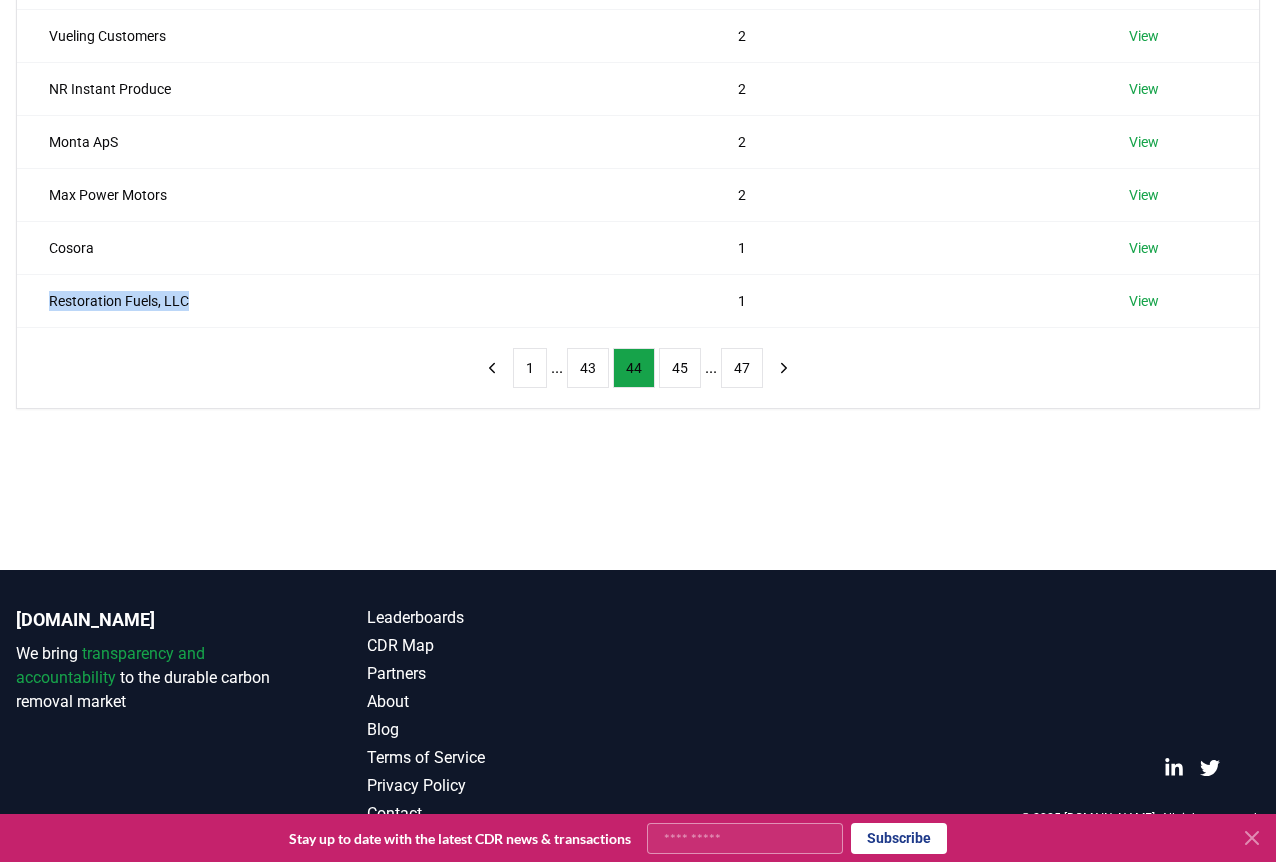 click on "Name Tons Purchased Just a Baby 2 View Imperial Hotel (Cork) 2 View Whitesmith 2 View Dr. and Mrs. Andrew Canada 2 View Vueling Customers 2 View NR Instant Produce 2 View Monta ApS 2 View Max Power Motors 2 View Cosora 1 View Restoration Fuels, LLC 1 View 1 ... 43 44 45 ... 47" at bounding box center [638, 42] 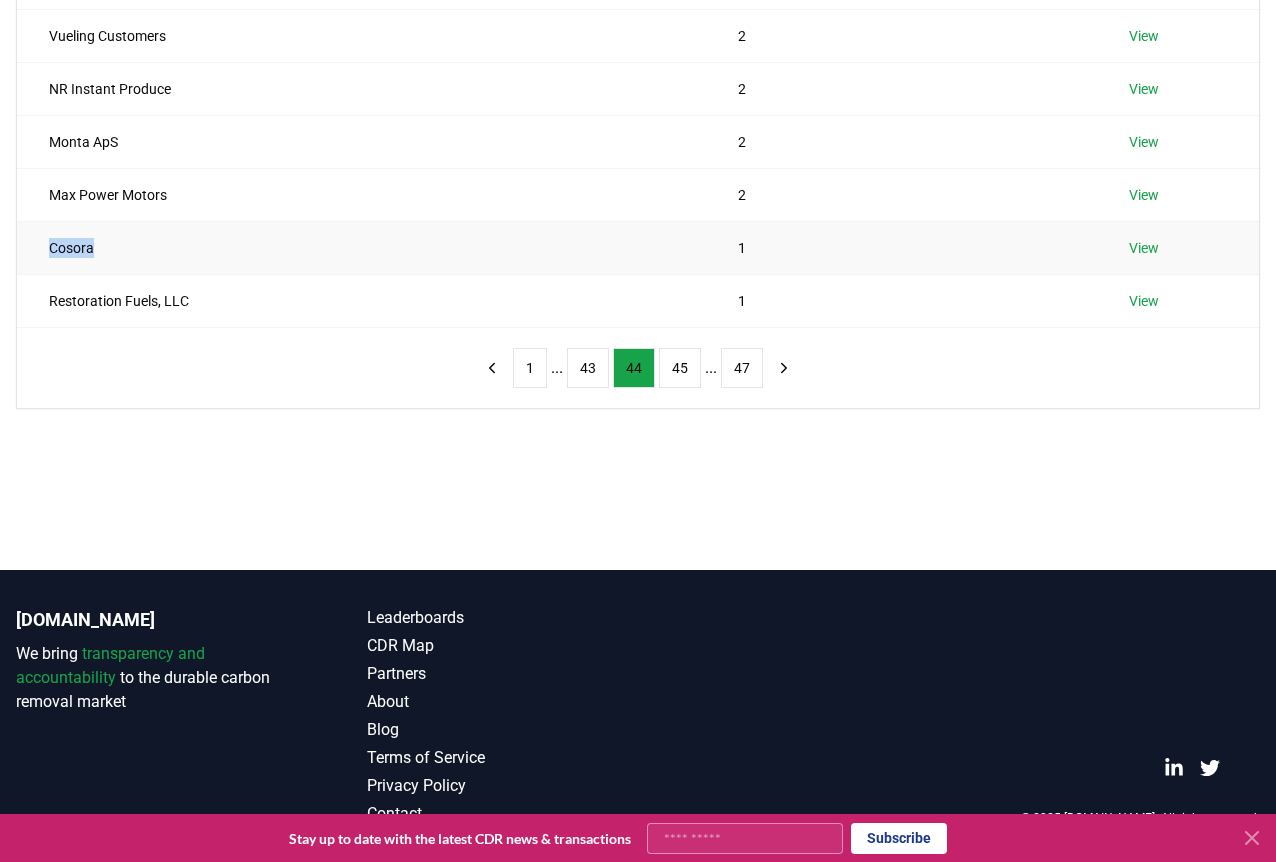 drag, startPoint x: 97, startPoint y: 251, endPoint x: 44, endPoint y: 242, distance: 53.75872 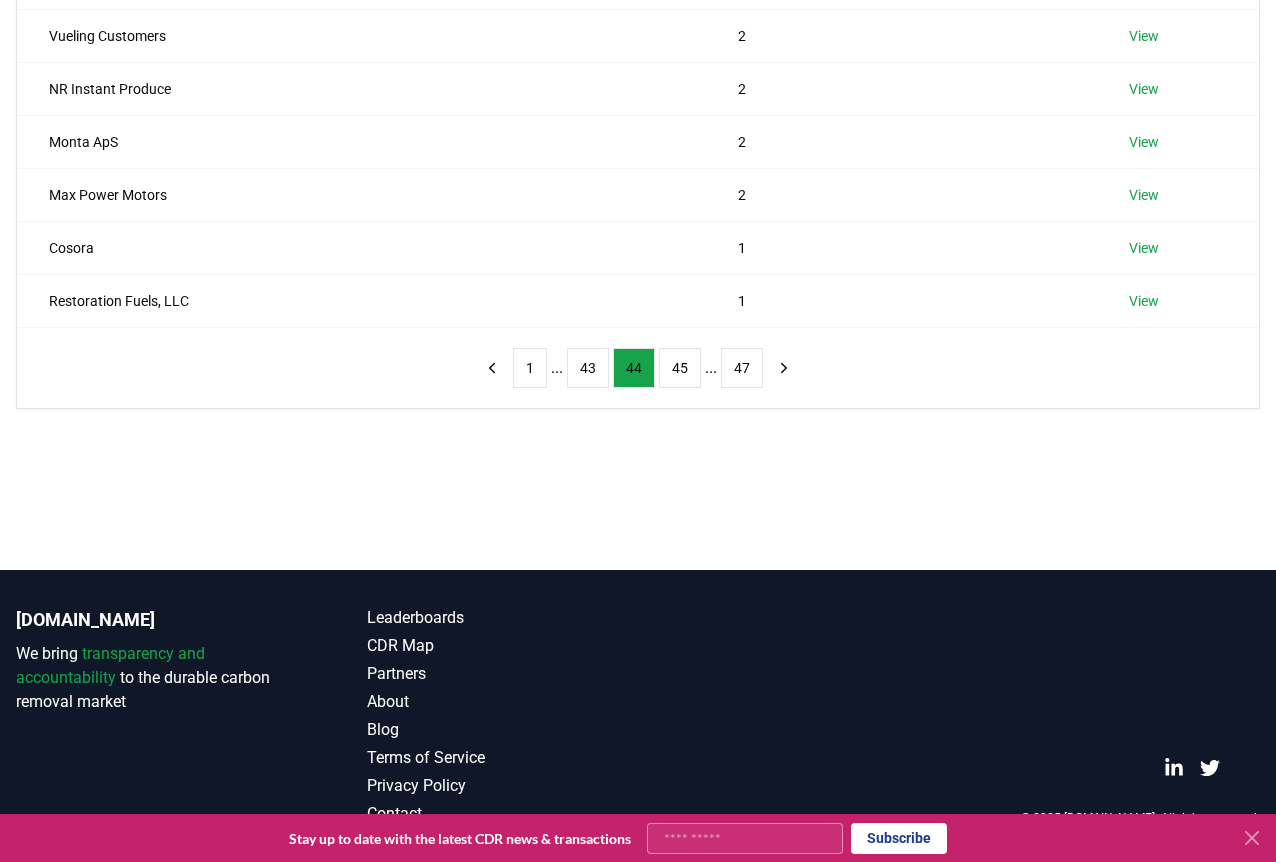 click on "Suppliers Purchasers Services Name Tons Purchased Just a Baby 2 View Imperial Hotel (Cork) 2 View Whitesmith 2 View Dr. and Mrs. Andrew Canada 2 View Vueling Customers 2 View NR Instant Produce 2 View Monta ApS 2 View Max Power Motors 2 View Cosora 1 View Restoration Fuels, LLC 1 View 1 ... 43 44 45 ... 47" at bounding box center (638, 98) 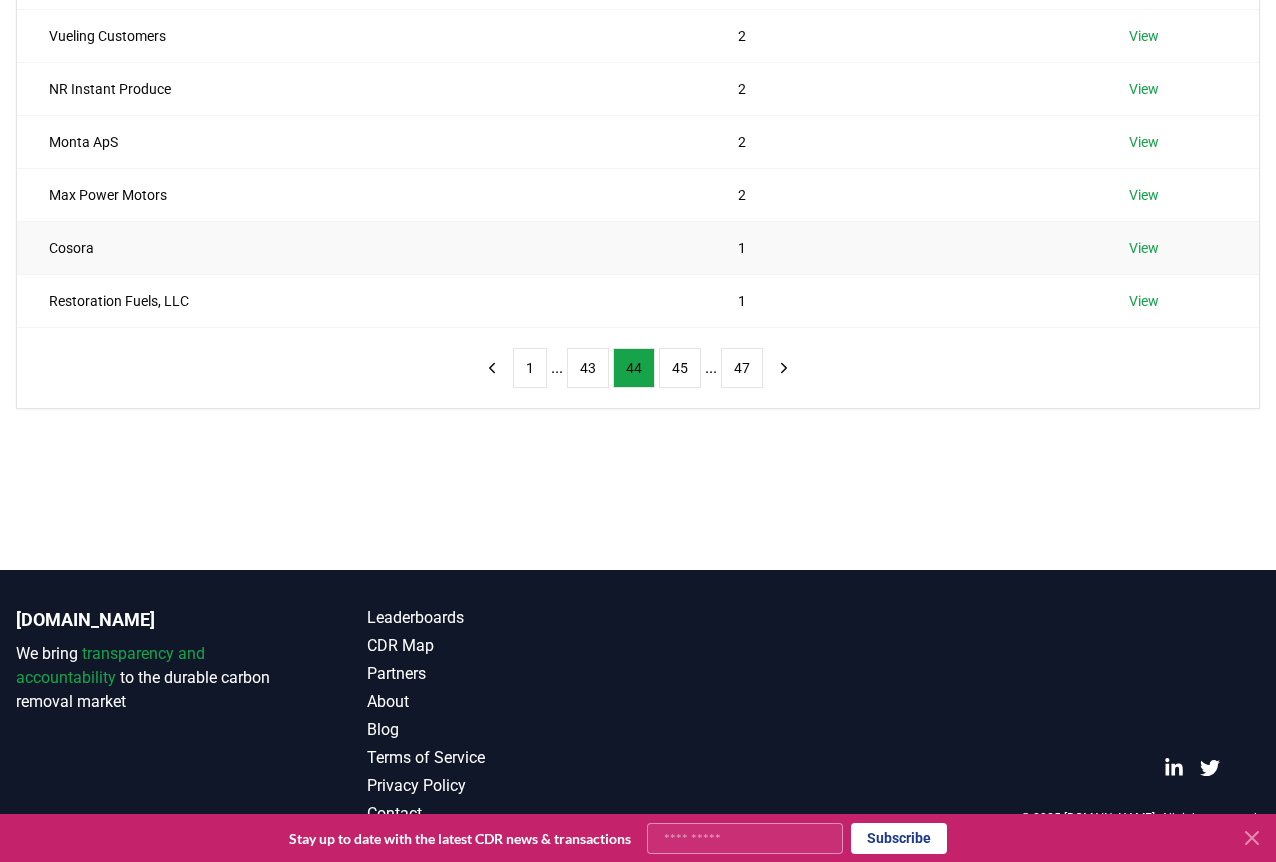 drag, startPoint x: 1106, startPoint y: 235, endPoint x: 1030, endPoint y: 259, distance: 79.69943 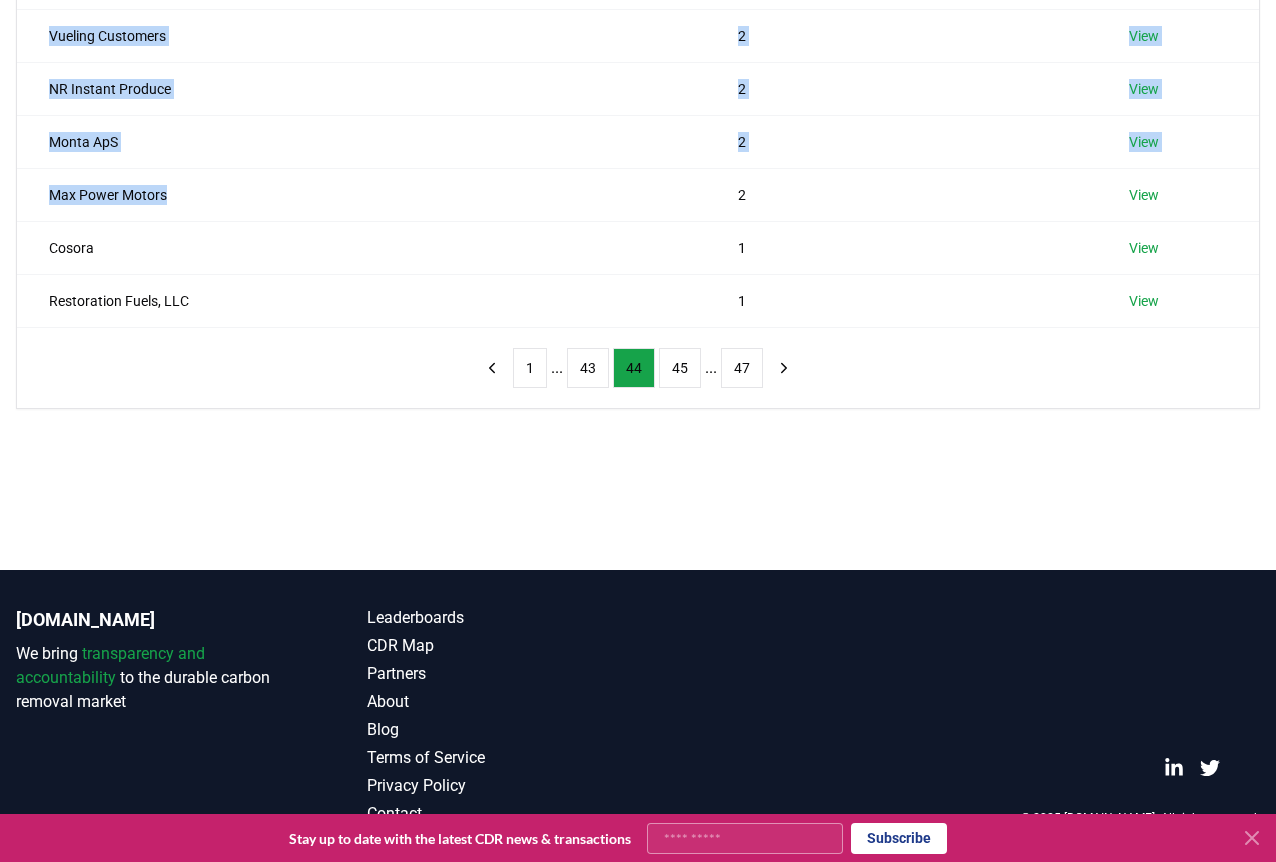 drag, startPoint x: 154, startPoint y: 191, endPoint x: 0, endPoint y: 205, distance: 154.63506 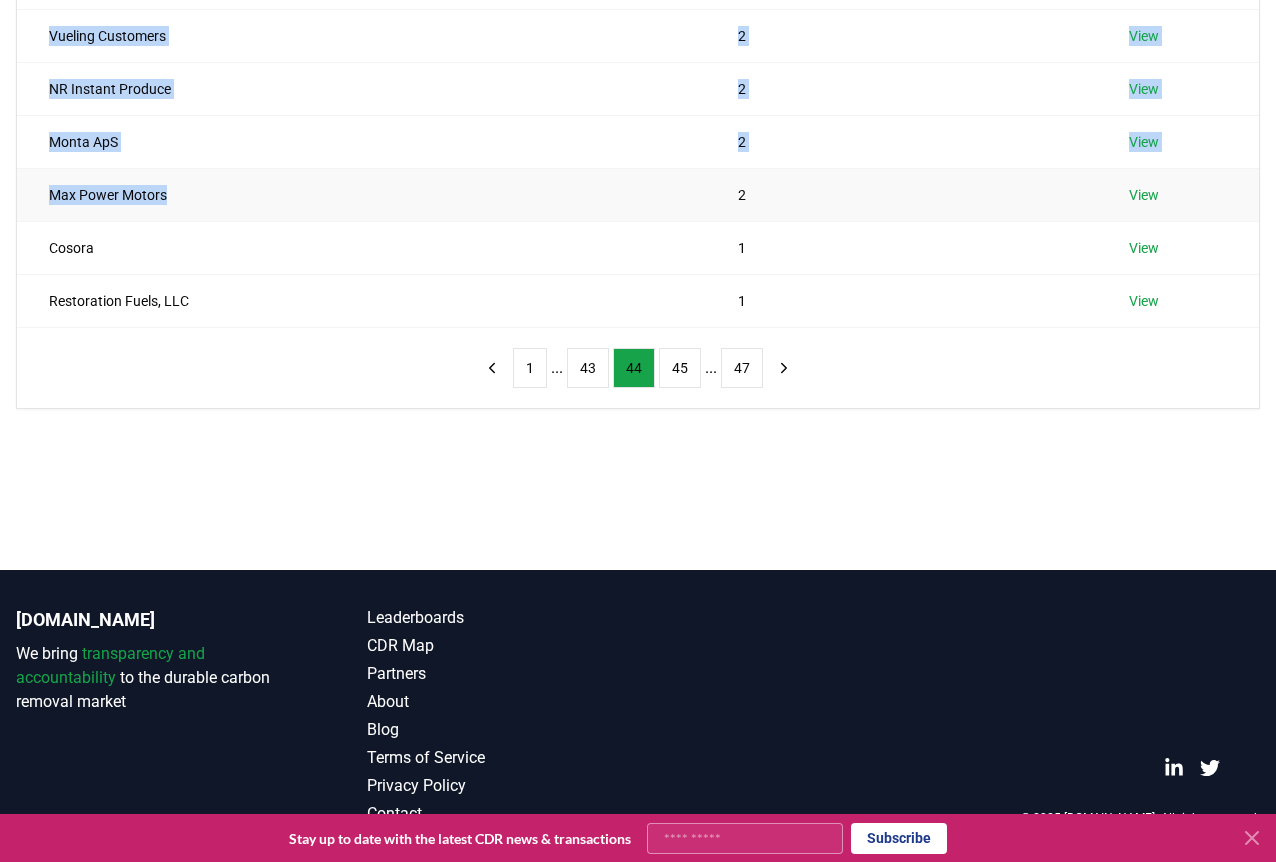 click on "Max Power Motors" at bounding box center (361, 194) 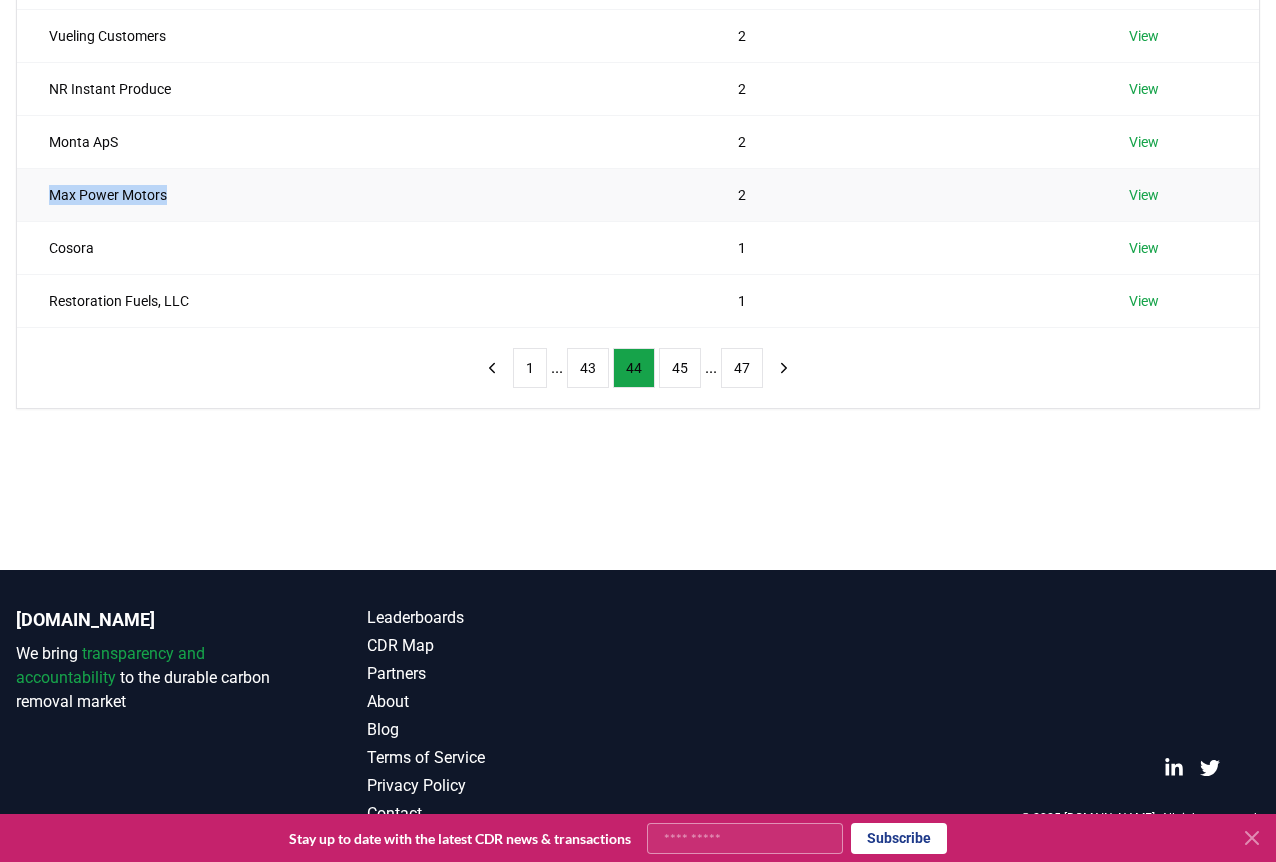 drag, startPoint x: 170, startPoint y: 198, endPoint x: 30, endPoint y: 194, distance: 140.05713 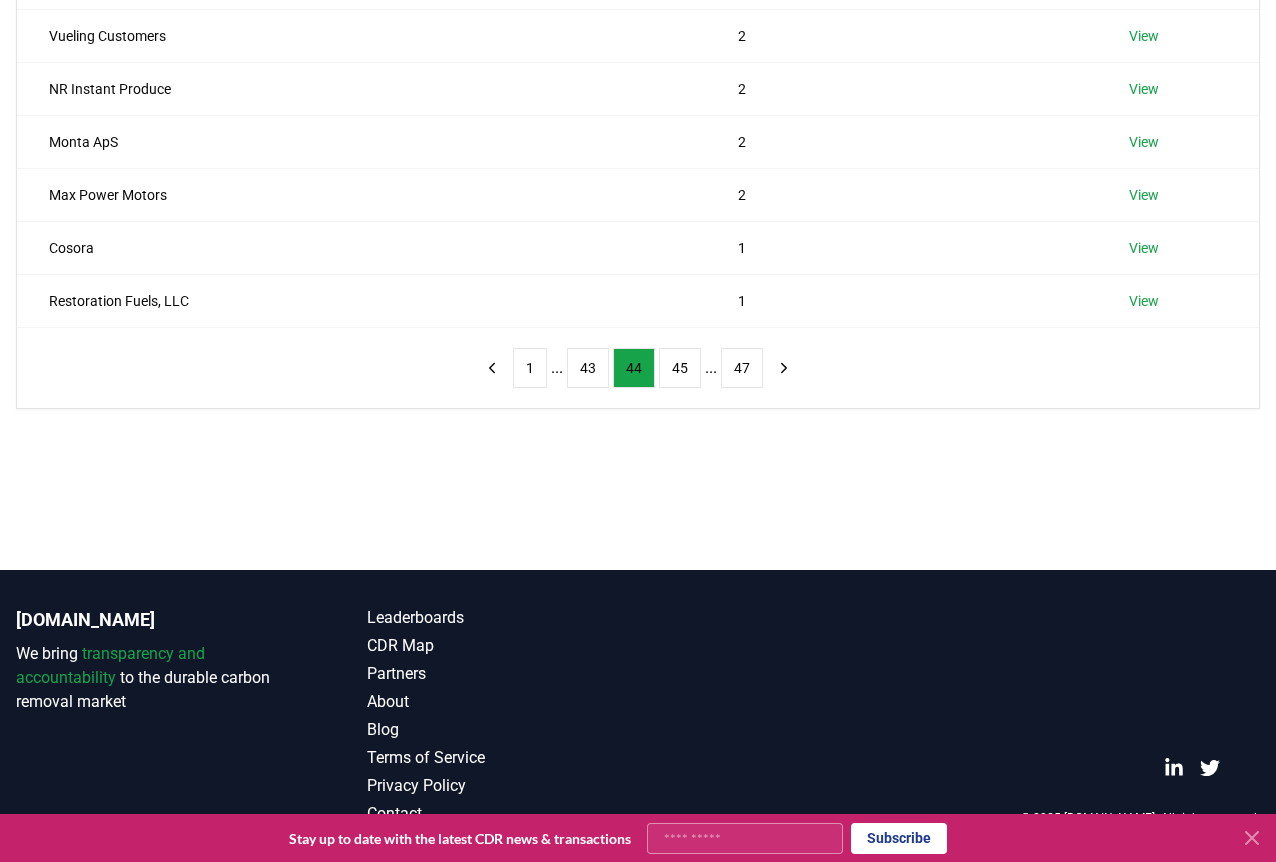 click on "Suppliers Purchasers Services Name Tons Purchased Just a Baby 2 View Imperial Hotel (Cork) 2 View Whitesmith 2 View Dr. and Mrs. Andrew Canada 2 View Vueling Customers 2 View NR Instant Produce 2 View Monta ApS 2 View Max Power Motors 2 View Cosora 1 View Restoration Fuels, LLC 1 View 1 ... 43 44 45 ... 47" at bounding box center [638, 139] 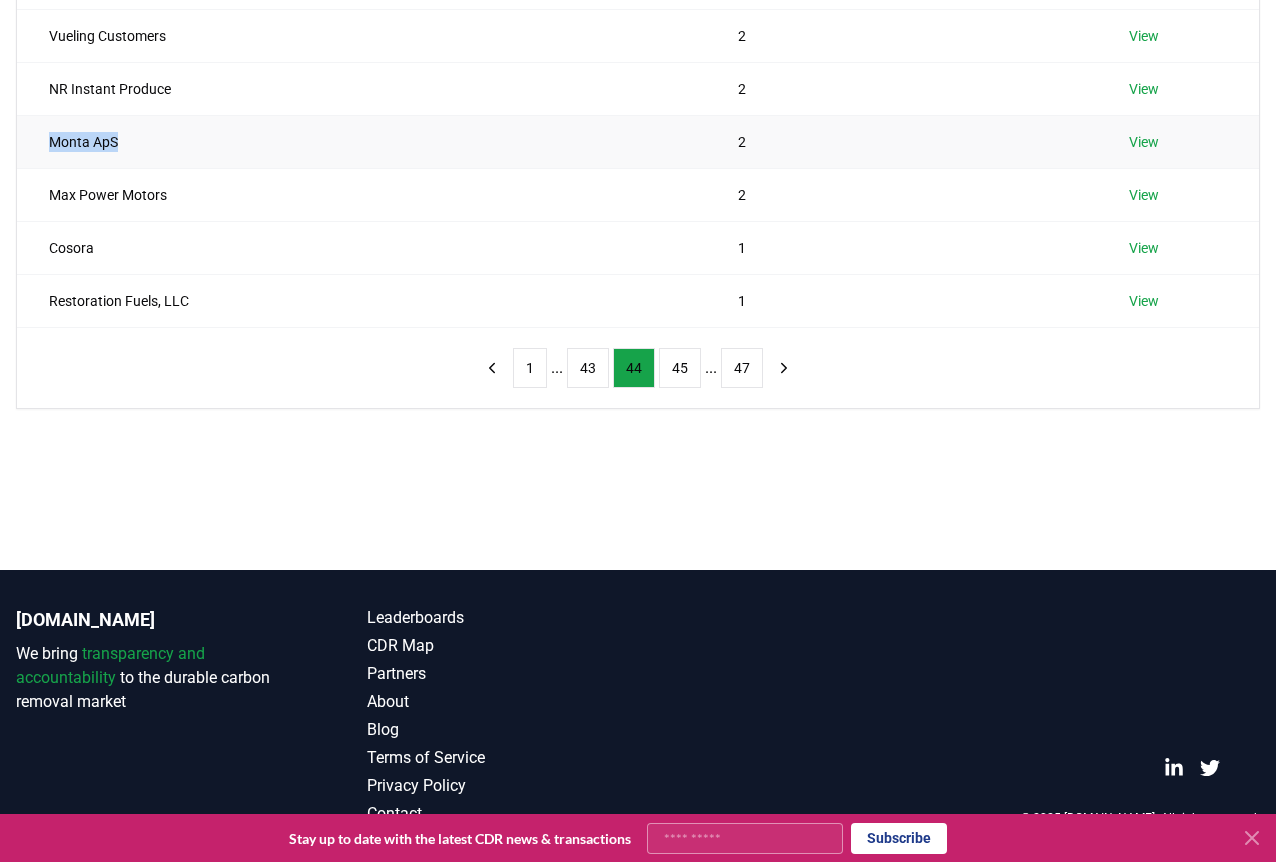 drag, startPoint x: 119, startPoint y: 141, endPoint x: 46, endPoint y: 140, distance: 73.00685 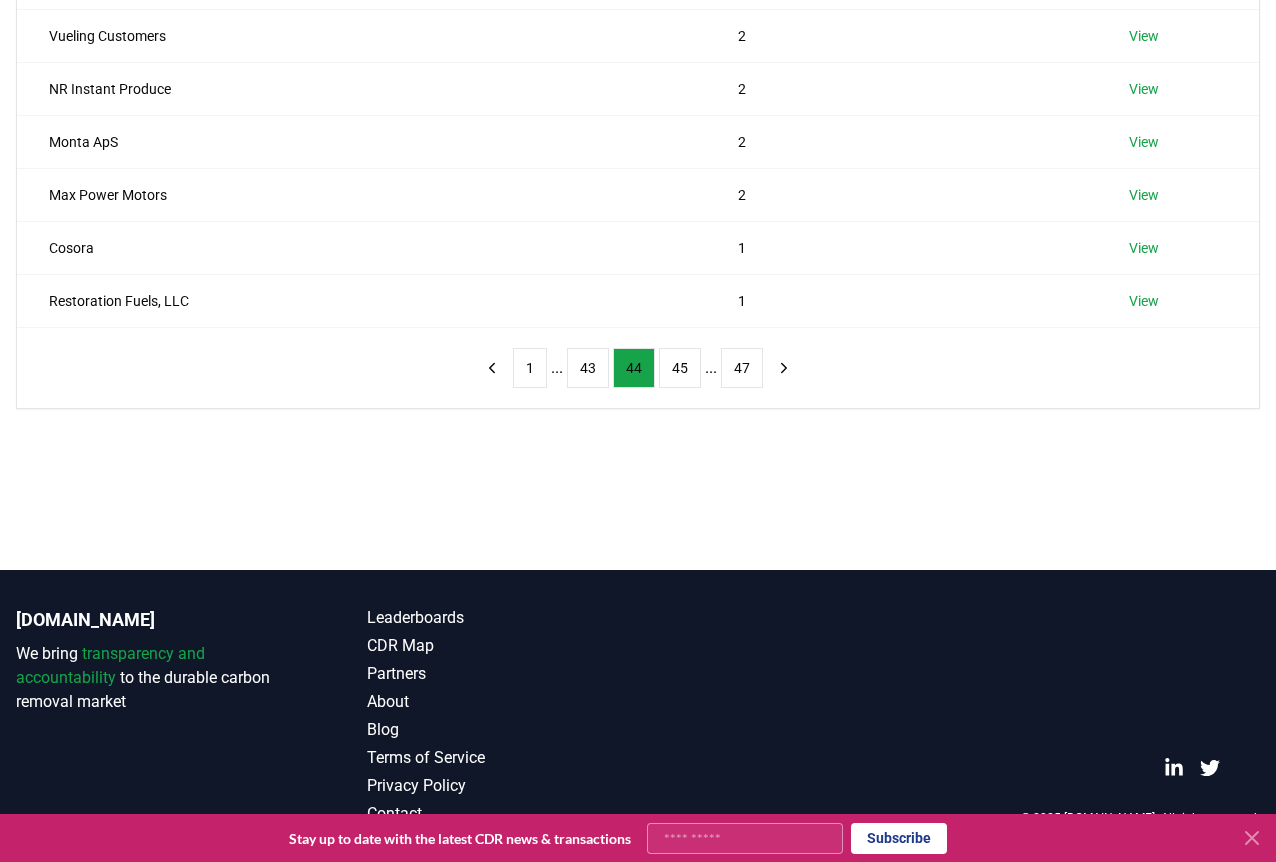 drag, startPoint x: 306, startPoint y: 435, endPoint x: 400, endPoint y: 368, distance: 115.43397 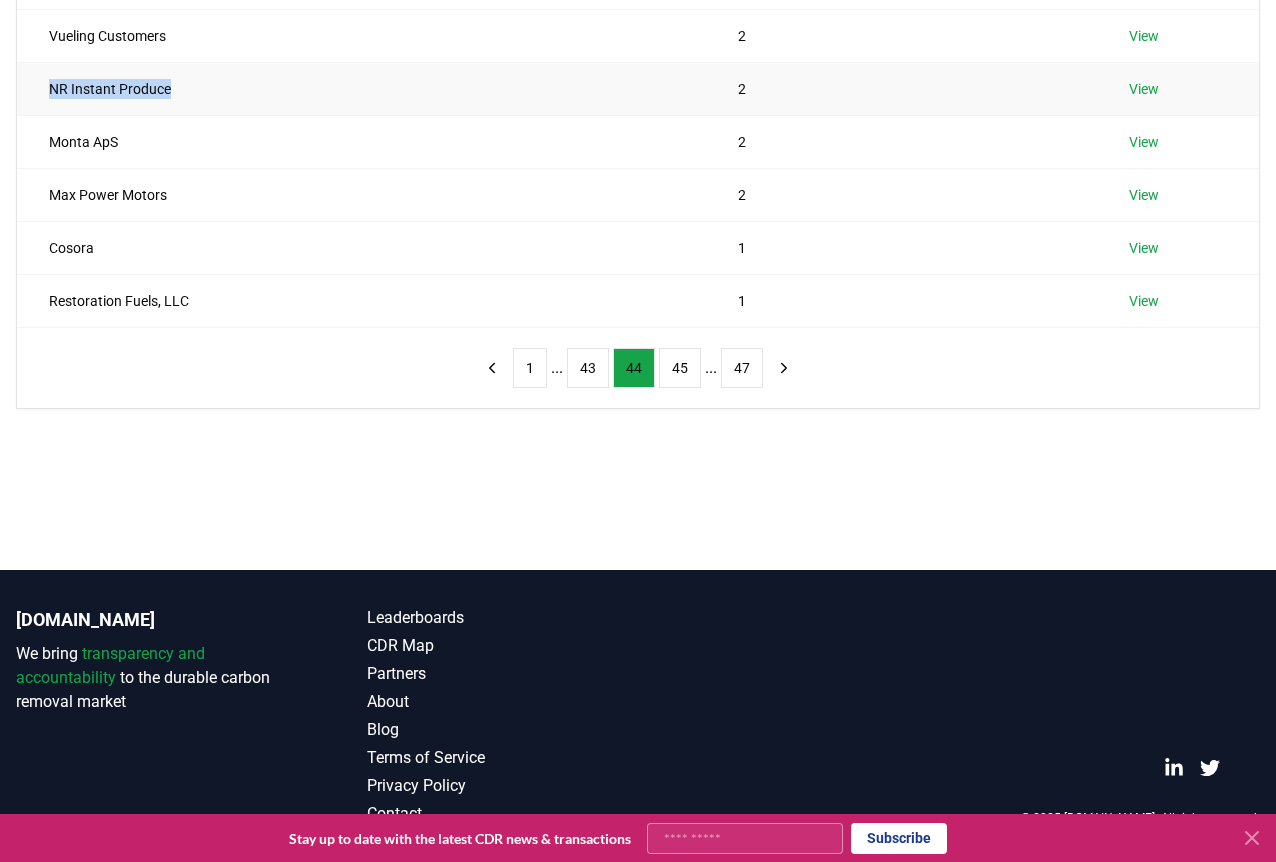 drag, startPoint x: 176, startPoint y: 85, endPoint x: 48, endPoint y: 85, distance: 128 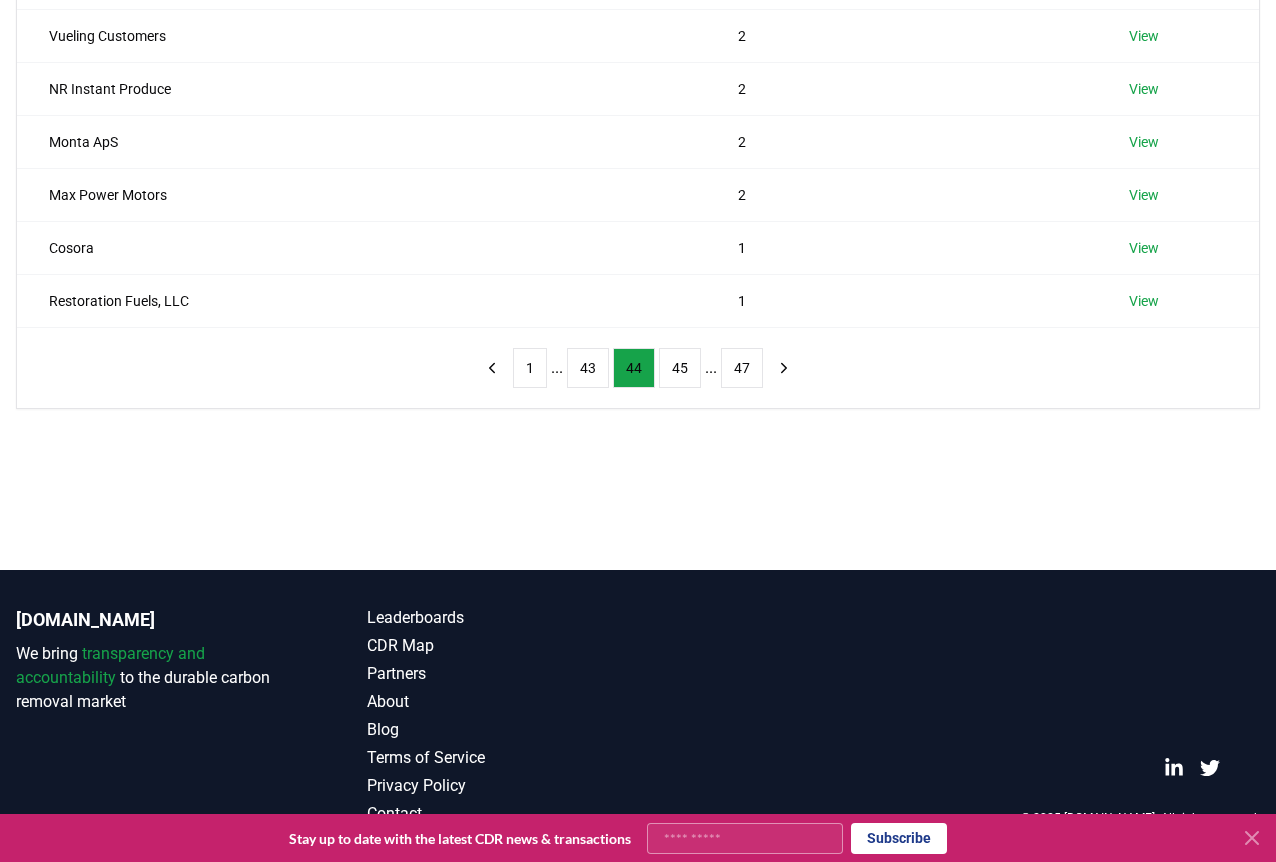 click on "Suppliers Purchasers Services Name Tons Purchased Just a Baby 2 View Imperial Hotel (Cork) 2 View Whitesmith 2 View Dr. and Mrs. Andrew Canada 2 View Vueling Customers 2 View NR Instant Produce 2 View Monta ApS 2 View Max Power Motors 2 View Cosora 1 View Restoration Fuels, LLC 1 View 1 ... 43 44 45 ... 47" at bounding box center (638, 98) 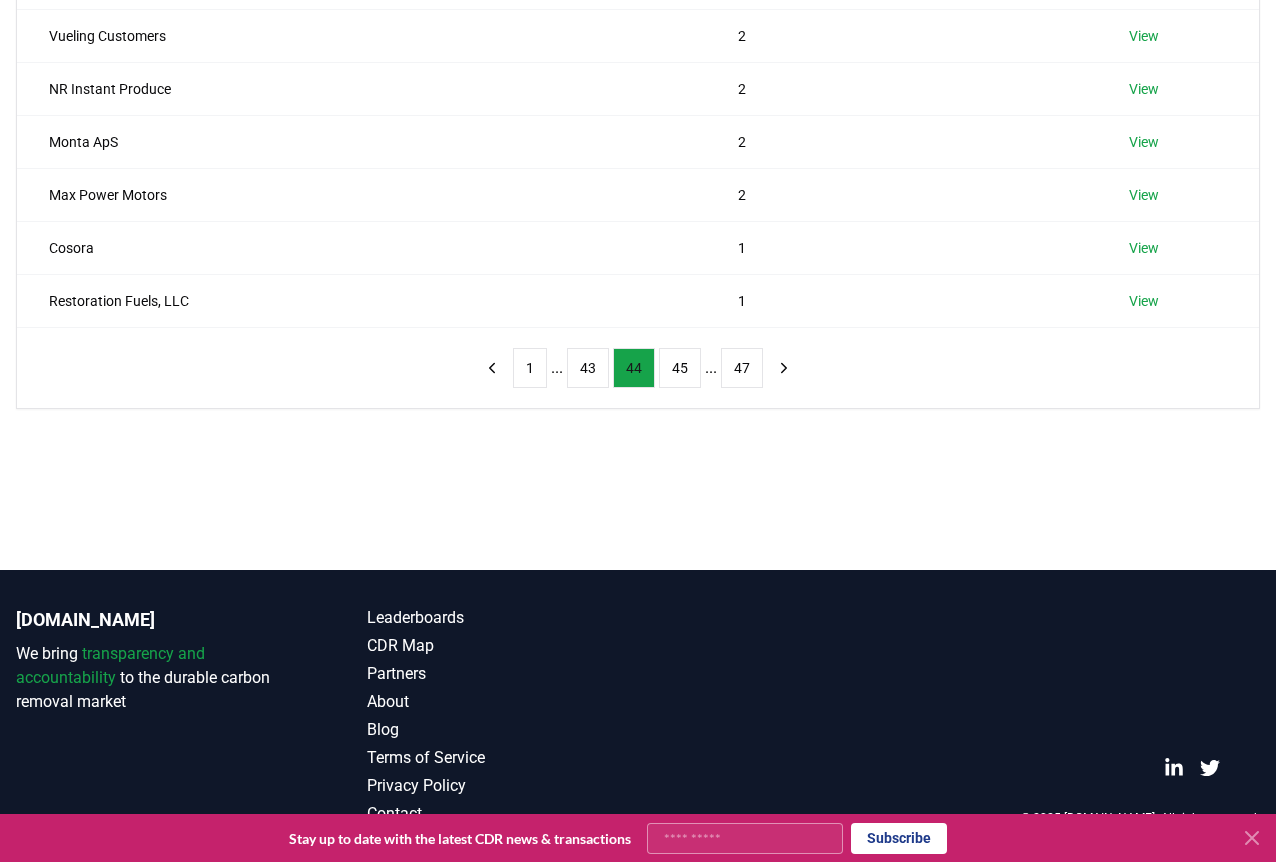 scroll, scrollTop: 0, scrollLeft: 0, axis: both 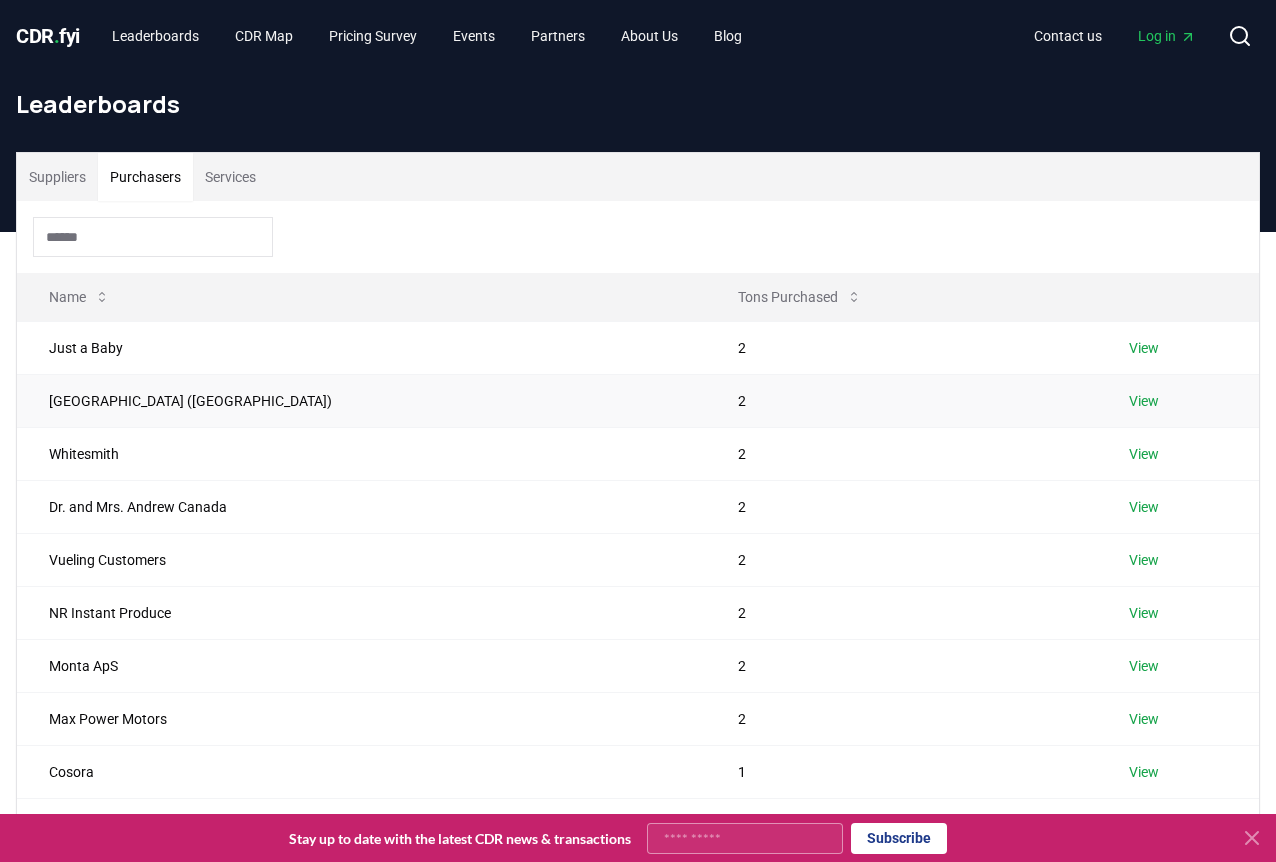 drag, startPoint x: 333, startPoint y: 433, endPoint x: 364, endPoint y: 390, distance: 53.009434 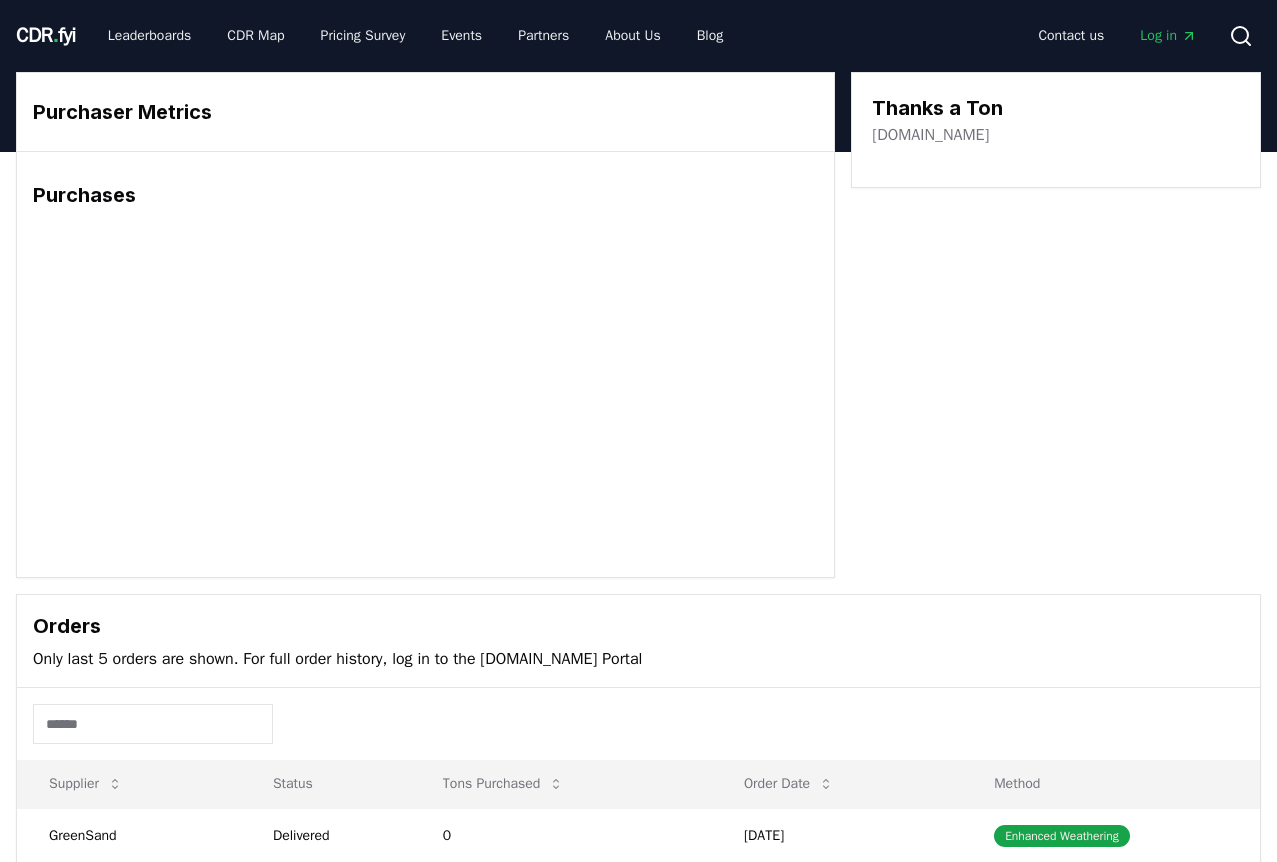 scroll, scrollTop: 0, scrollLeft: 0, axis: both 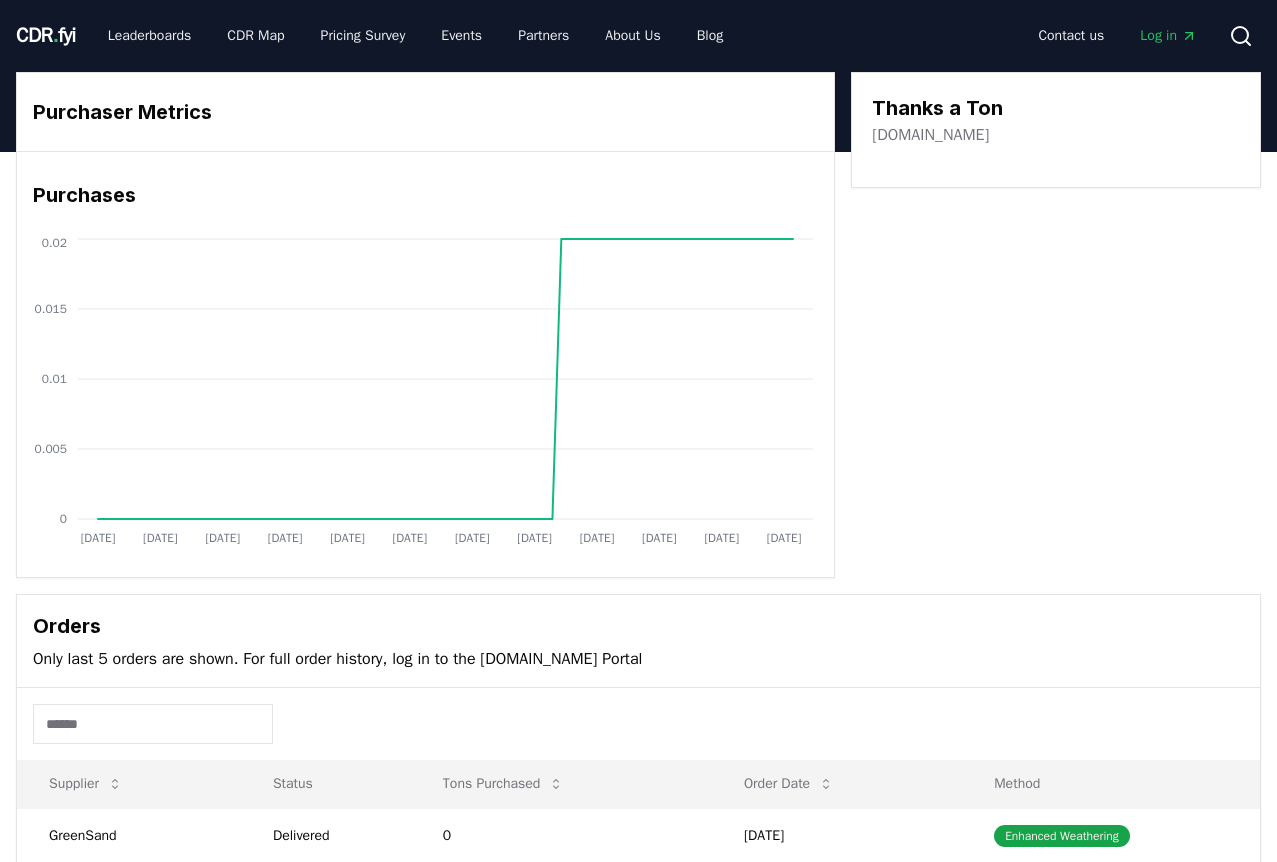 click on "[DOMAIN_NAME]" at bounding box center [930, 135] 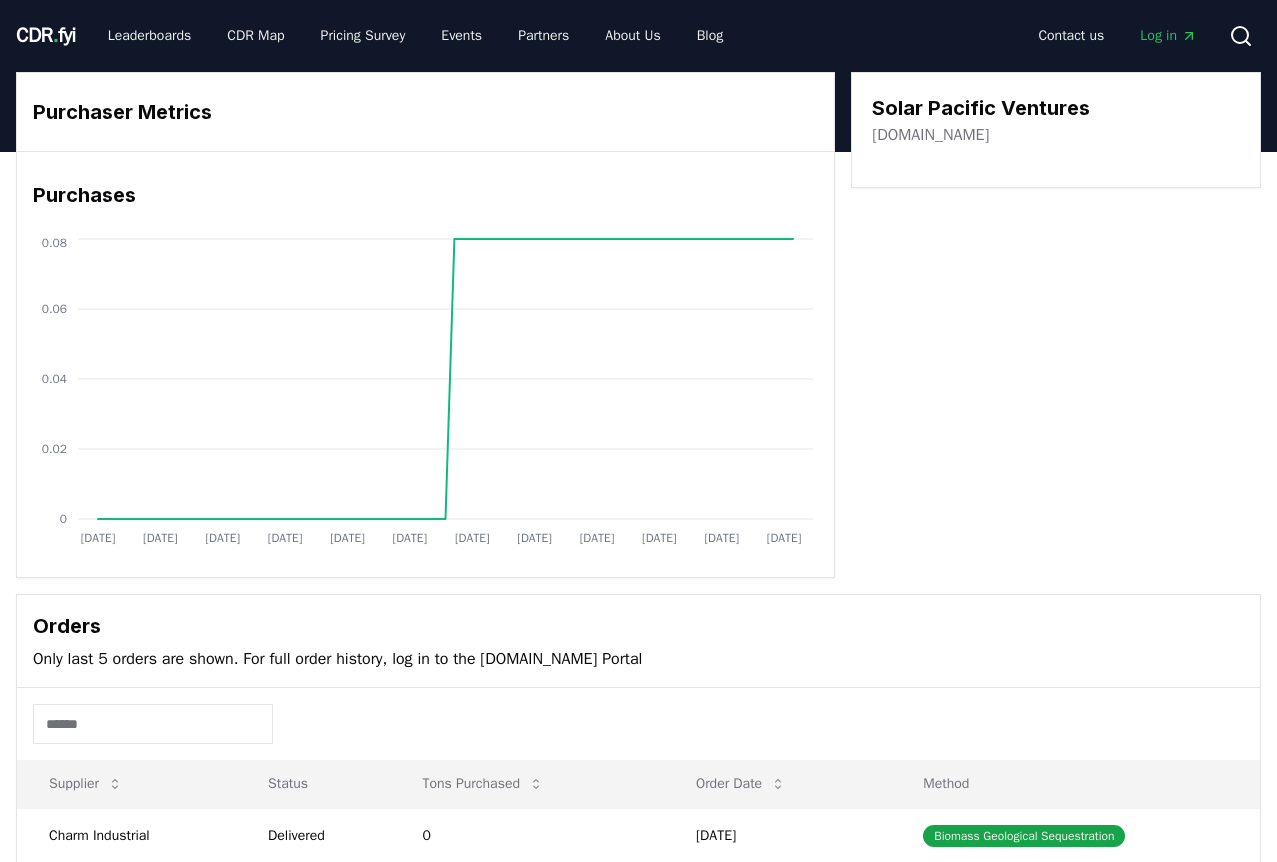 scroll, scrollTop: 0, scrollLeft: 0, axis: both 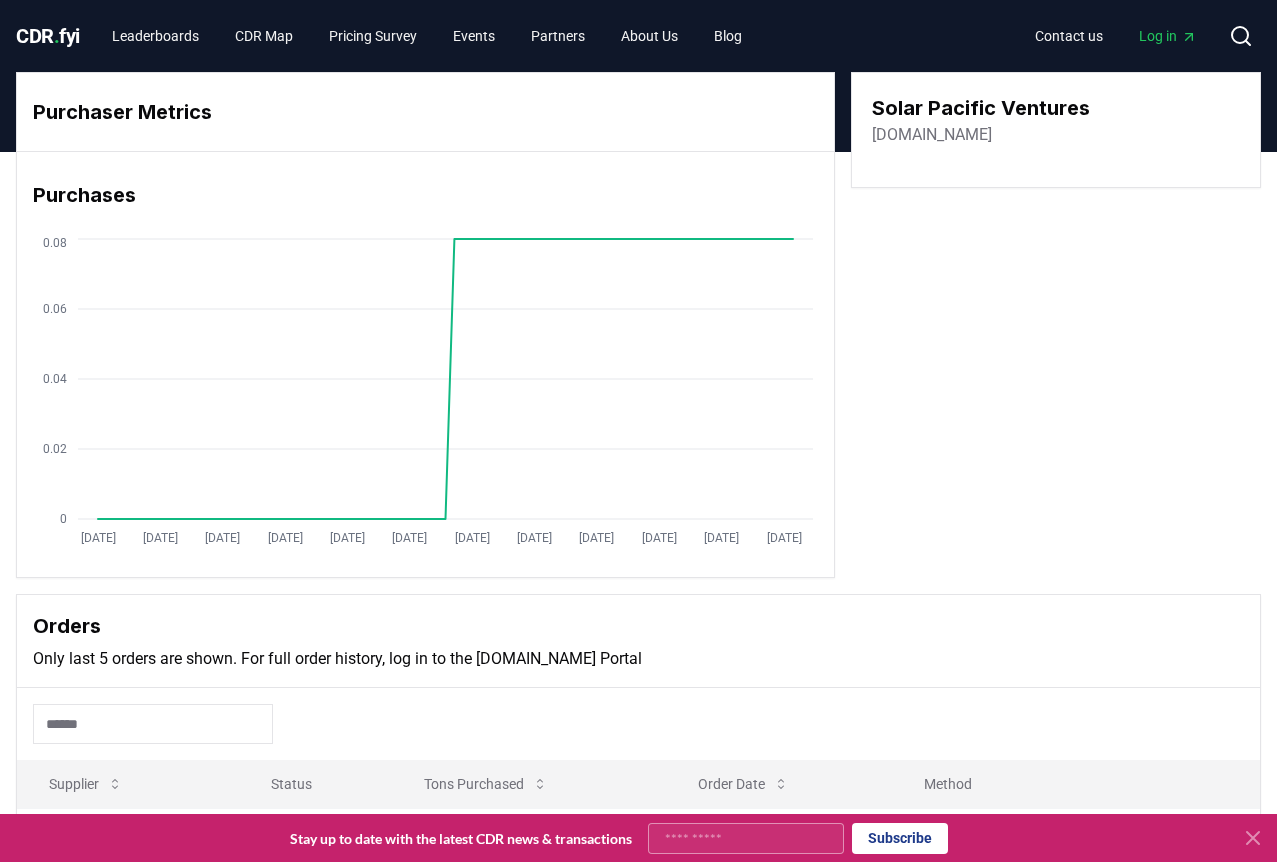 click on "solar-pacific.com" at bounding box center [932, 135] 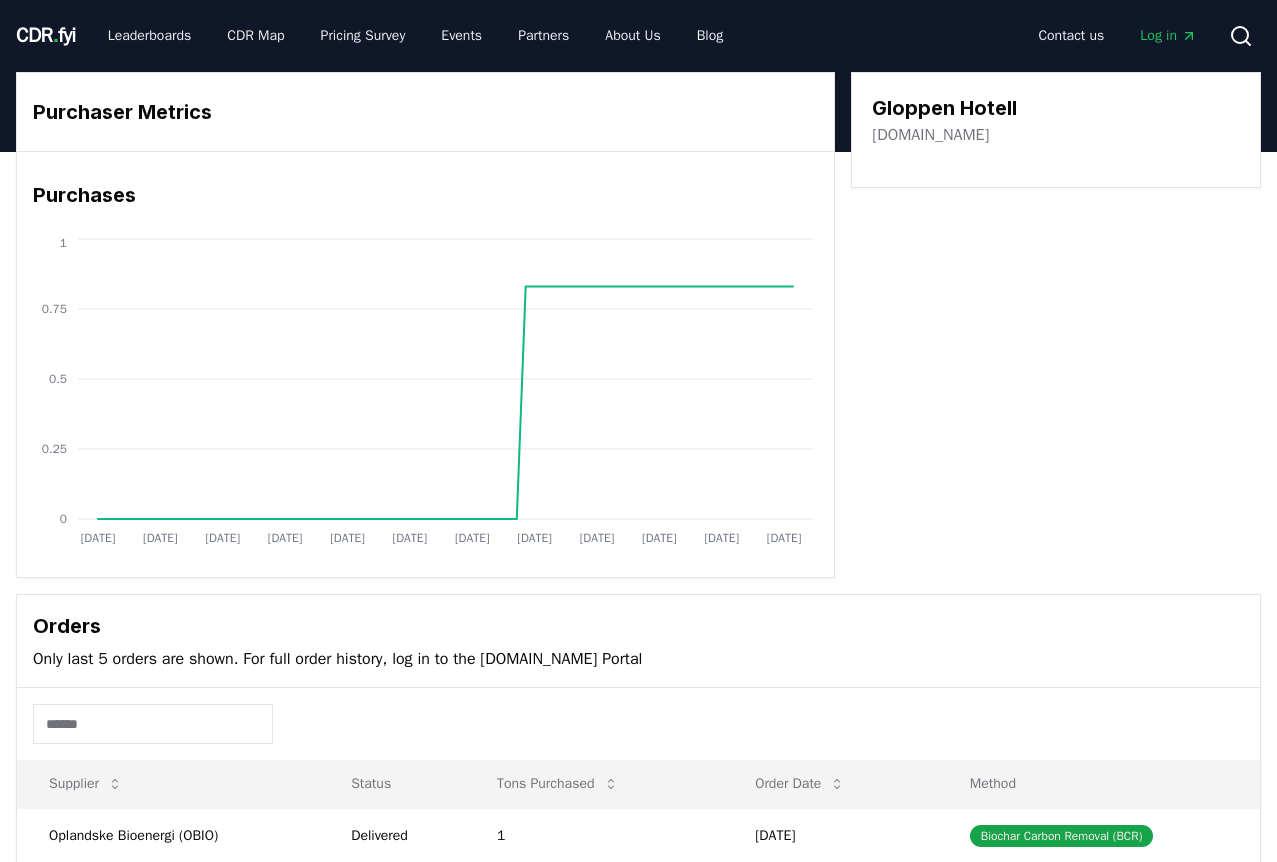scroll, scrollTop: 0, scrollLeft: 0, axis: both 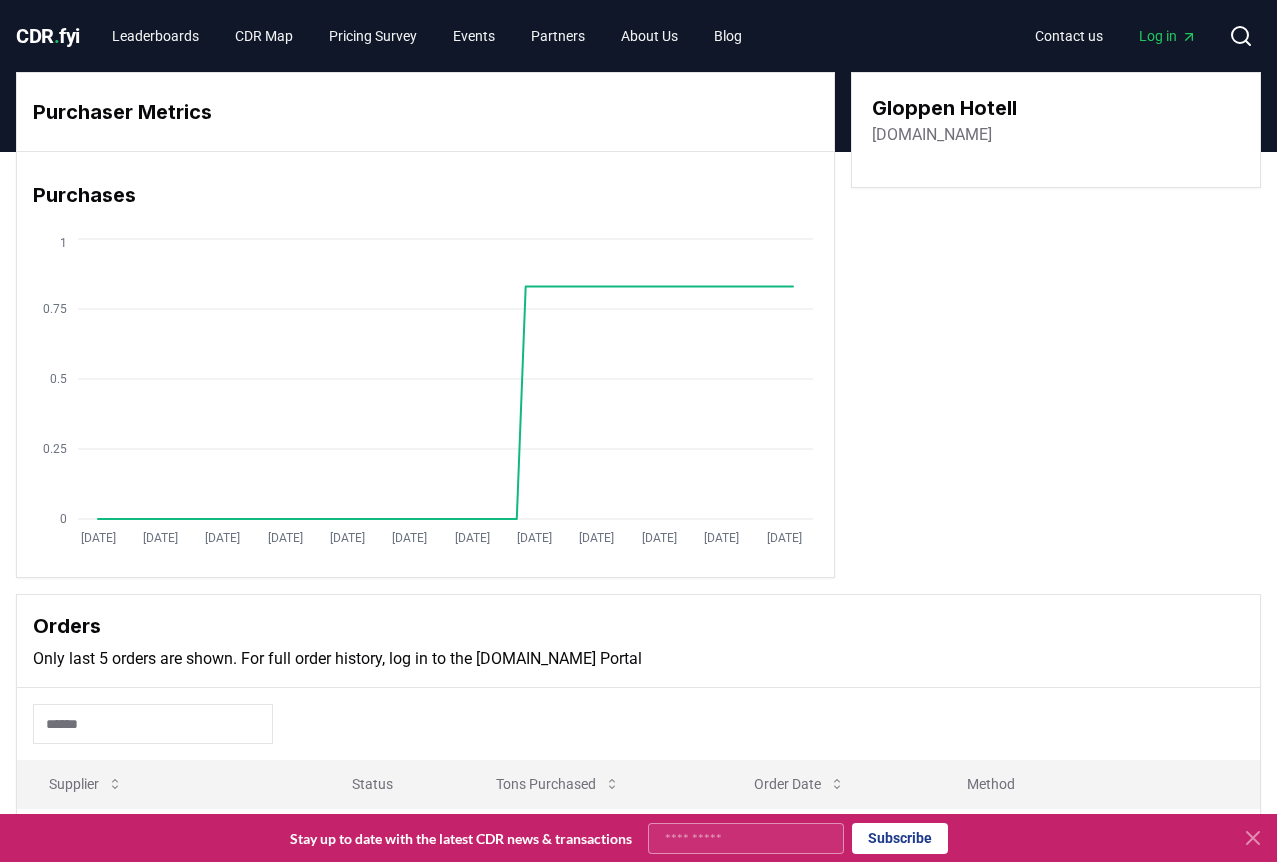 click on "[DOMAIN_NAME]" at bounding box center [932, 135] 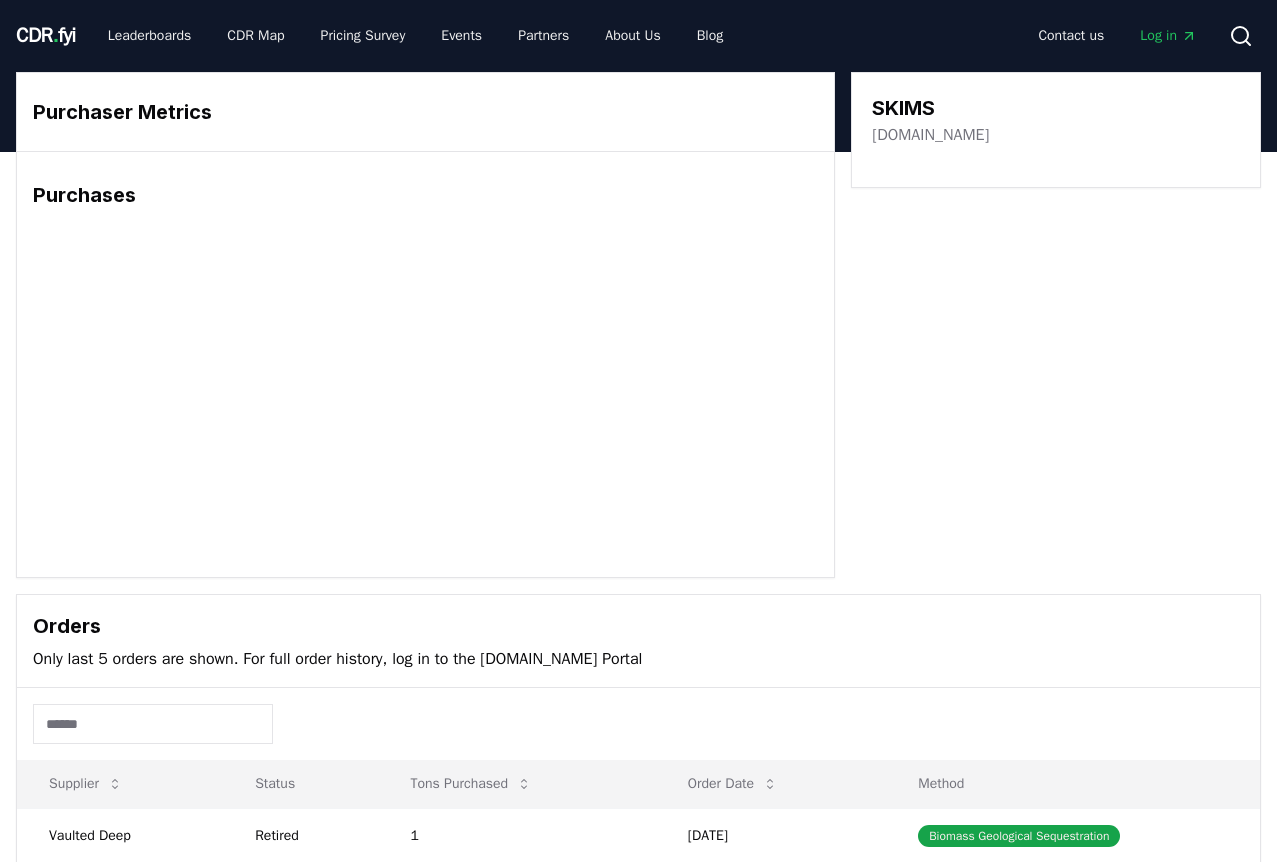 scroll, scrollTop: 0, scrollLeft: 0, axis: both 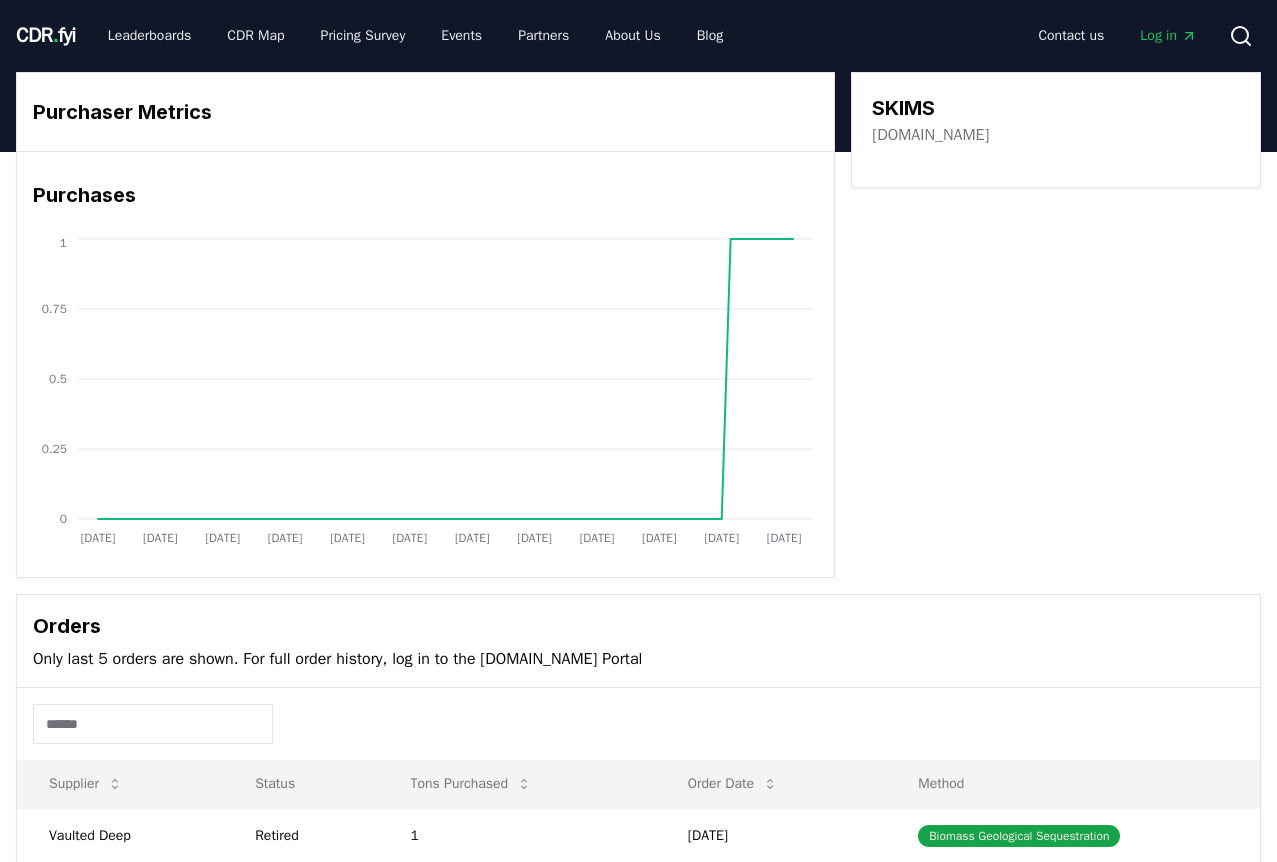 click on "[DOMAIN_NAME]" at bounding box center (930, 135) 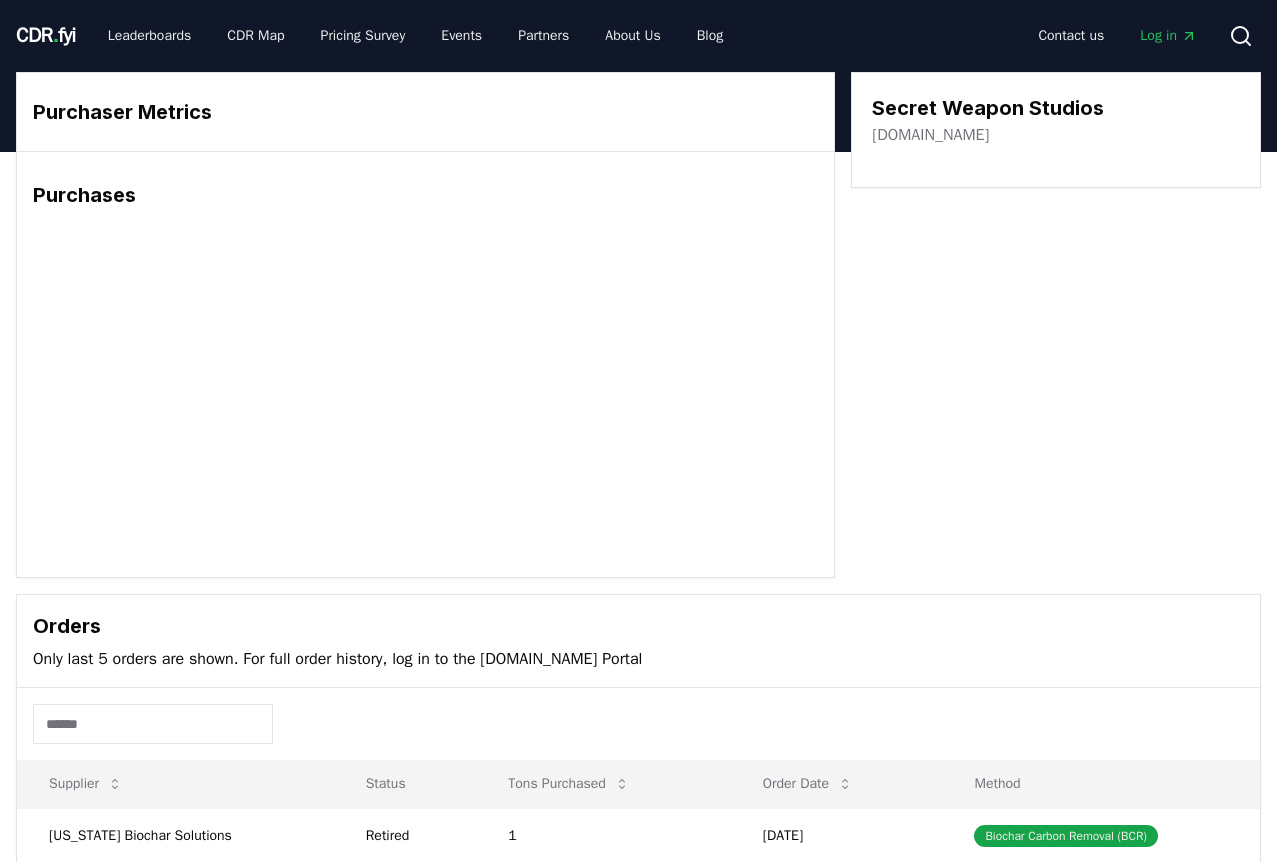 scroll, scrollTop: 0, scrollLeft: 0, axis: both 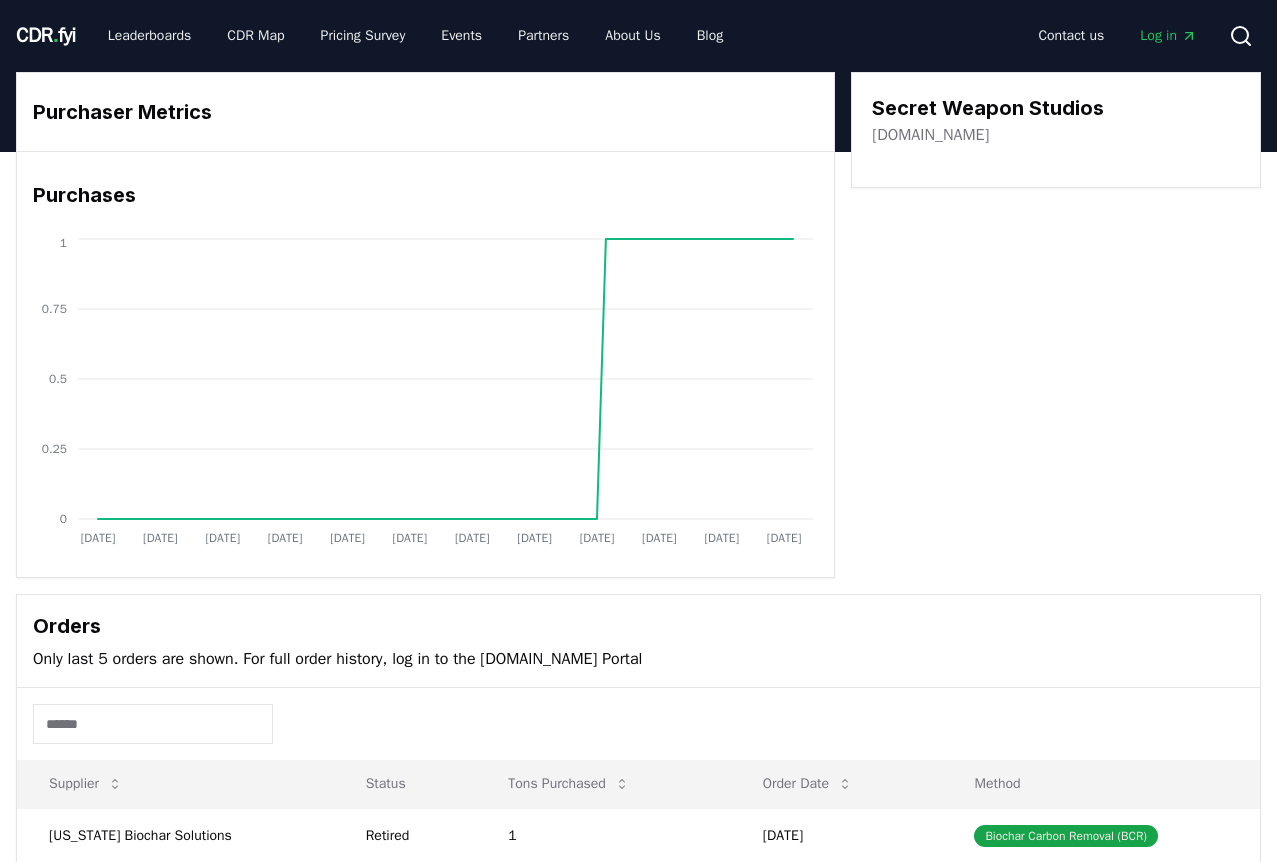 click on "[DOMAIN_NAME]" at bounding box center (930, 135) 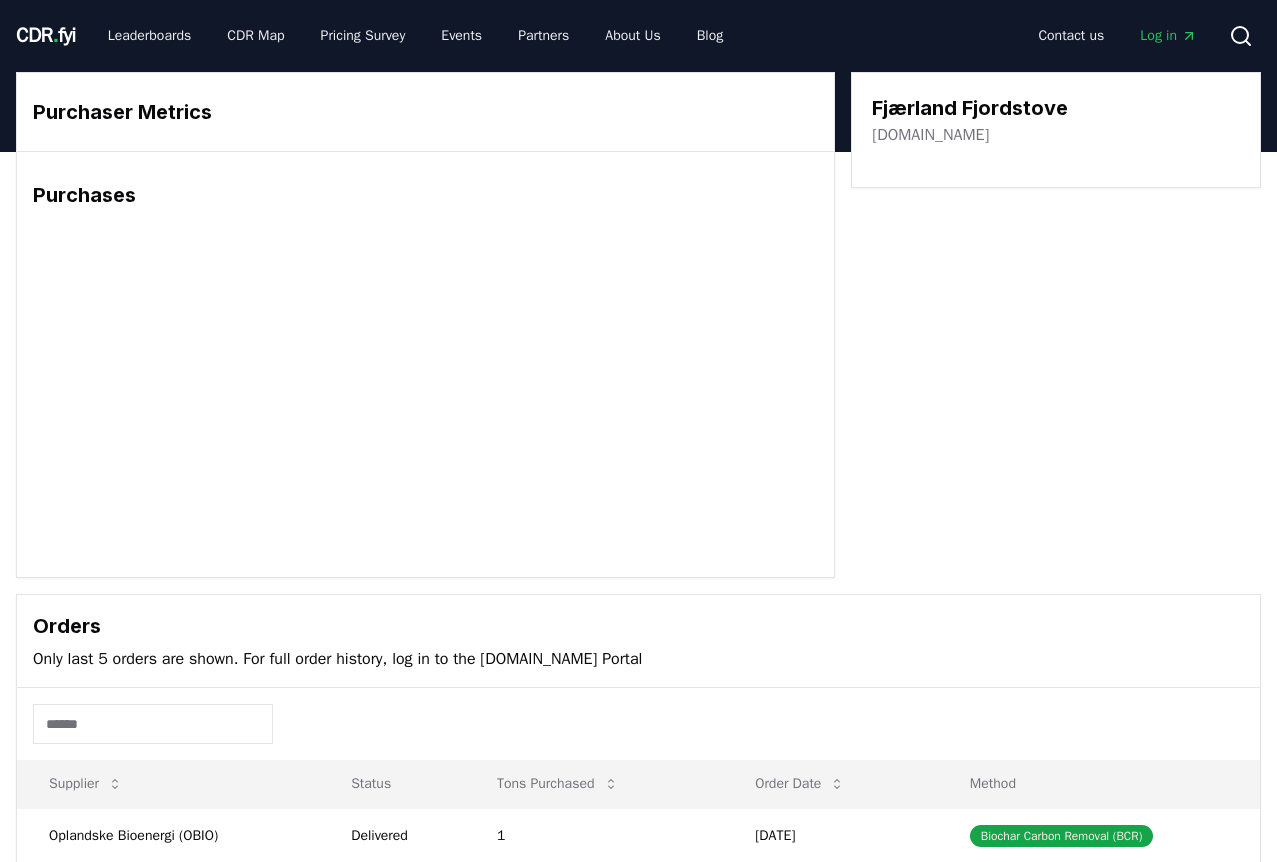 scroll, scrollTop: 0, scrollLeft: 0, axis: both 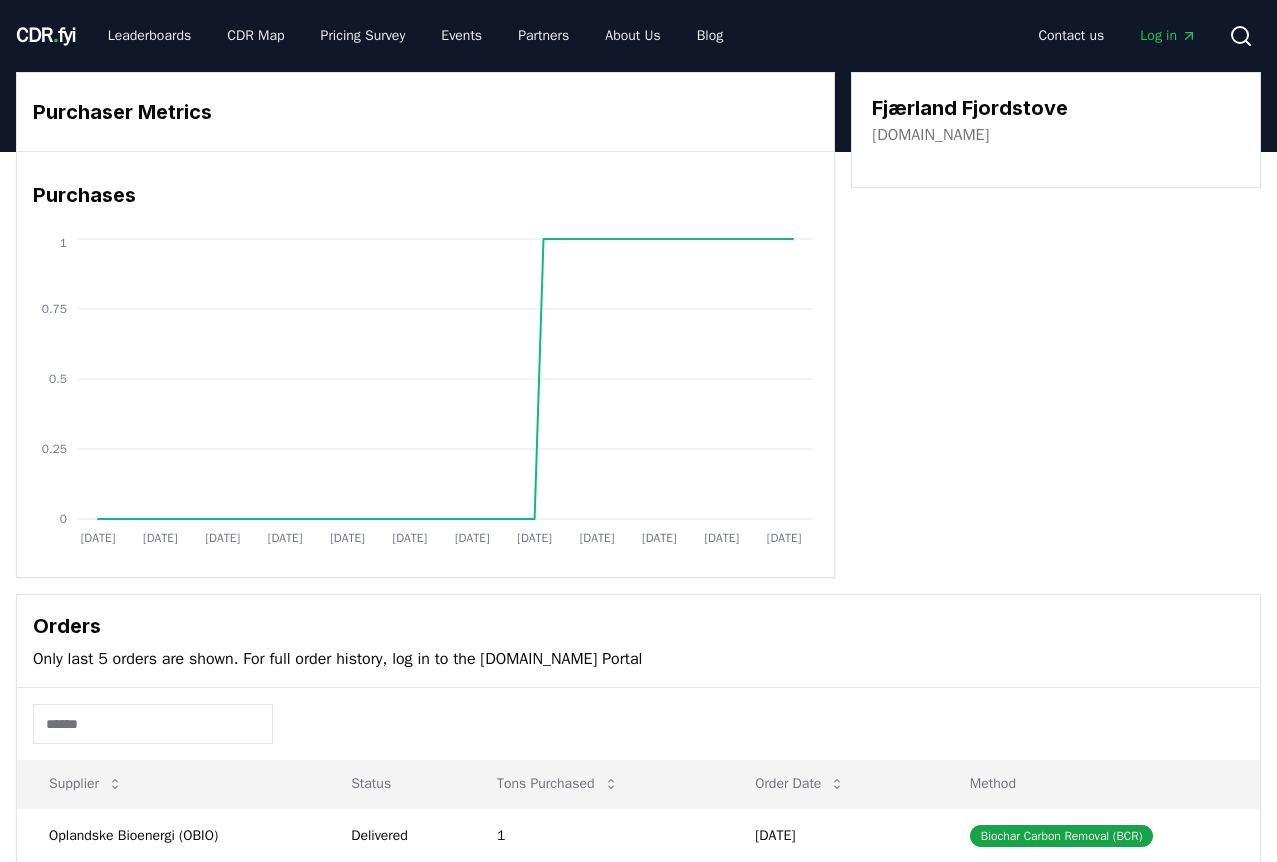 click on "fjaerlandhotel.com" at bounding box center (930, 135) 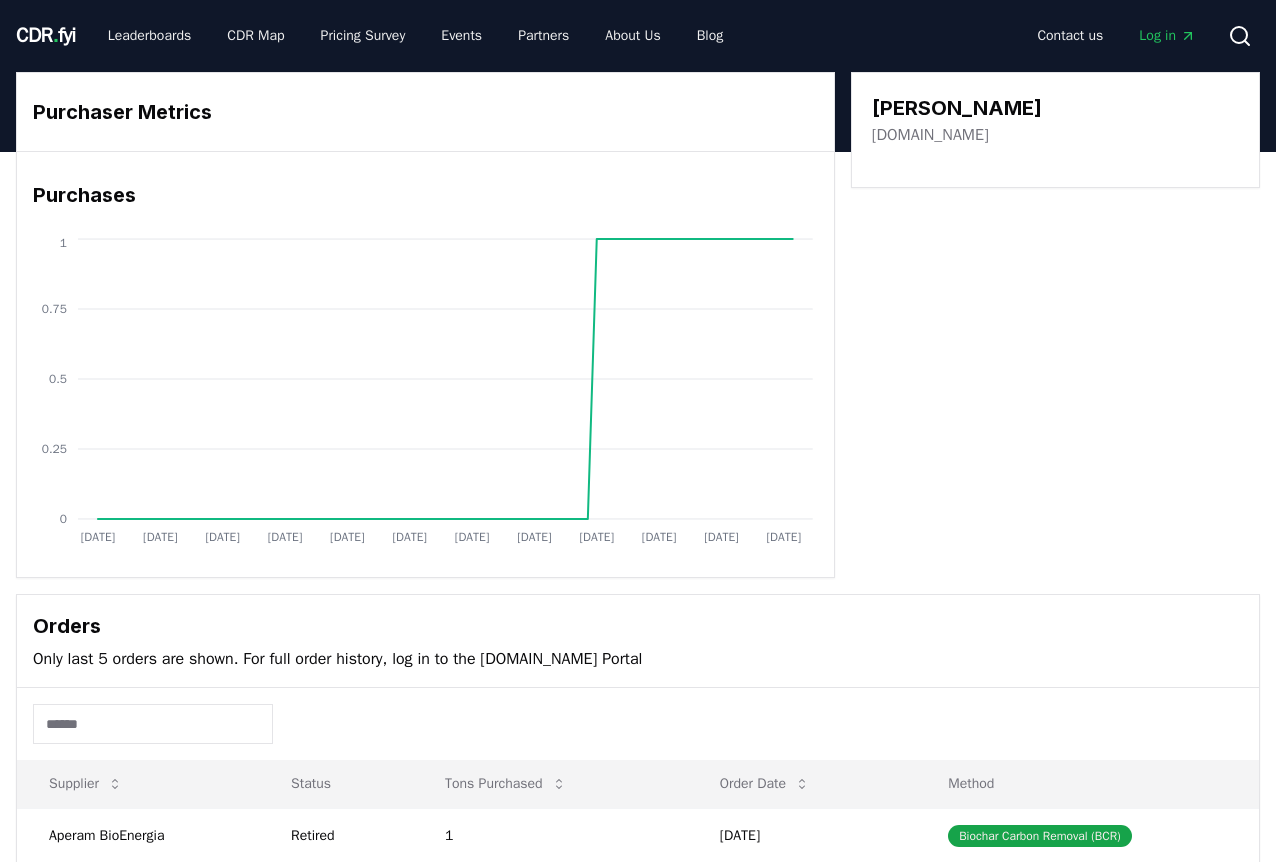 scroll, scrollTop: 0, scrollLeft: 0, axis: both 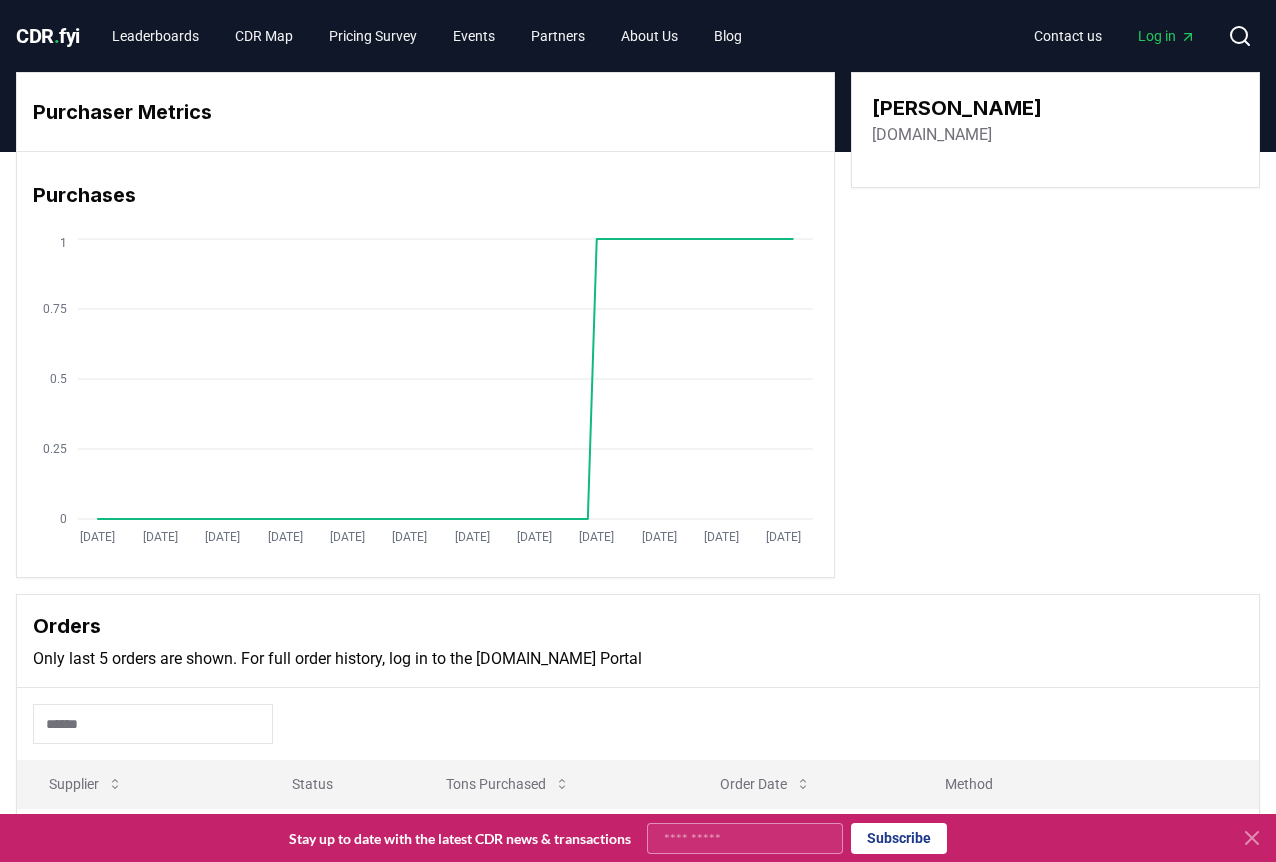 click on "[DOMAIN_NAME]" at bounding box center (932, 135) 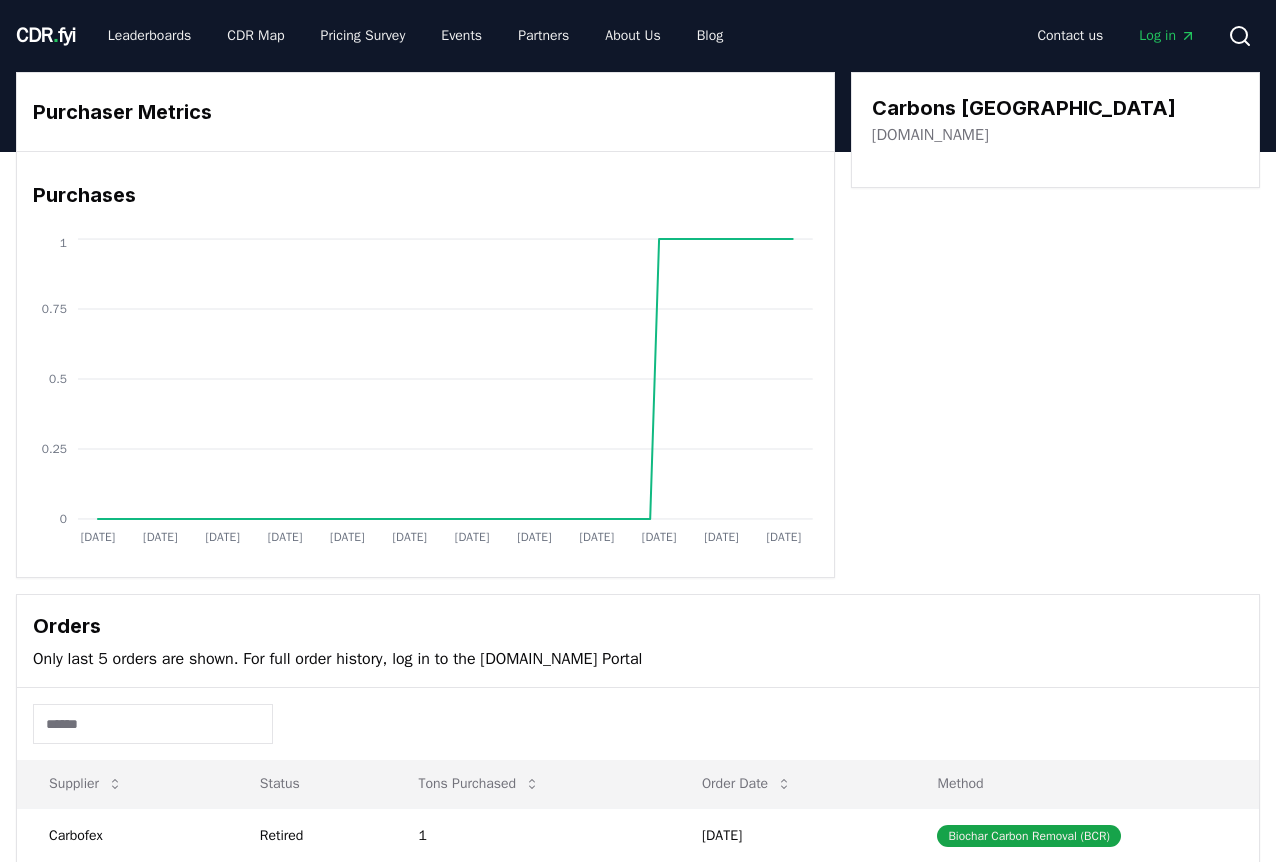 scroll, scrollTop: 0, scrollLeft: 0, axis: both 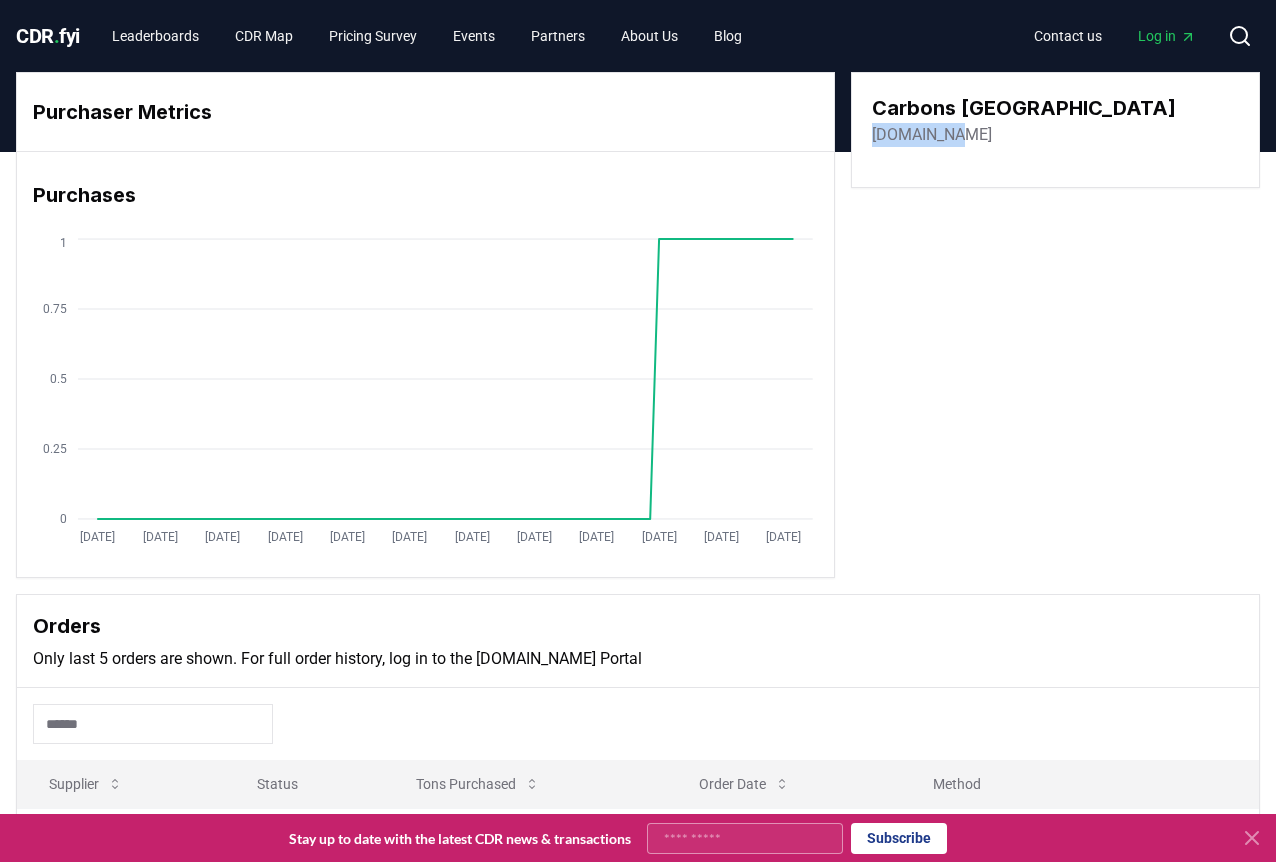 drag, startPoint x: 958, startPoint y: 137, endPoint x: 868, endPoint y: 137, distance: 90 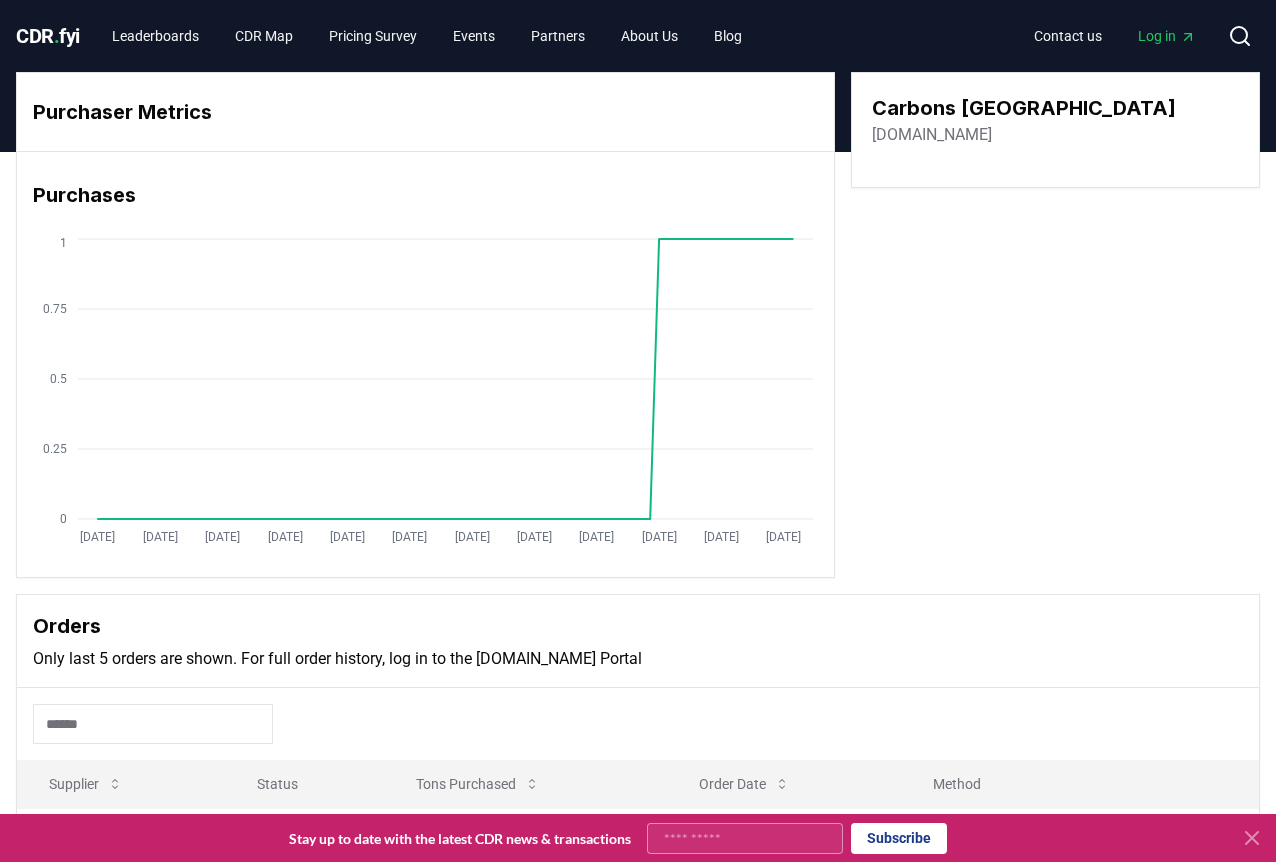 click on "carbons.fi" at bounding box center [932, 135] 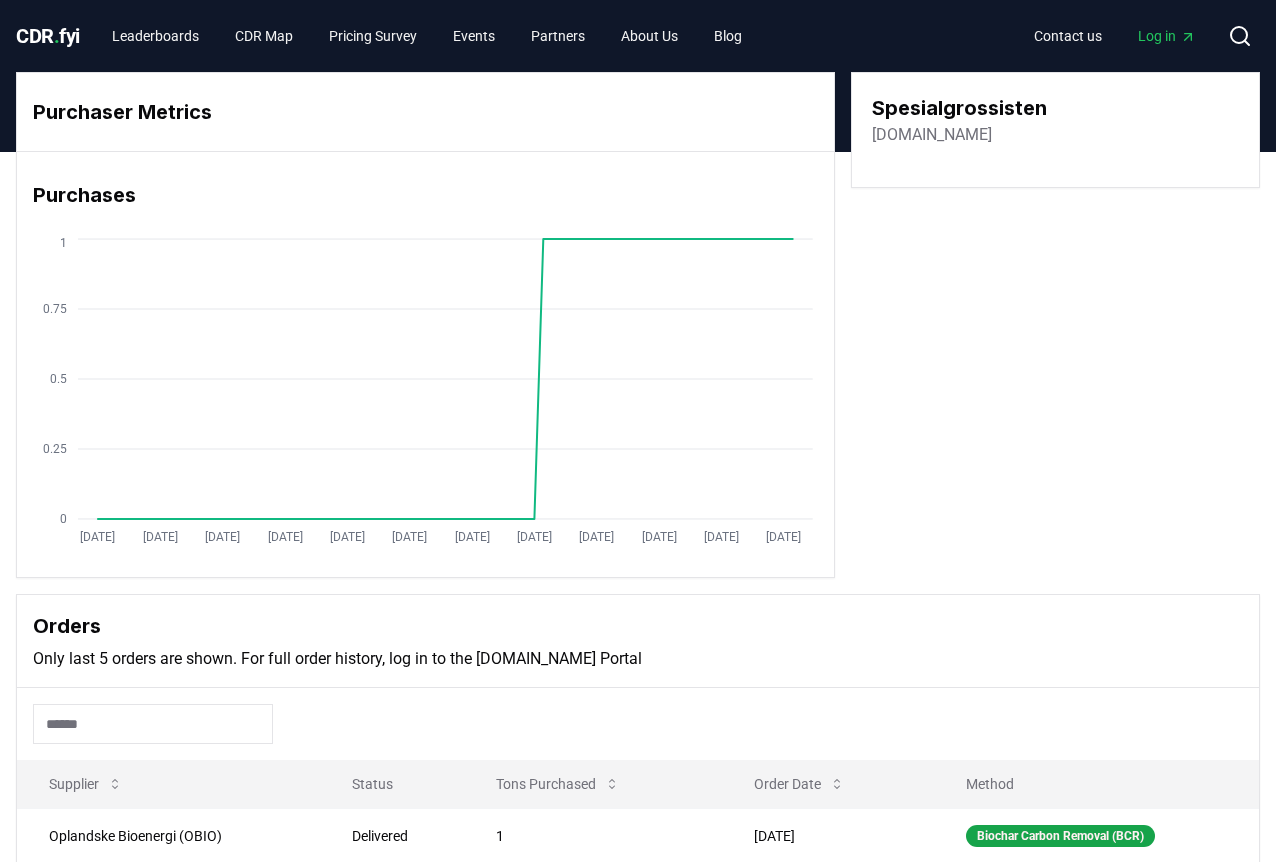 scroll, scrollTop: 0, scrollLeft: 0, axis: both 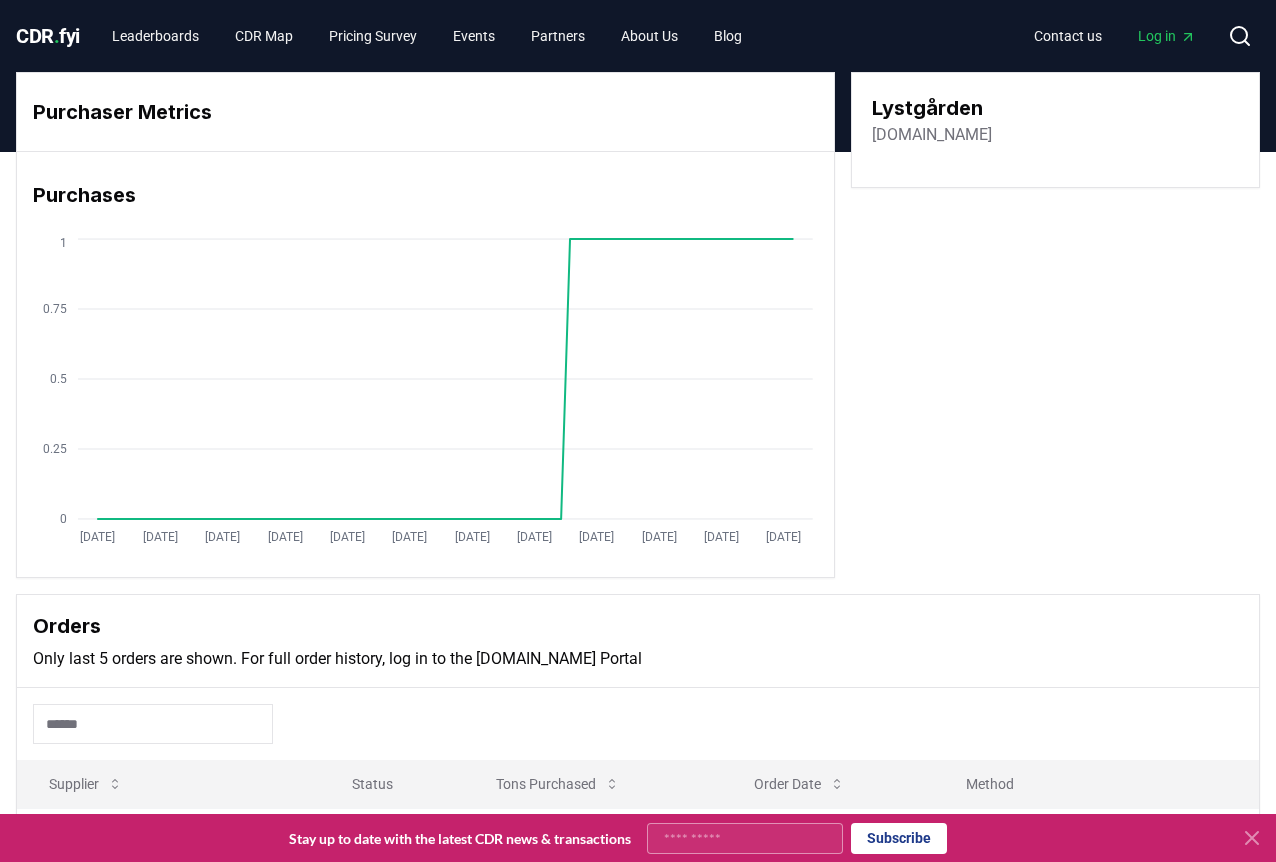 click on "[DOMAIN_NAME]" at bounding box center (932, 135) 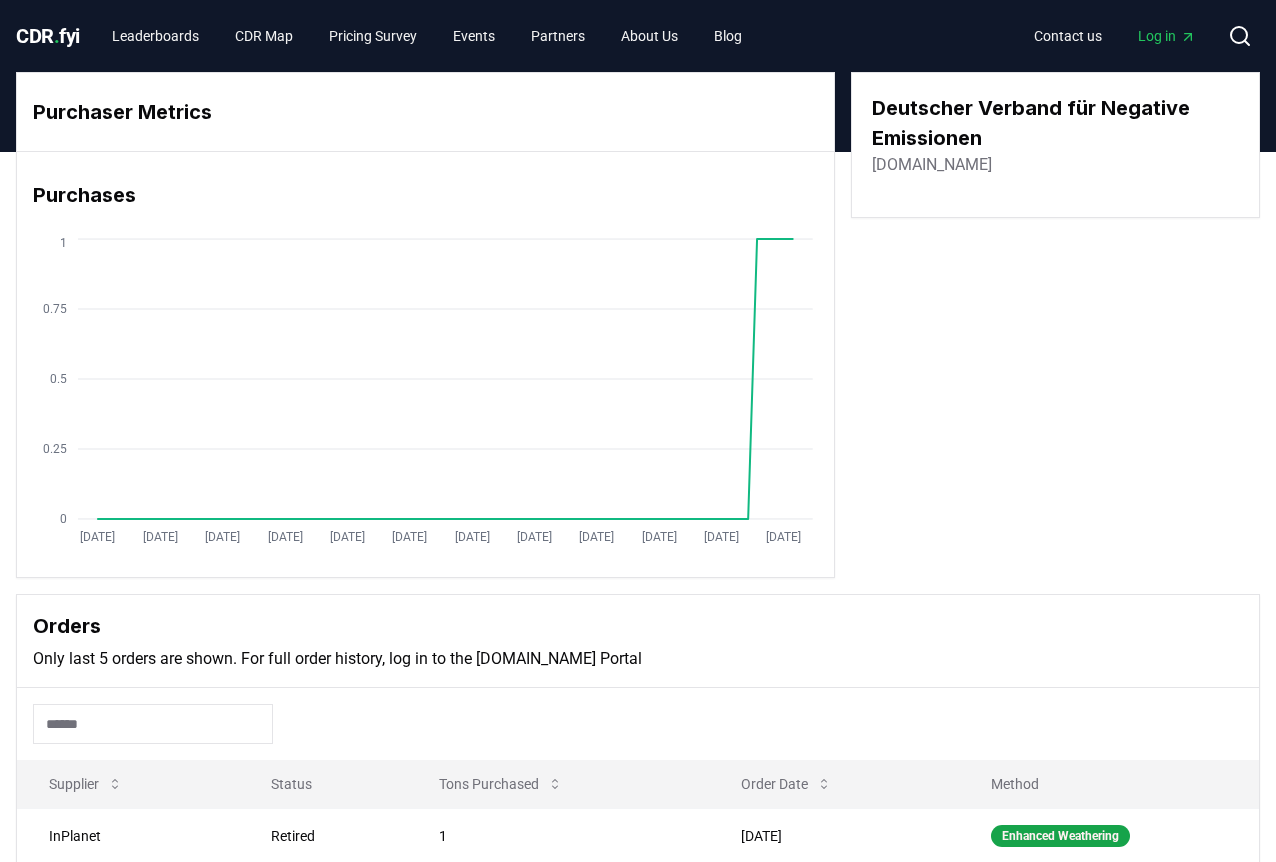 scroll, scrollTop: 0, scrollLeft: 0, axis: both 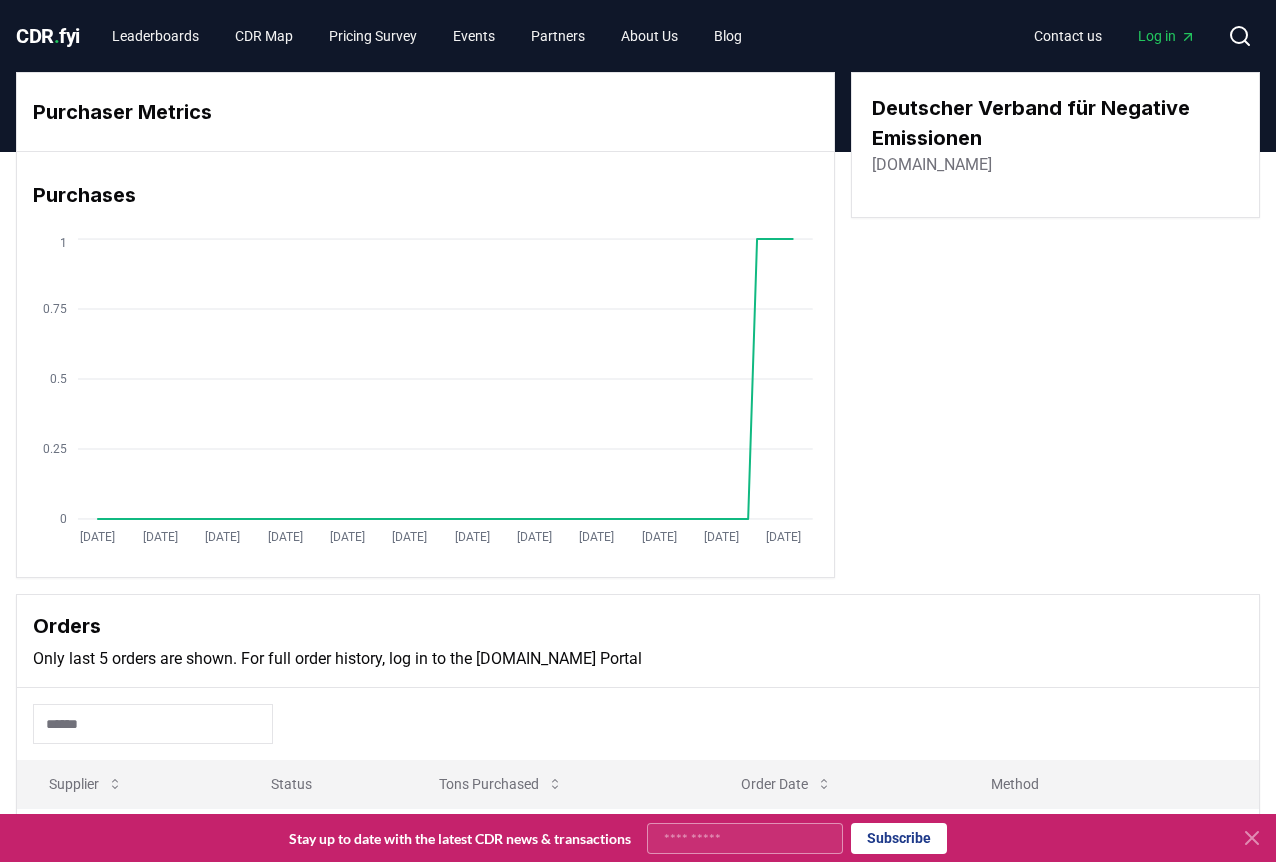 click on "[DOMAIN_NAME]" at bounding box center [932, 165] 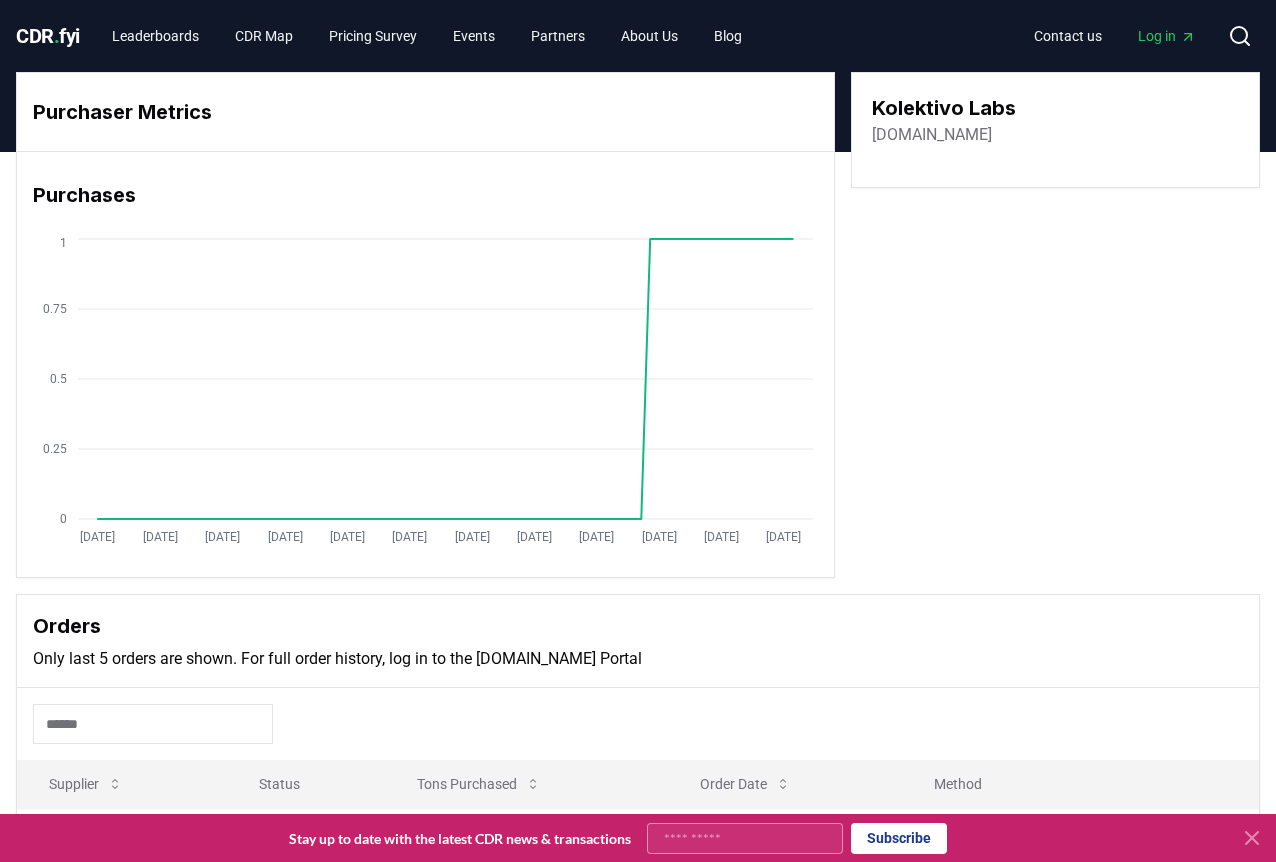 scroll, scrollTop: 0, scrollLeft: 0, axis: both 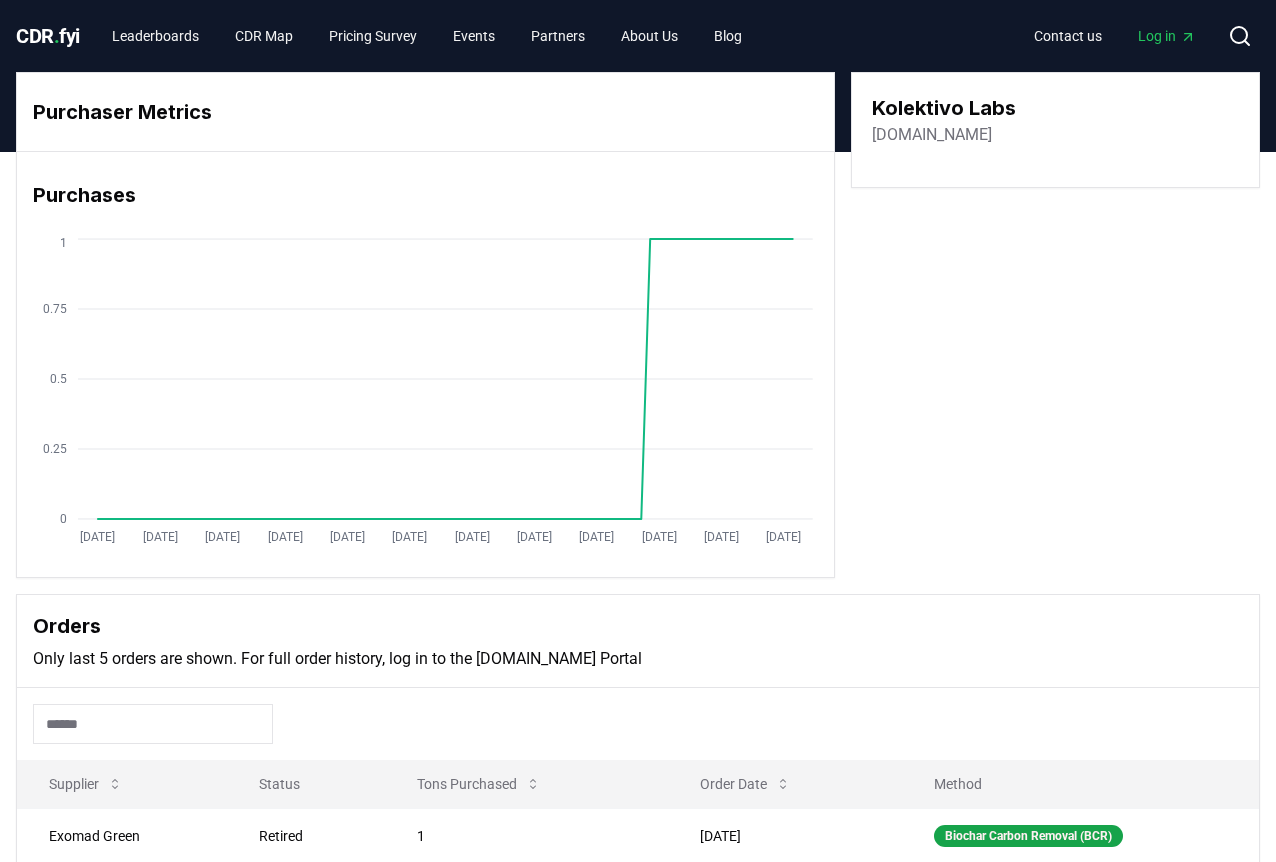 click on "[DOMAIN_NAME]" at bounding box center (932, 135) 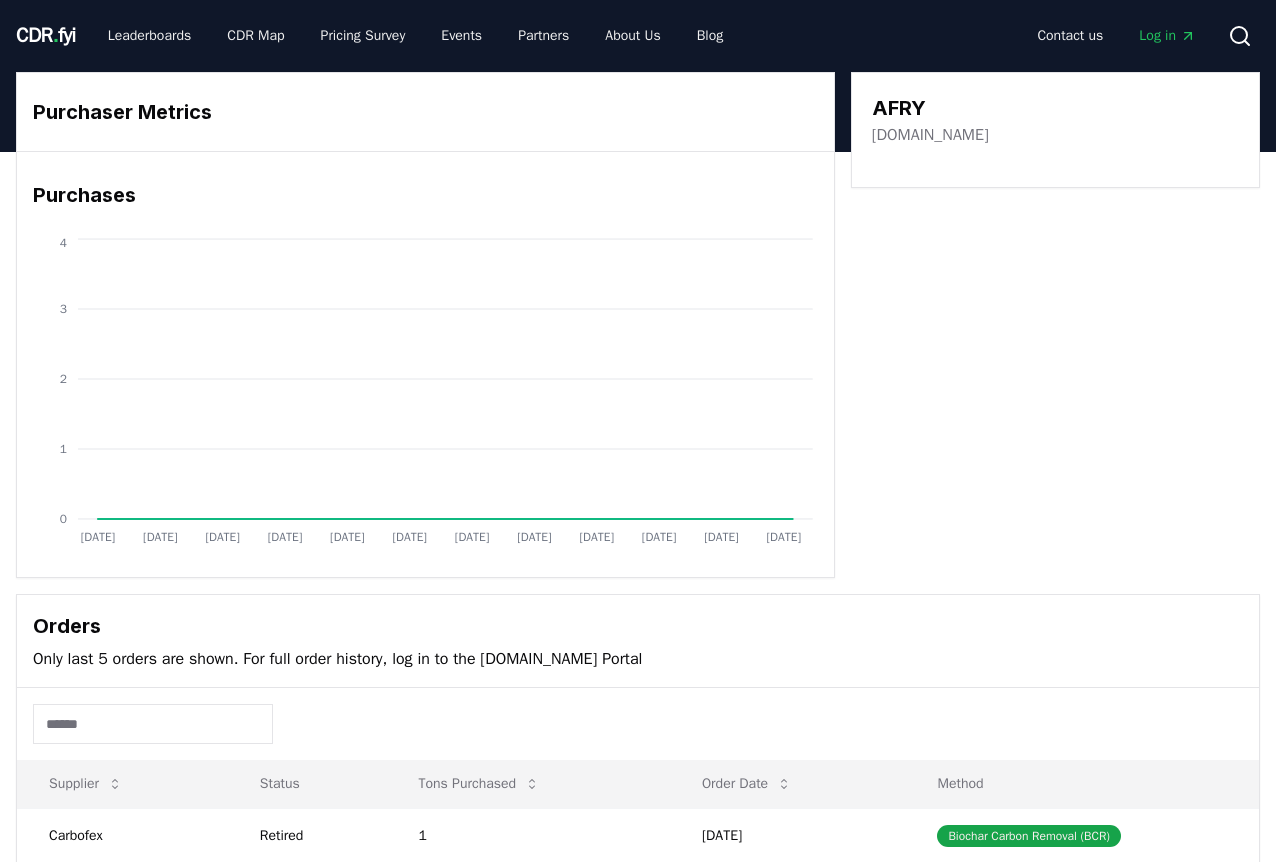 scroll, scrollTop: 0, scrollLeft: 0, axis: both 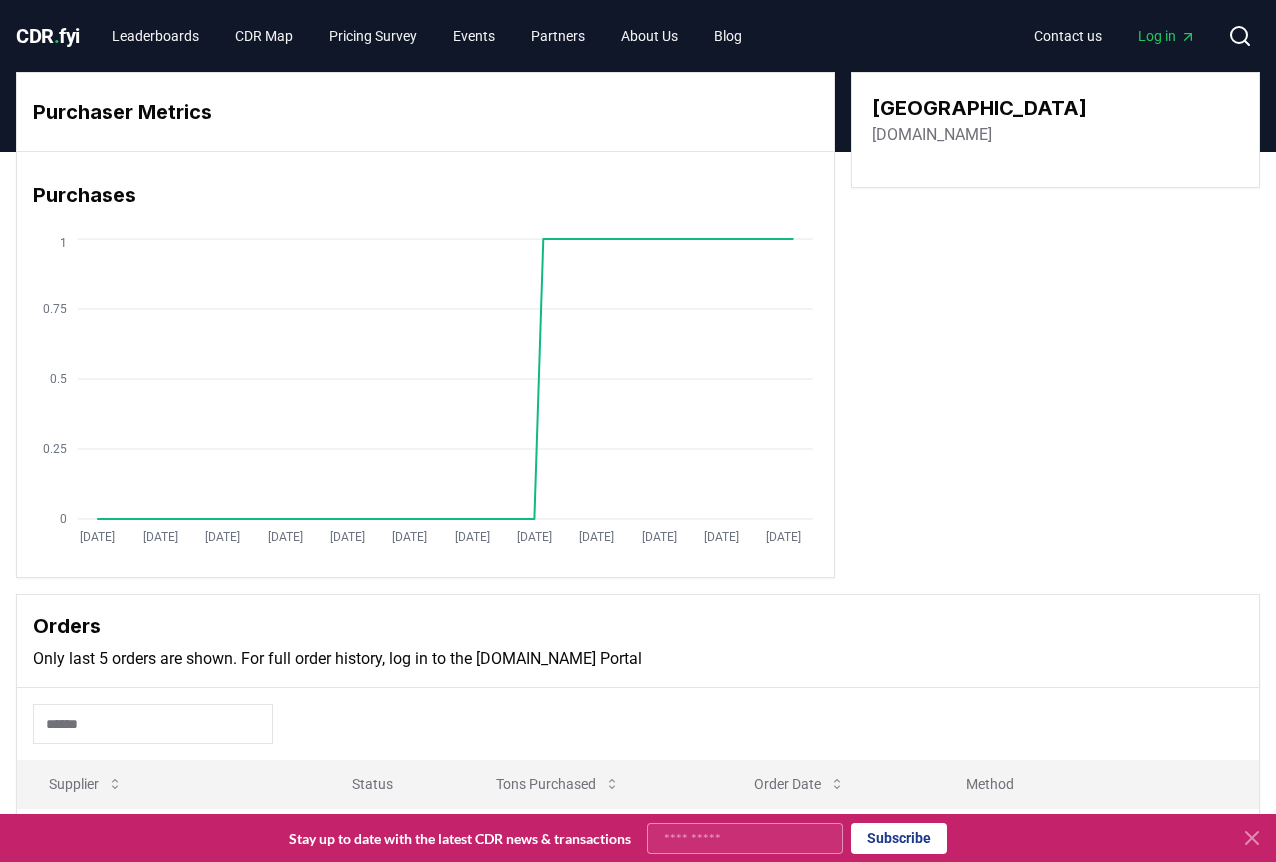 click on "hardangerfjordlodge.com" at bounding box center [932, 135] 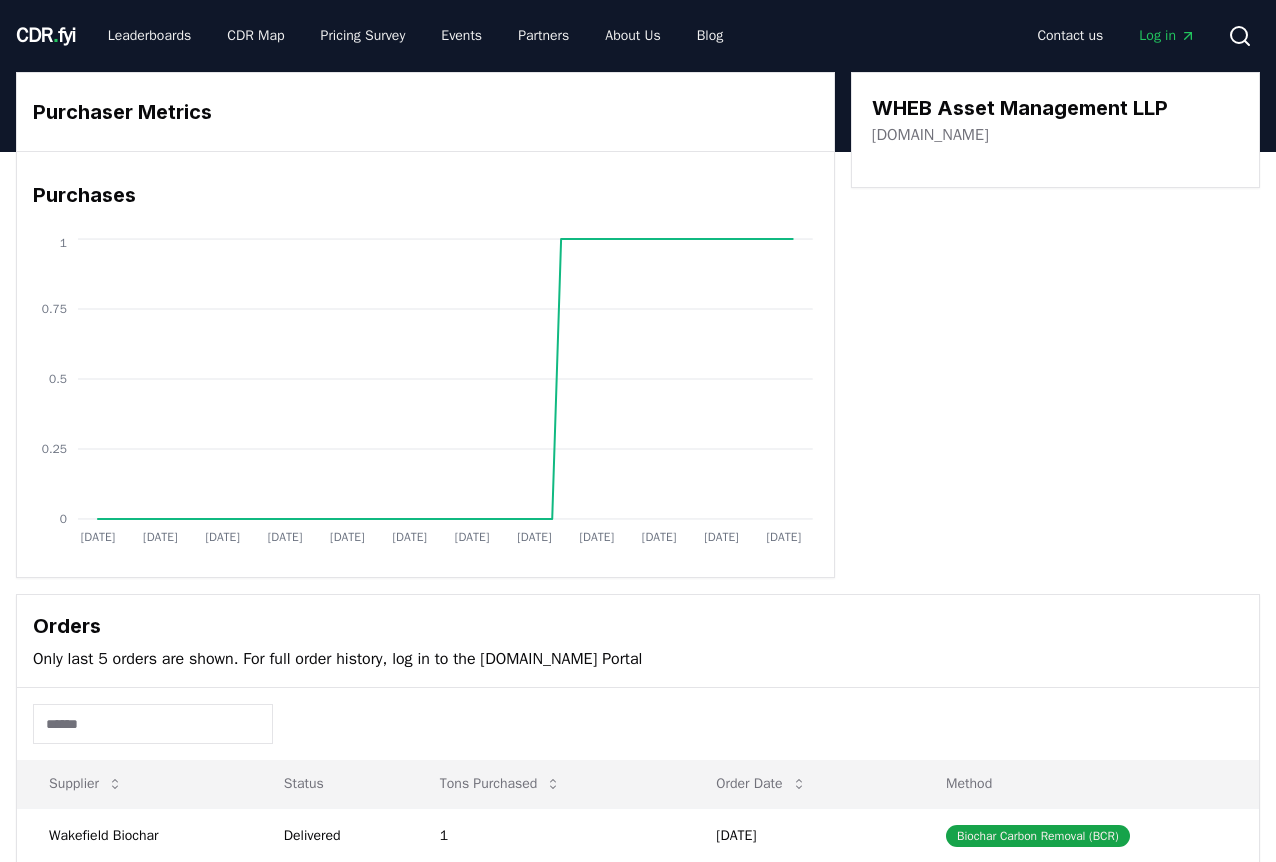 scroll, scrollTop: 0, scrollLeft: 0, axis: both 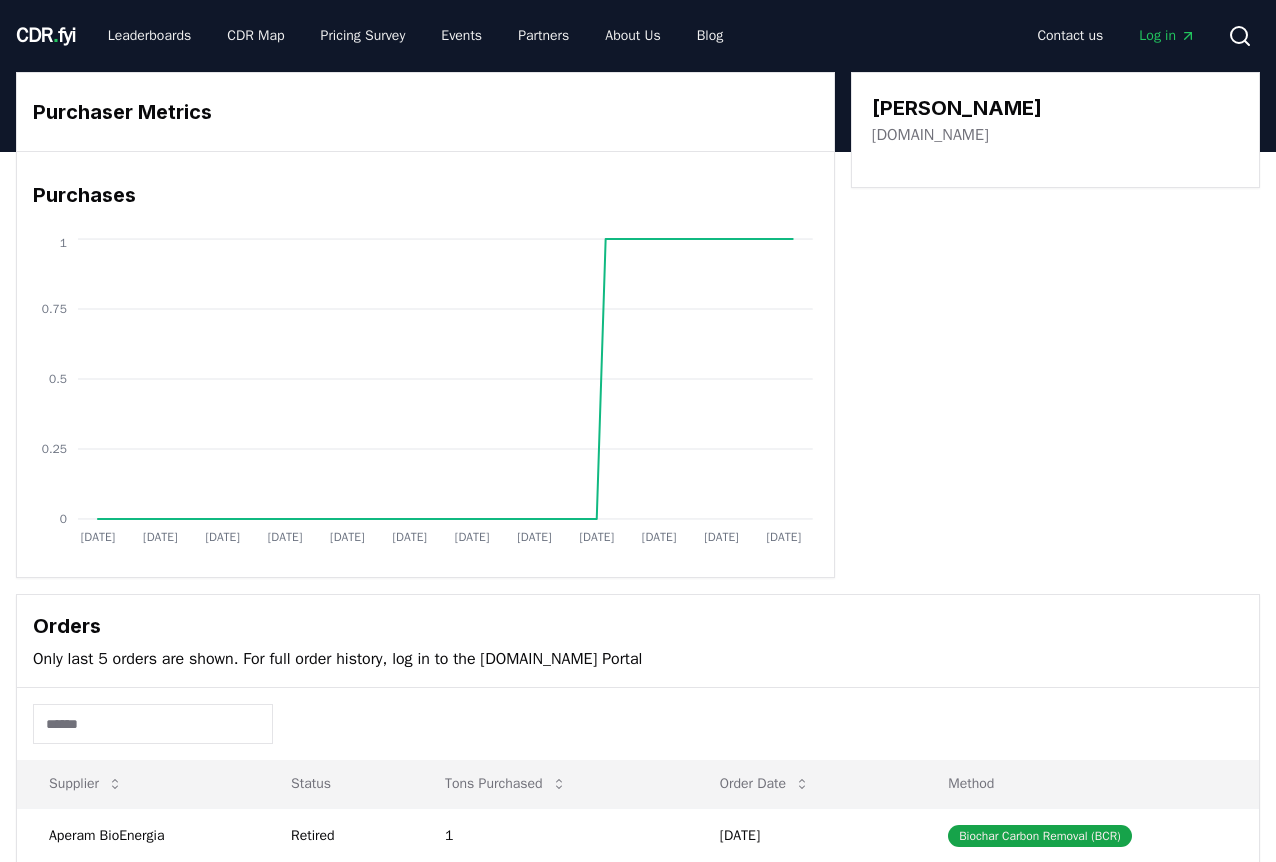 click on "[DOMAIN_NAME]" at bounding box center (930, 135) 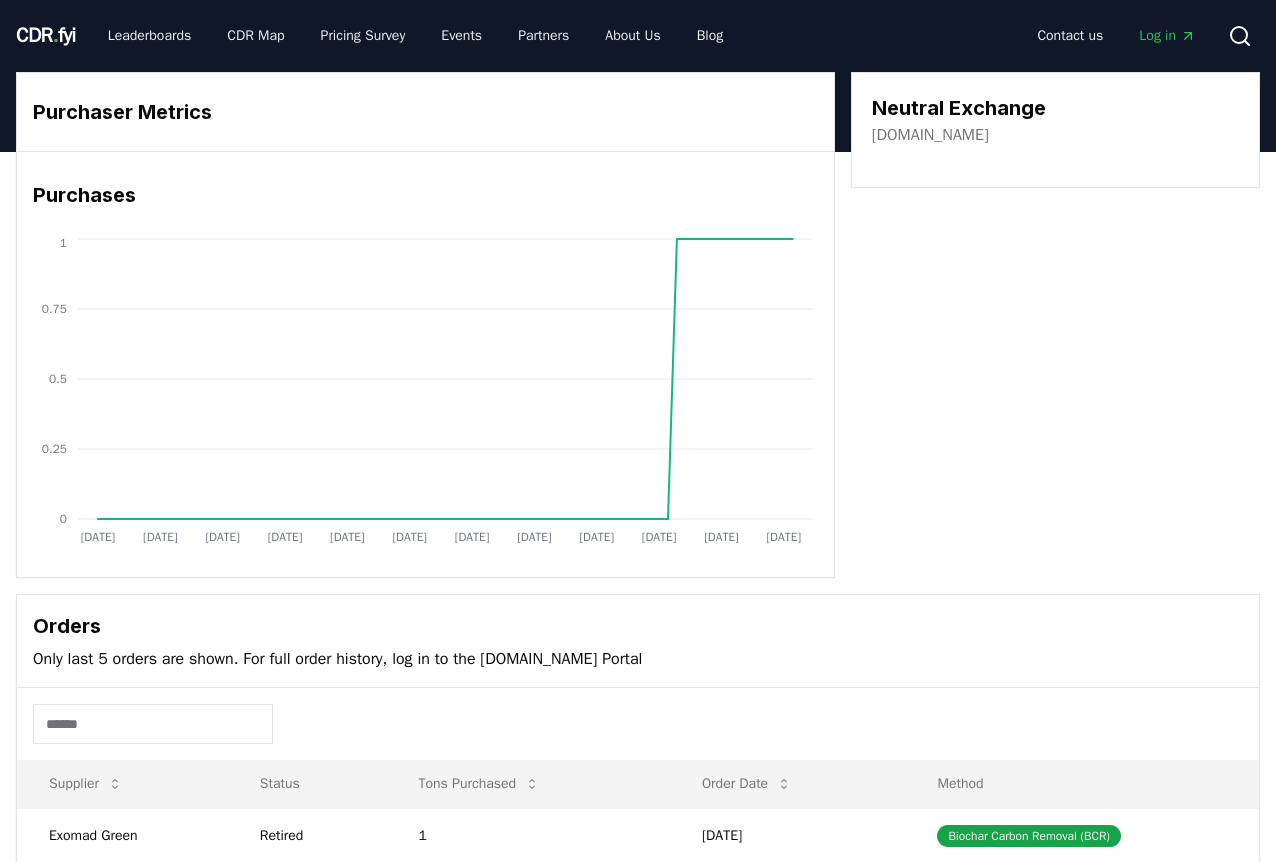 scroll, scrollTop: 0, scrollLeft: 0, axis: both 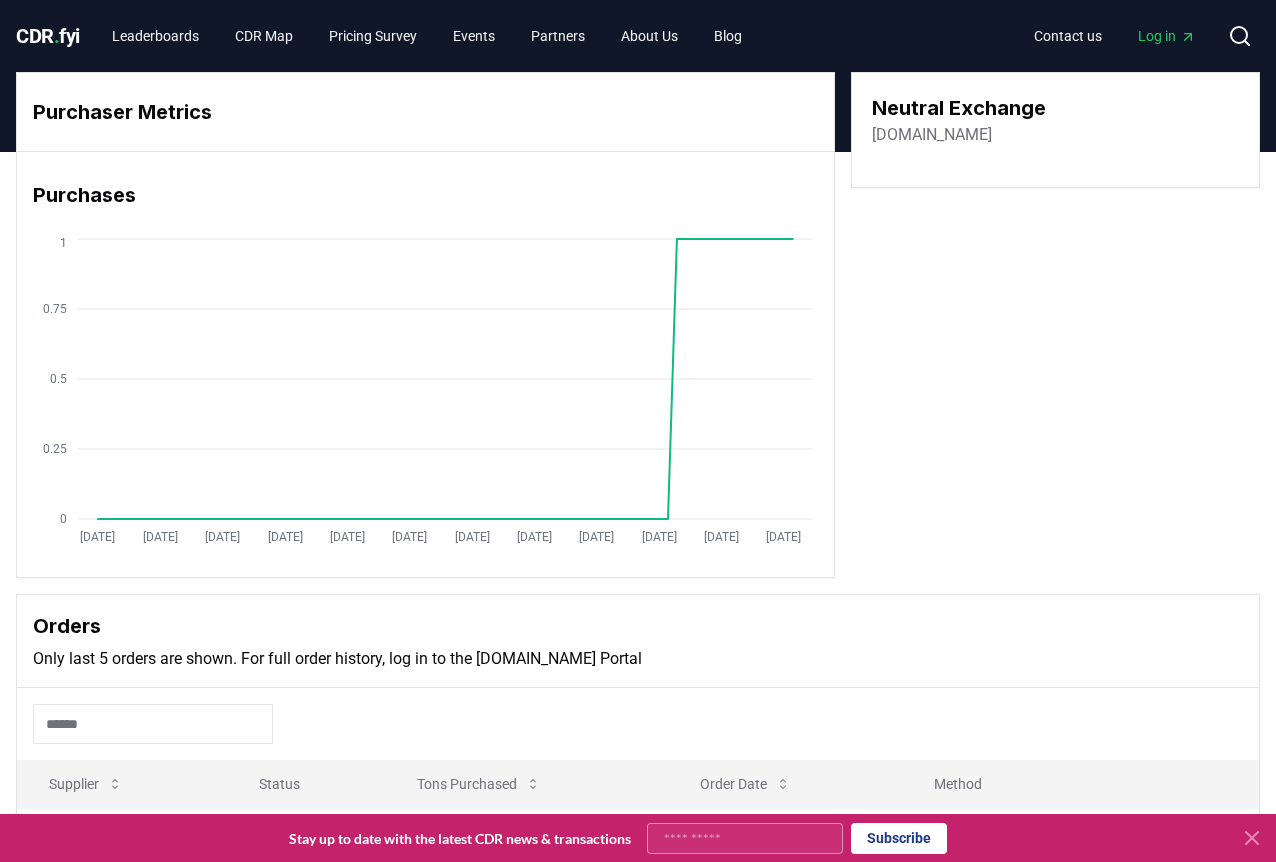 click on "neutralx.com" at bounding box center (932, 135) 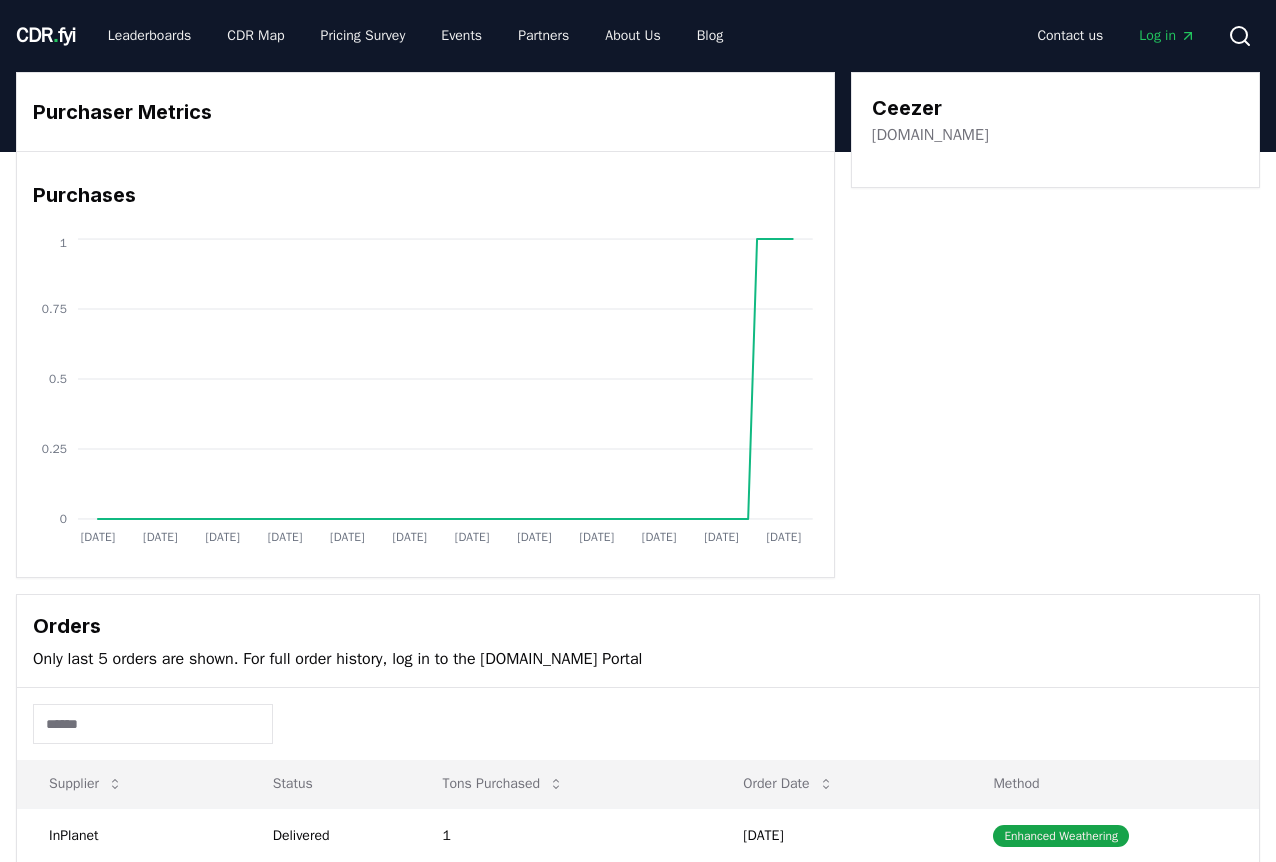 scroll, scrollTop: 0, scrollLeft: 0, axis: both 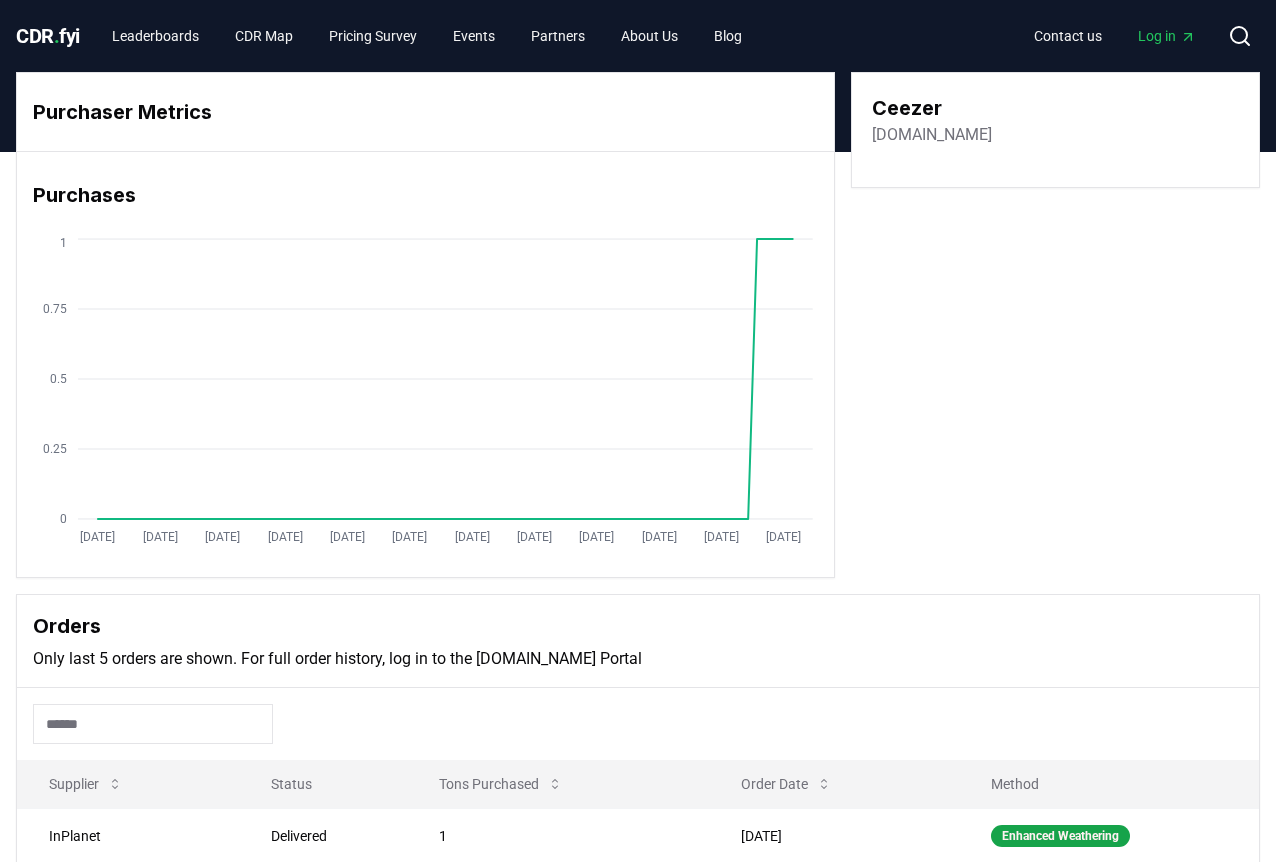 click on "Purchases" at bounding box center (425, 195) 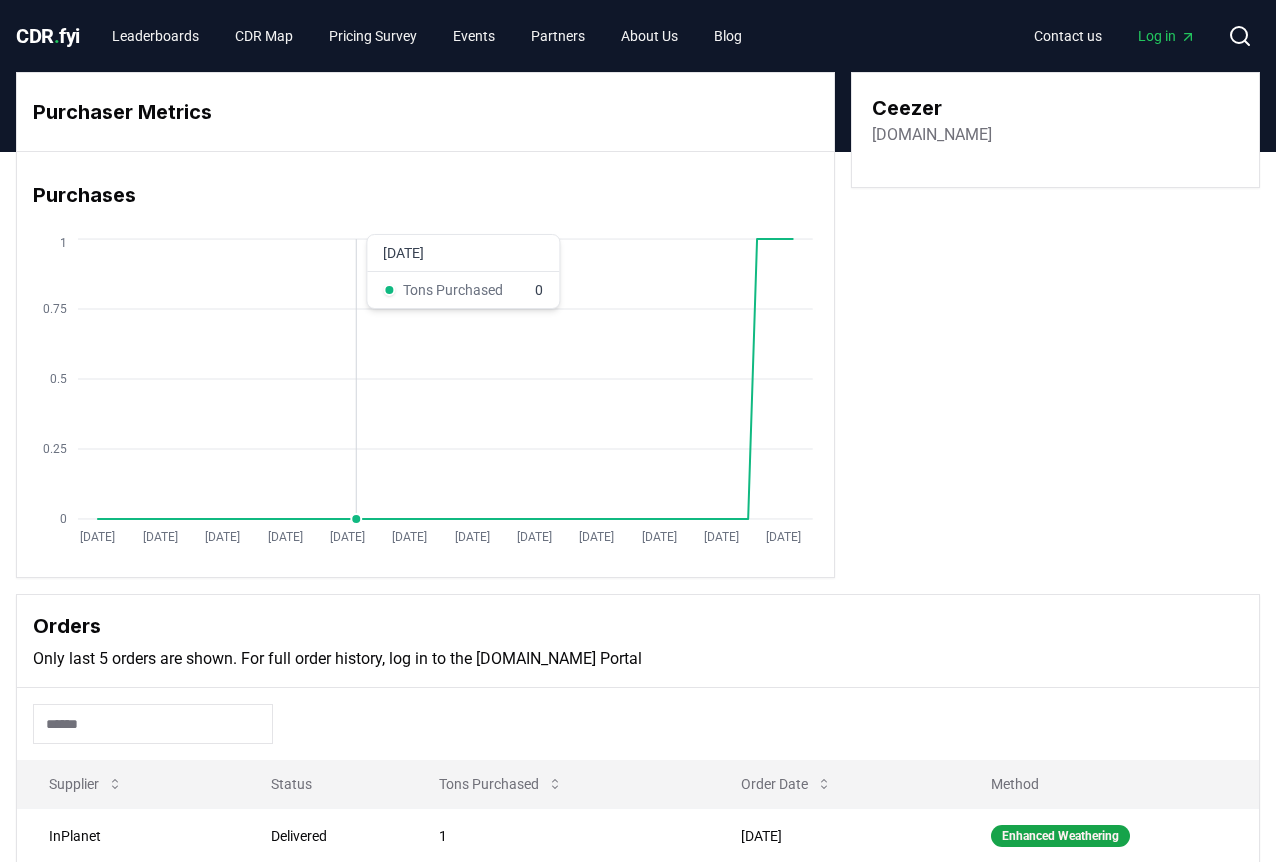 click on "[DATE] [DATE] [DATE] [DATE] [DATE] [DATE] [DATE] [DATE] [DATE] [DATE] [DATE] [DATE] 0 0.25 0.5 0.75 1" 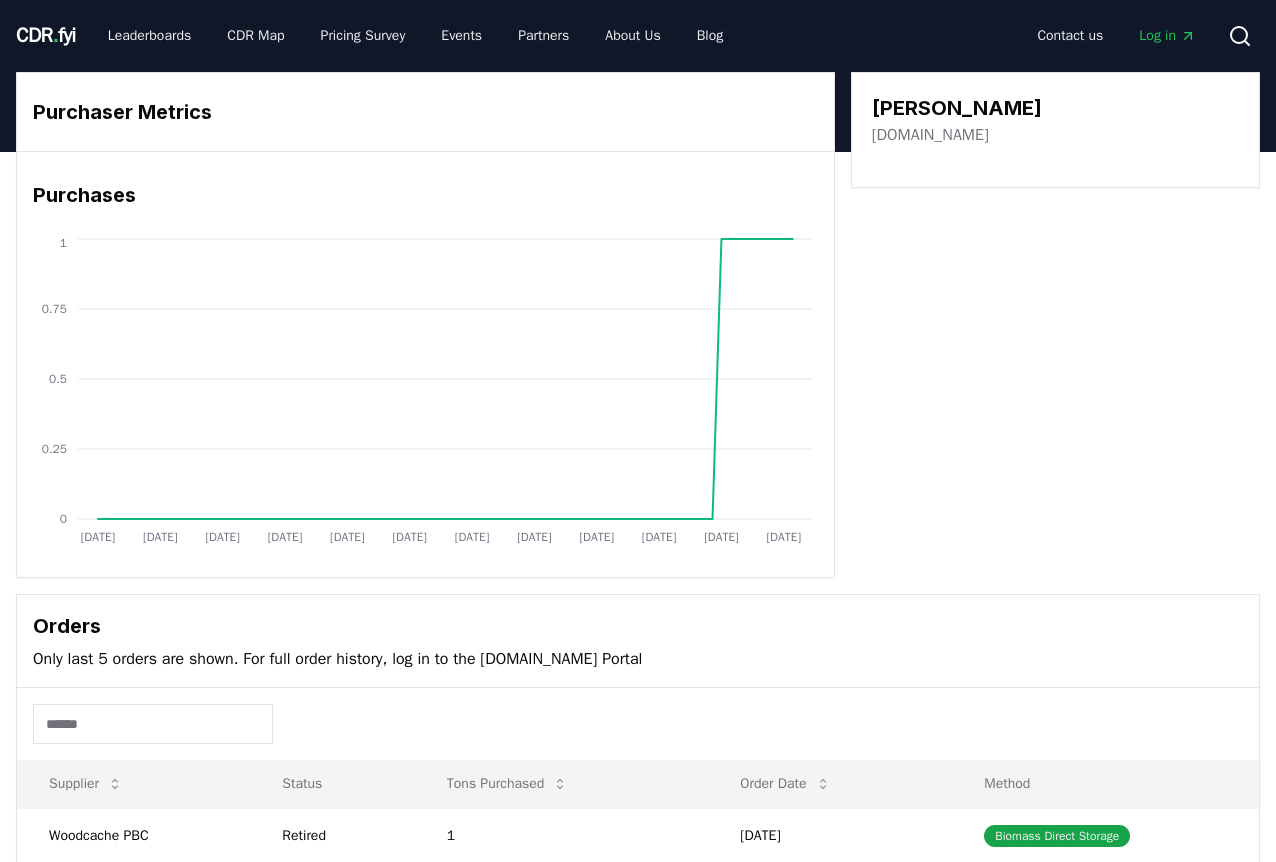 scroll, scrollTop: 0, scrollLeft: 0, axis: both 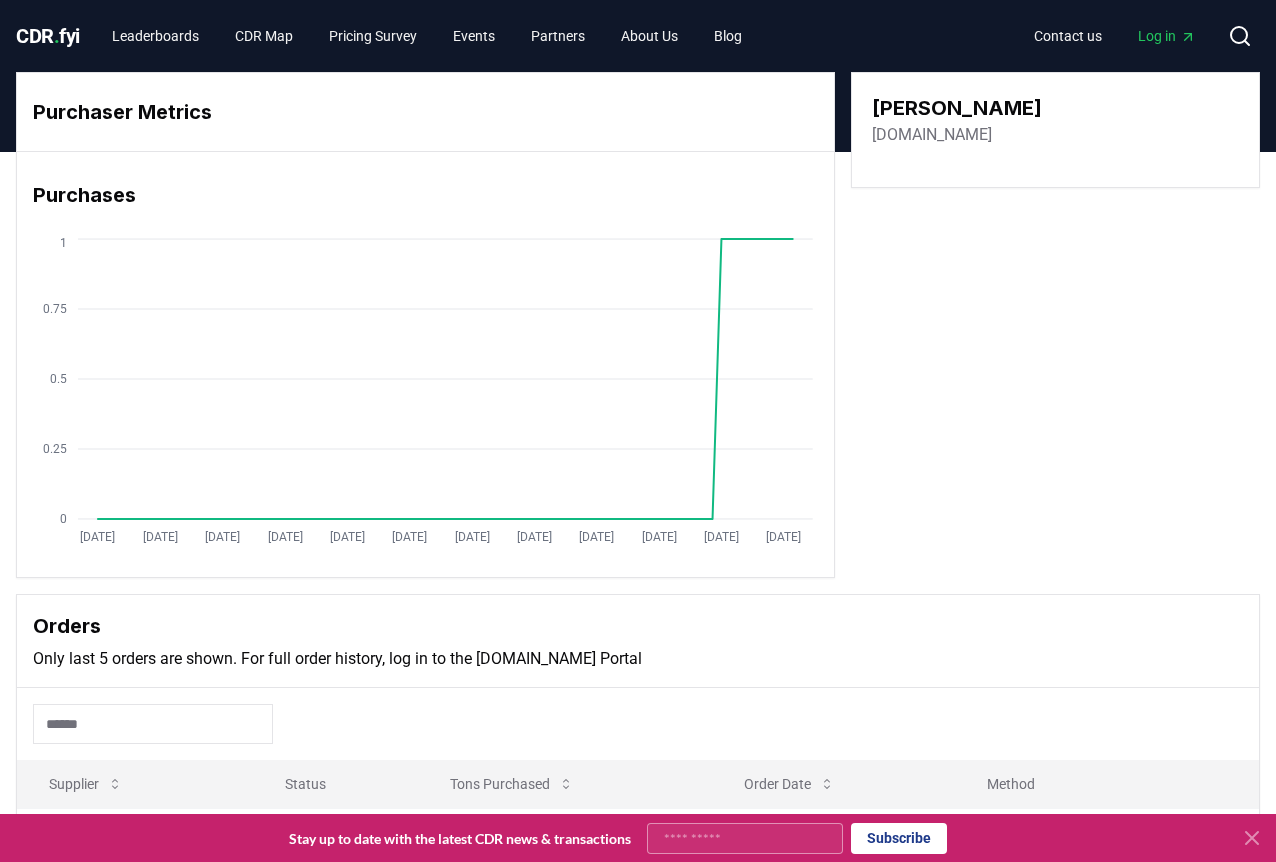 click on "[DOMAIN_NAME]" at bounding box center [932, 135] 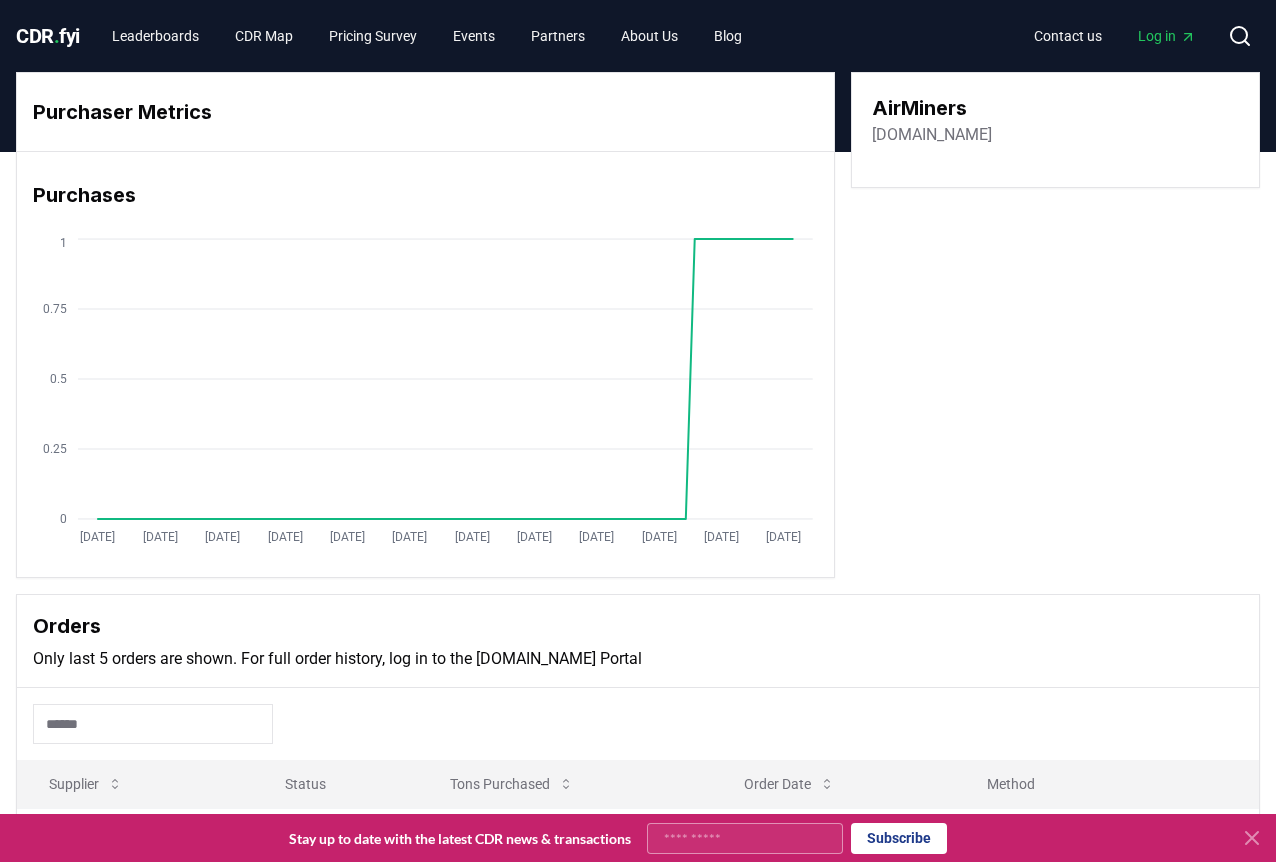 scroll, scrollTop: 0, scrollLeft: 0, axis: both 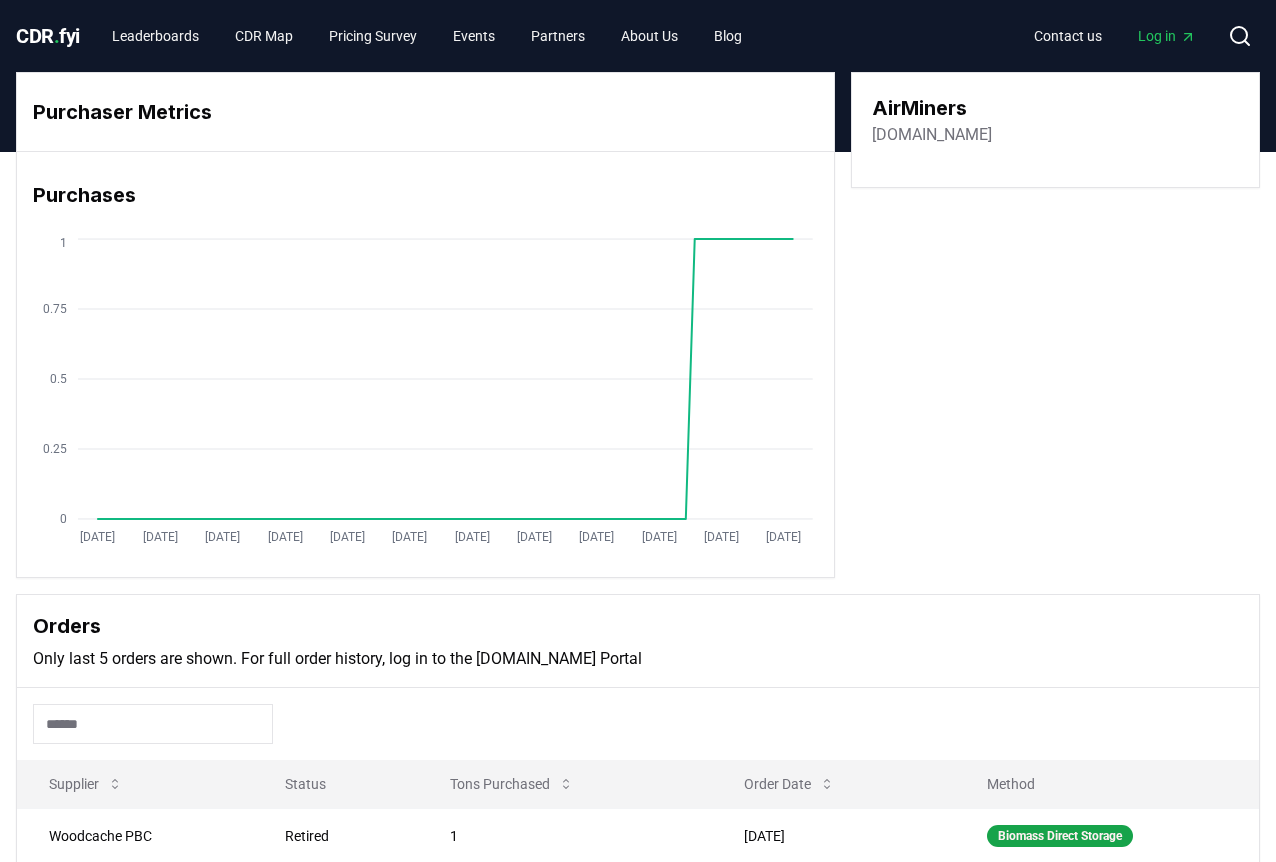 click on "airminers.com" at bounding box center (932, 135) 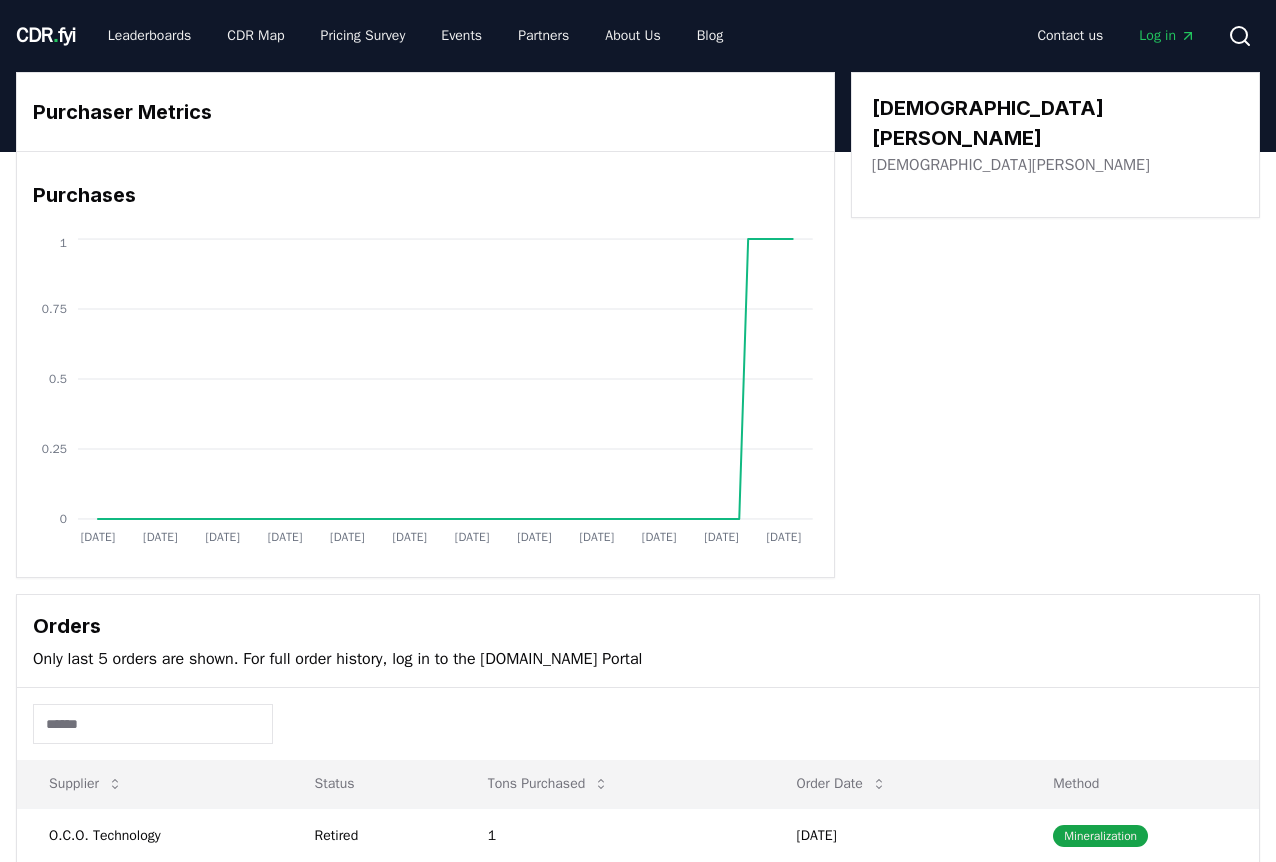 scroll, scrollTop: 0, scrollLeft: 0, axis: both 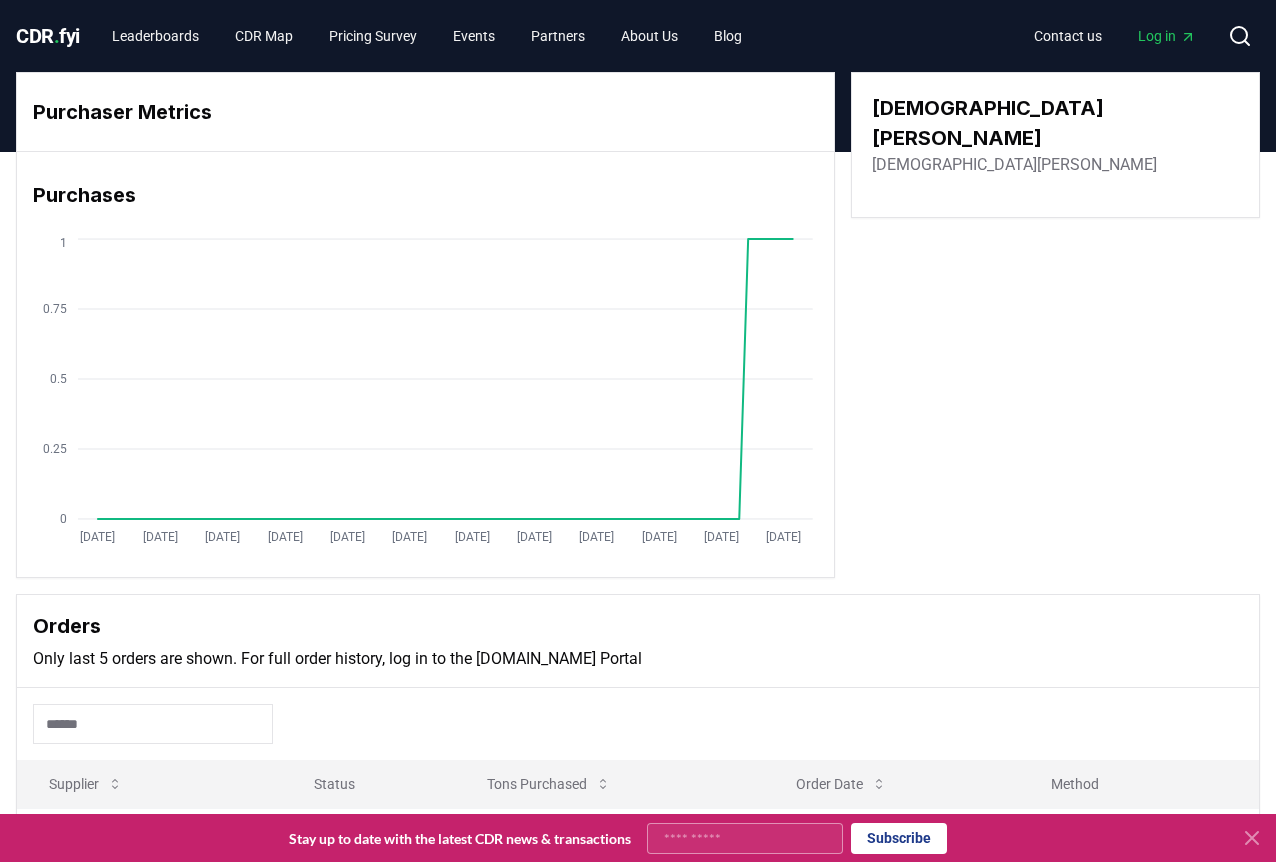 click on "[DEMOGRAPHIC_DATA][PERSON_NAME]" at bounding box center (1014, 165) 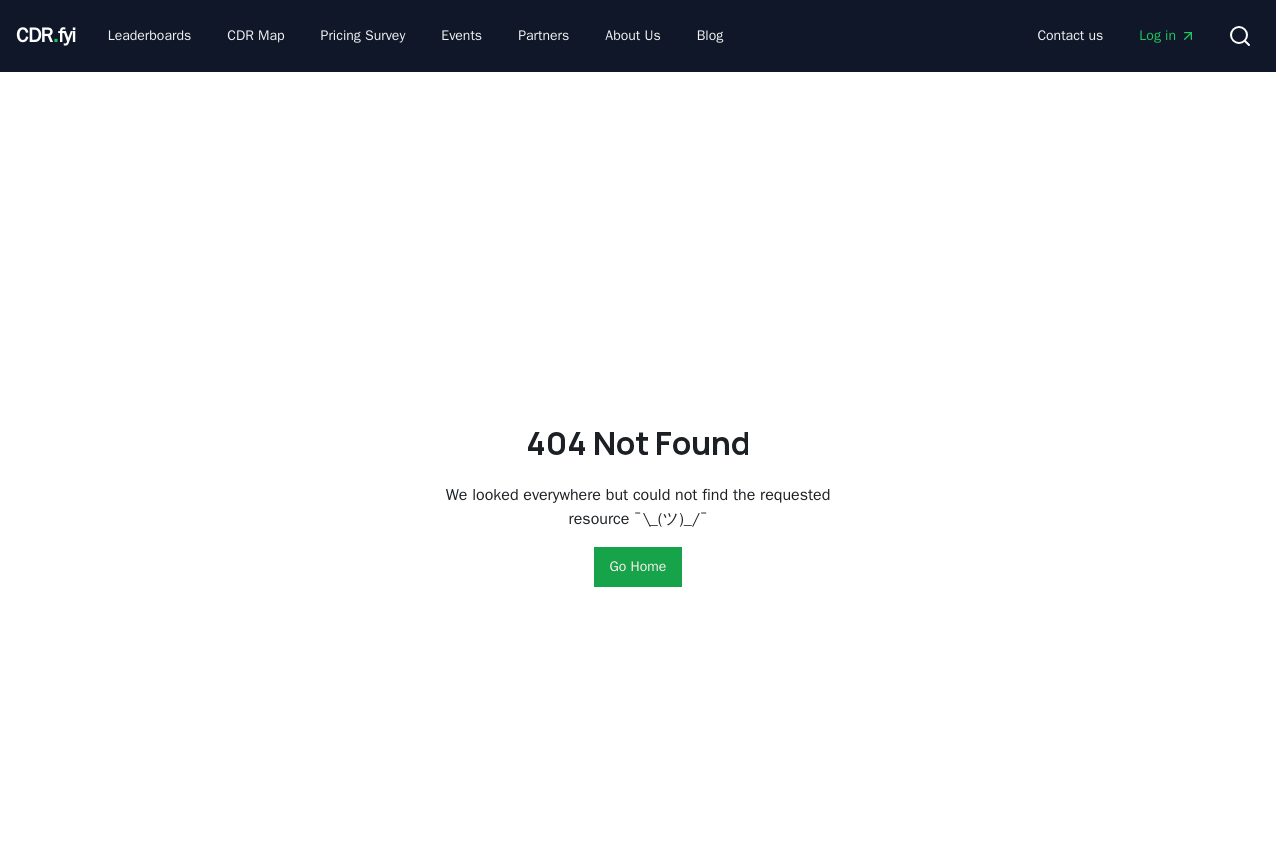 scroll, scrollTop: 0, scrollLeft: 0, axis: both 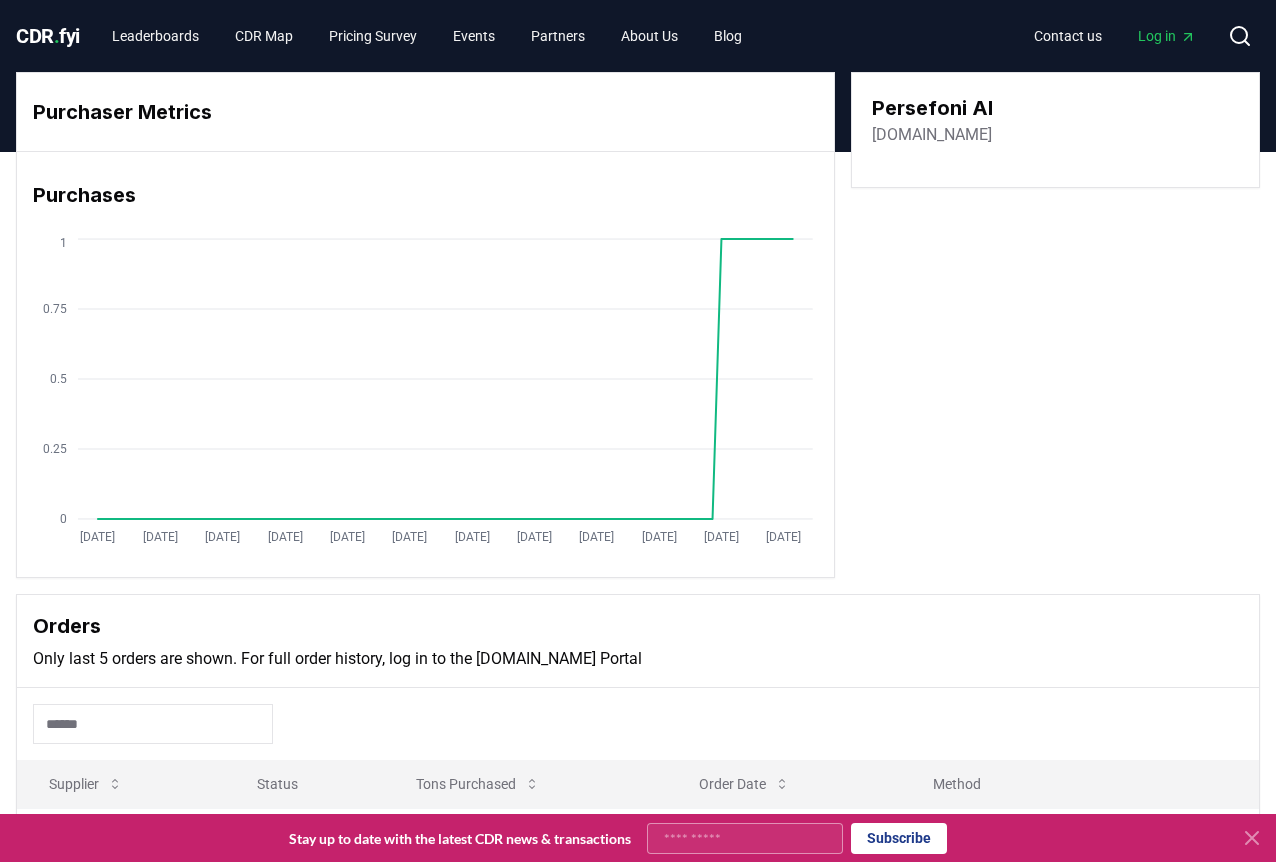 click on "persefoni.com" at bounding box center (932, 135) 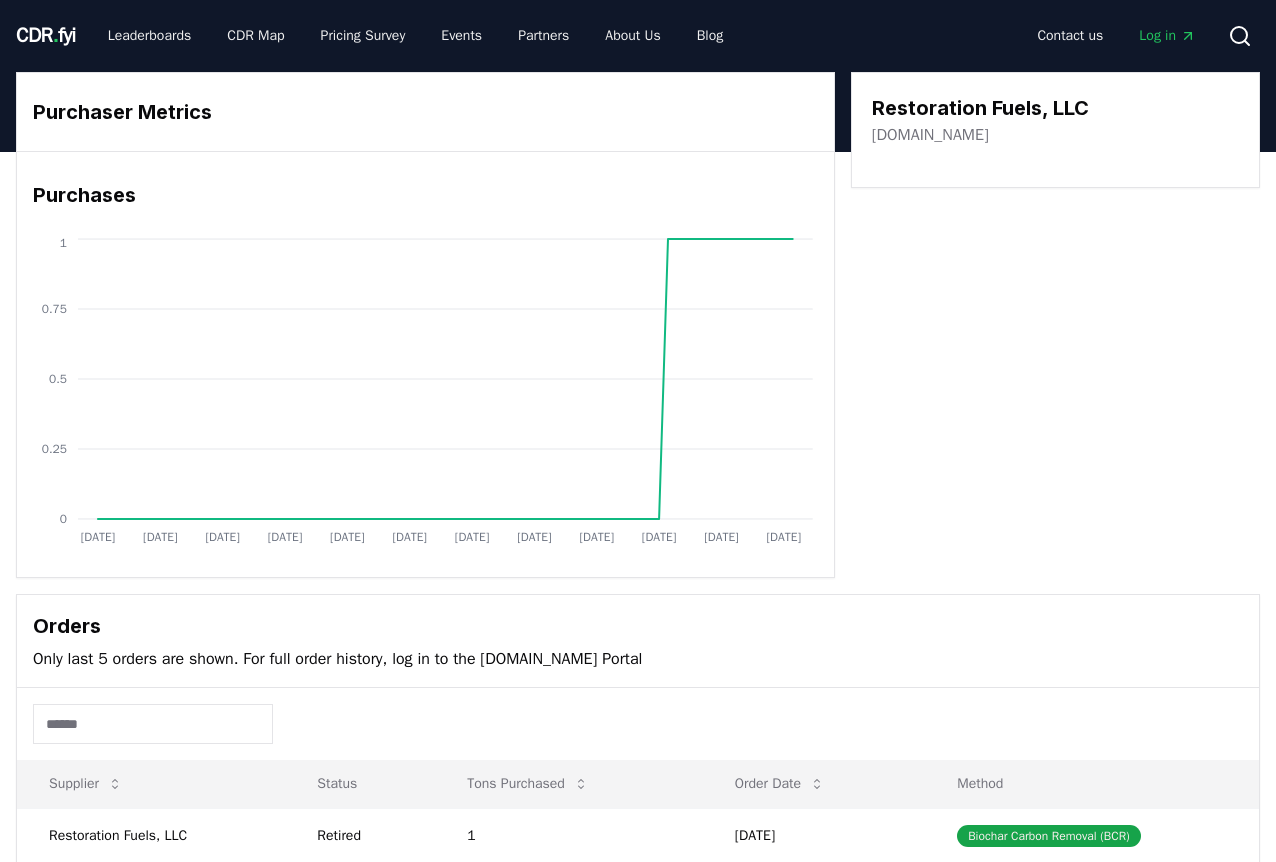 scroll, scrollTop: 0, scrollLeft: 0, axis: both 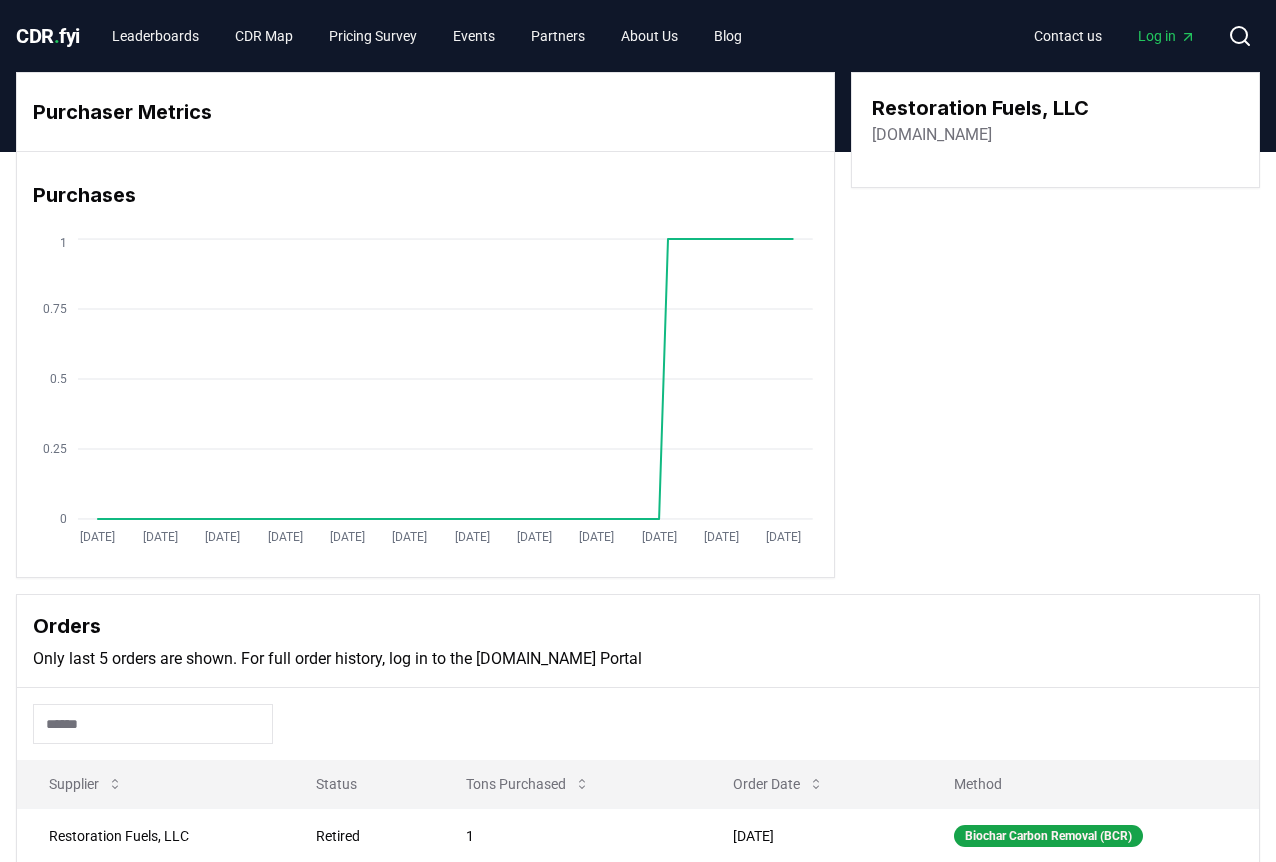 click on "restorationfuels.com" at bounding box center (932, 135) 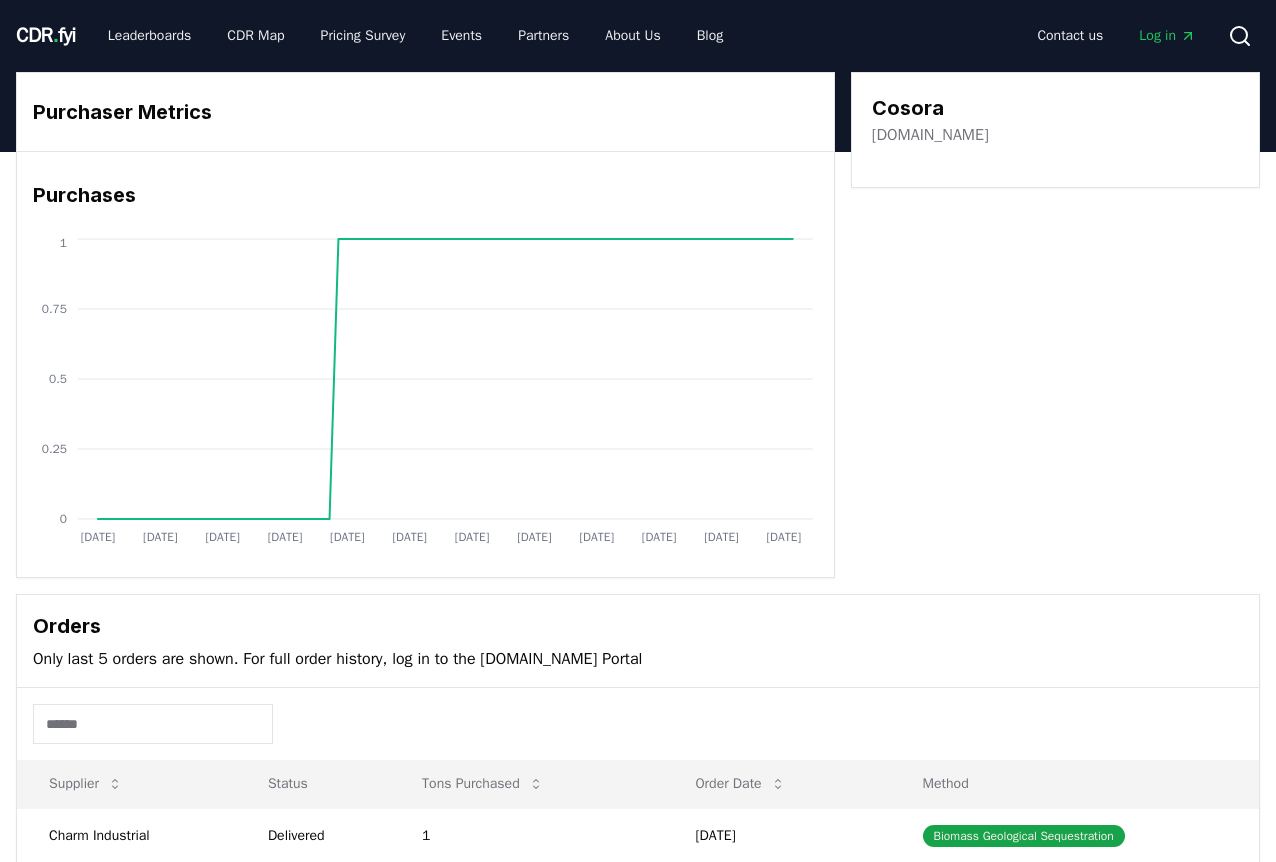 scroll, scrollTop: 0, scrollLeft: 0, axis: both 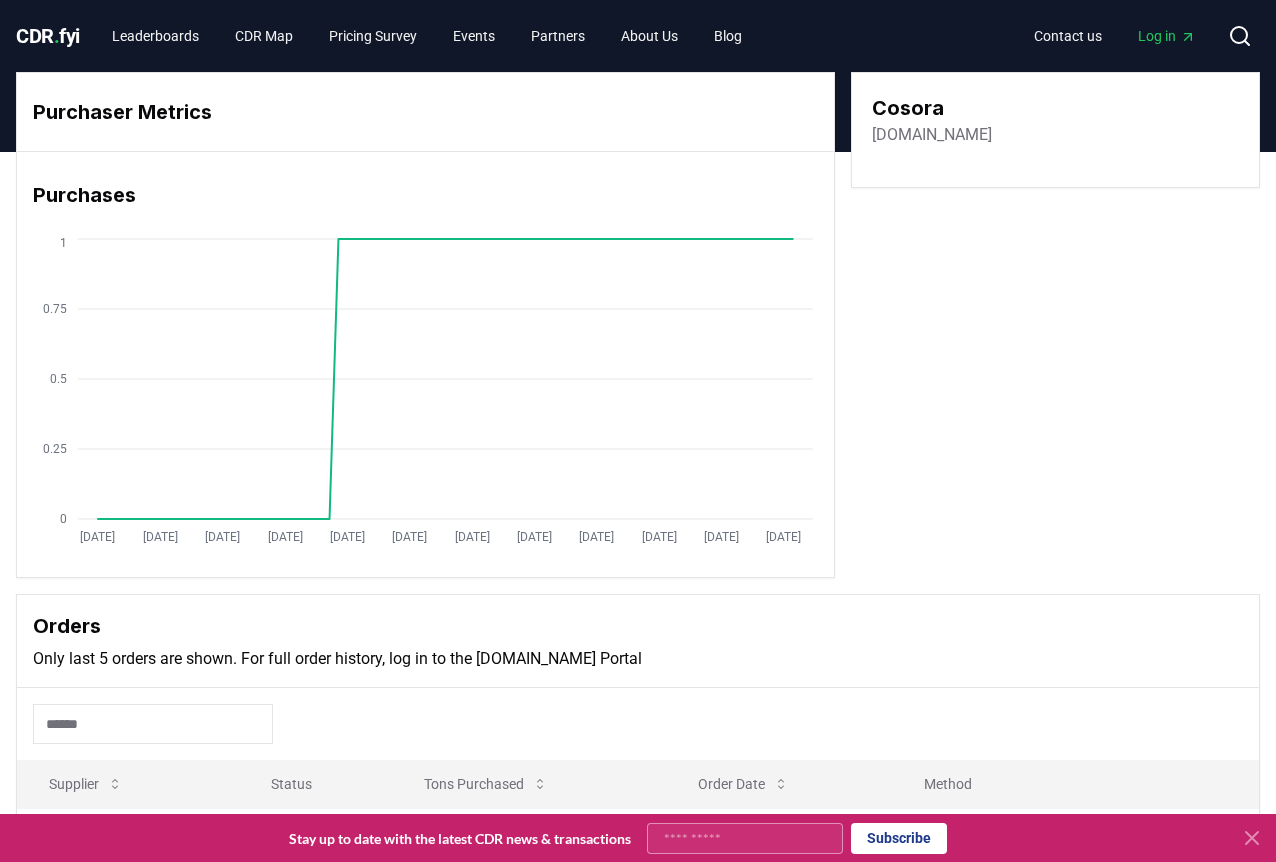 click on "linkedin.com" at bounding box center [932, 135] 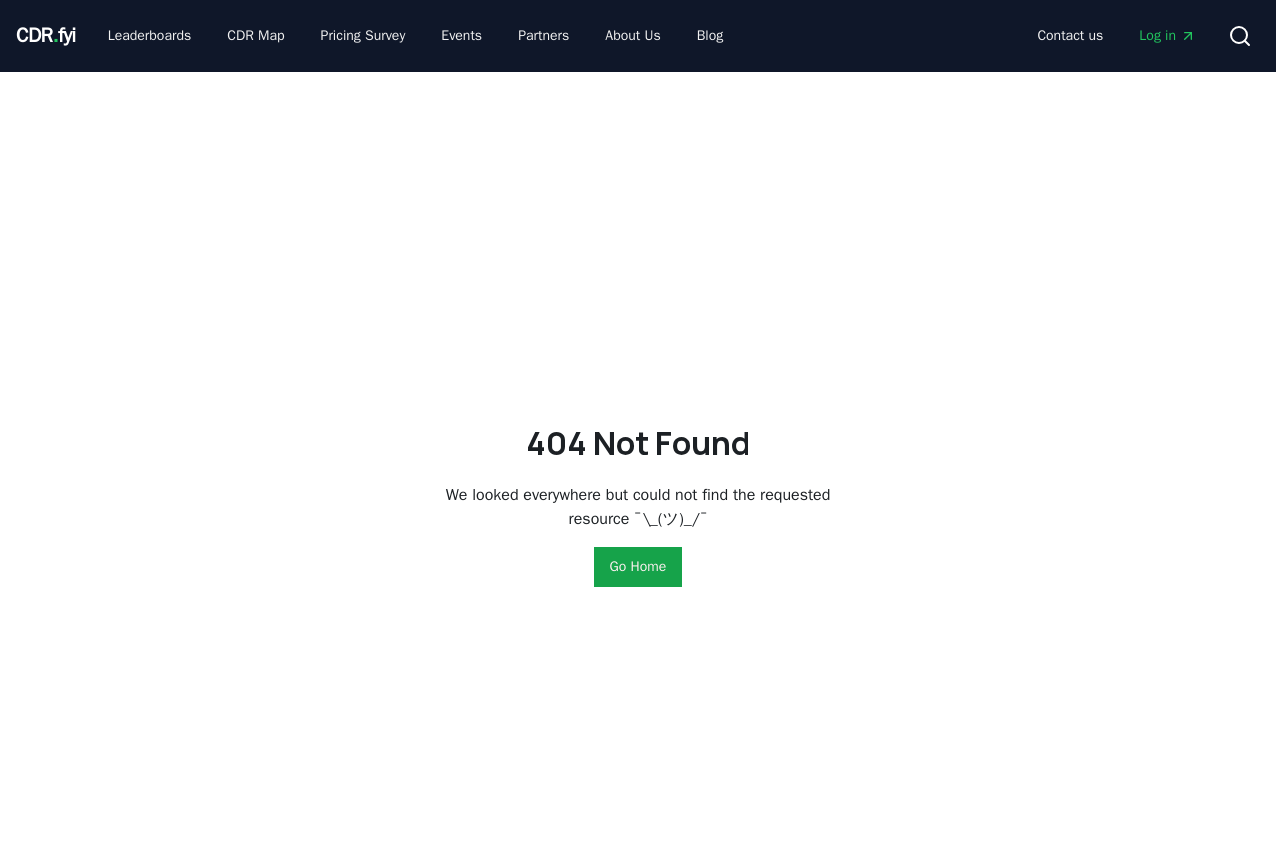 scroll, scrollTop: 0, scrollLeft: 0, axis: both 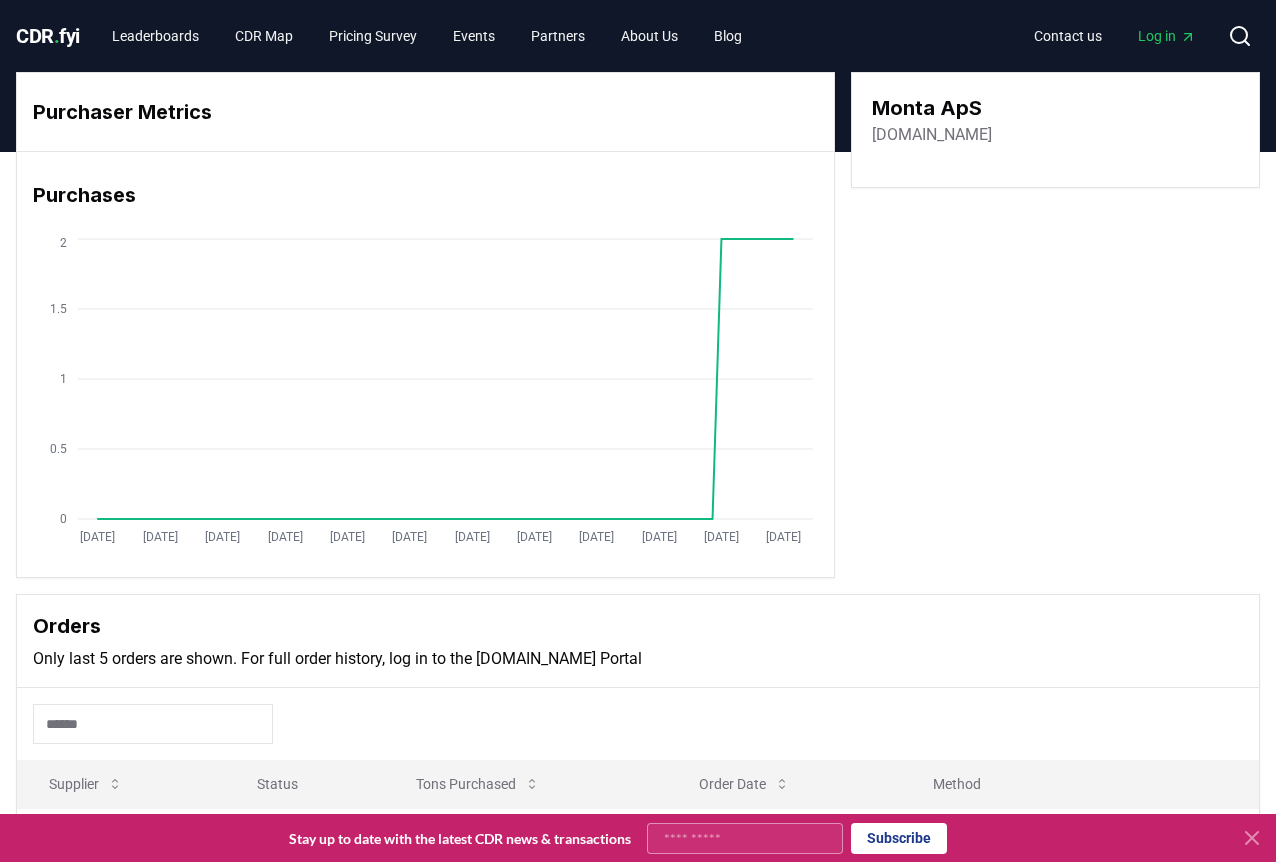 click on "[DOMAIN_NAME]" at bounding box center [932, 135] 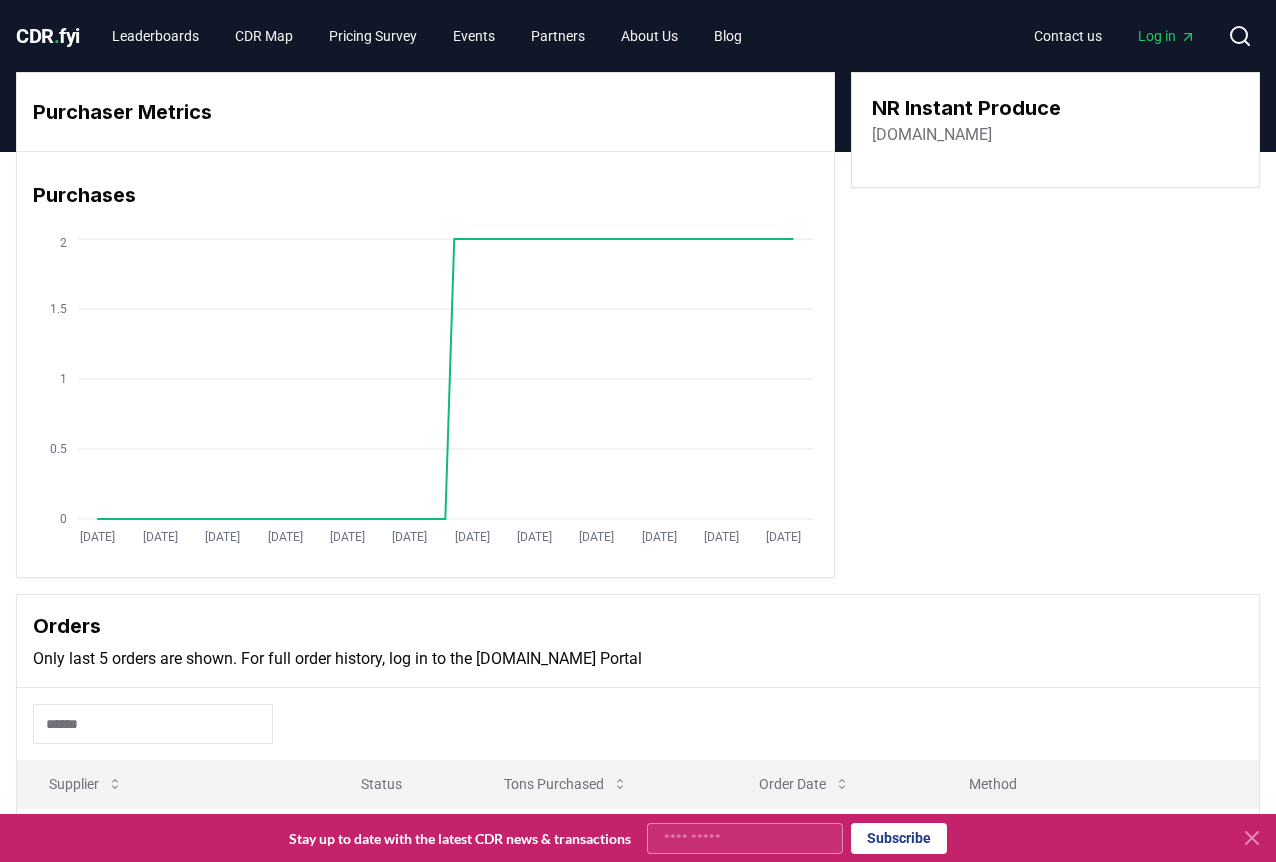 scroll, scrollTop: 0, scrollLeft: 0, axis: both 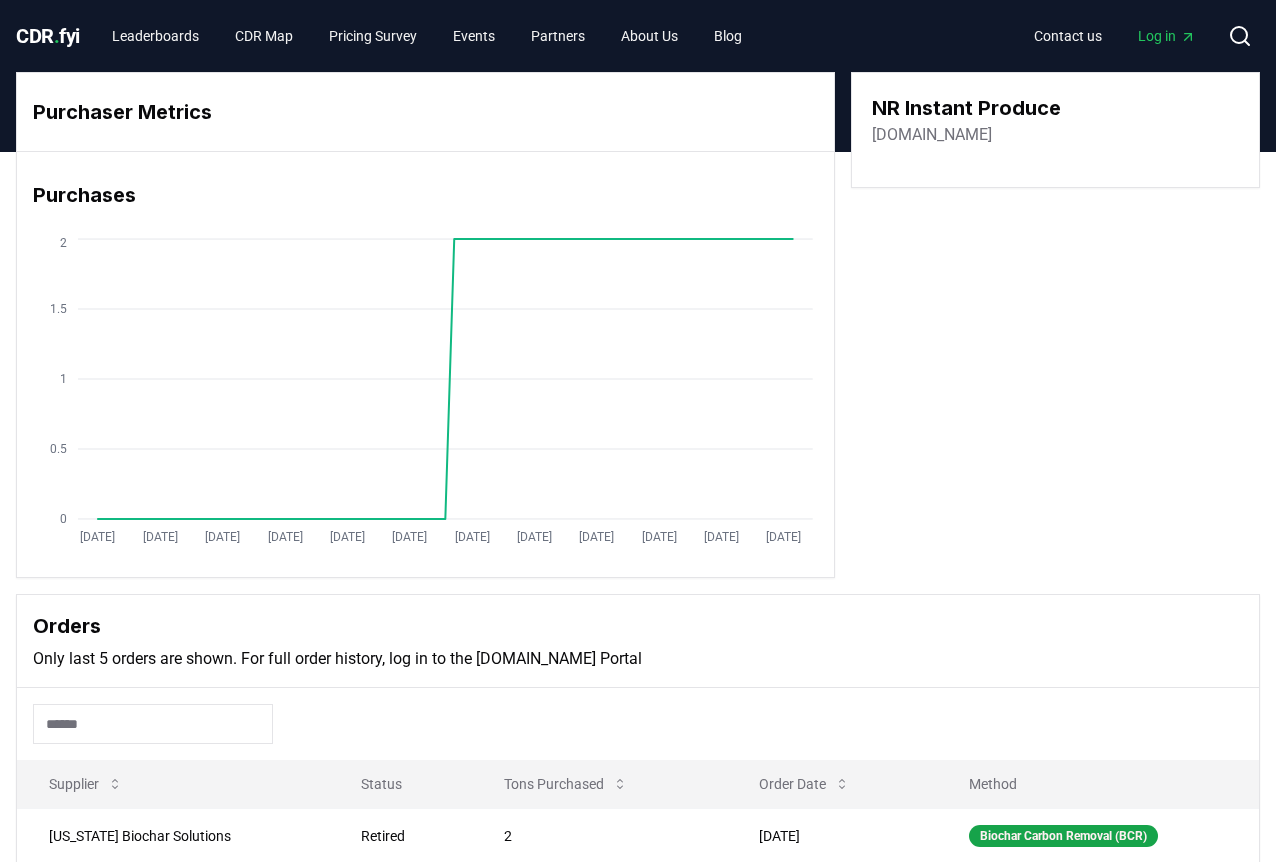 click on "nrinstant.com" at bounding box center [932, 135] 